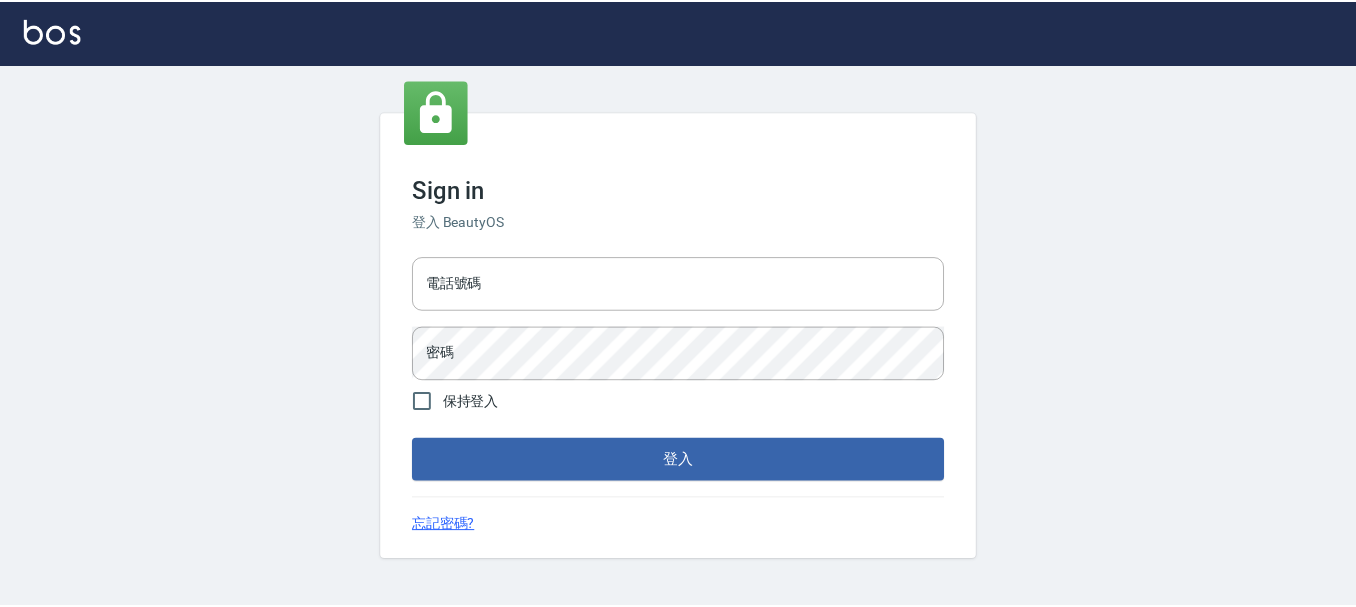 scroll, scrollTop: 0, scrollLeft: 0, axis: both 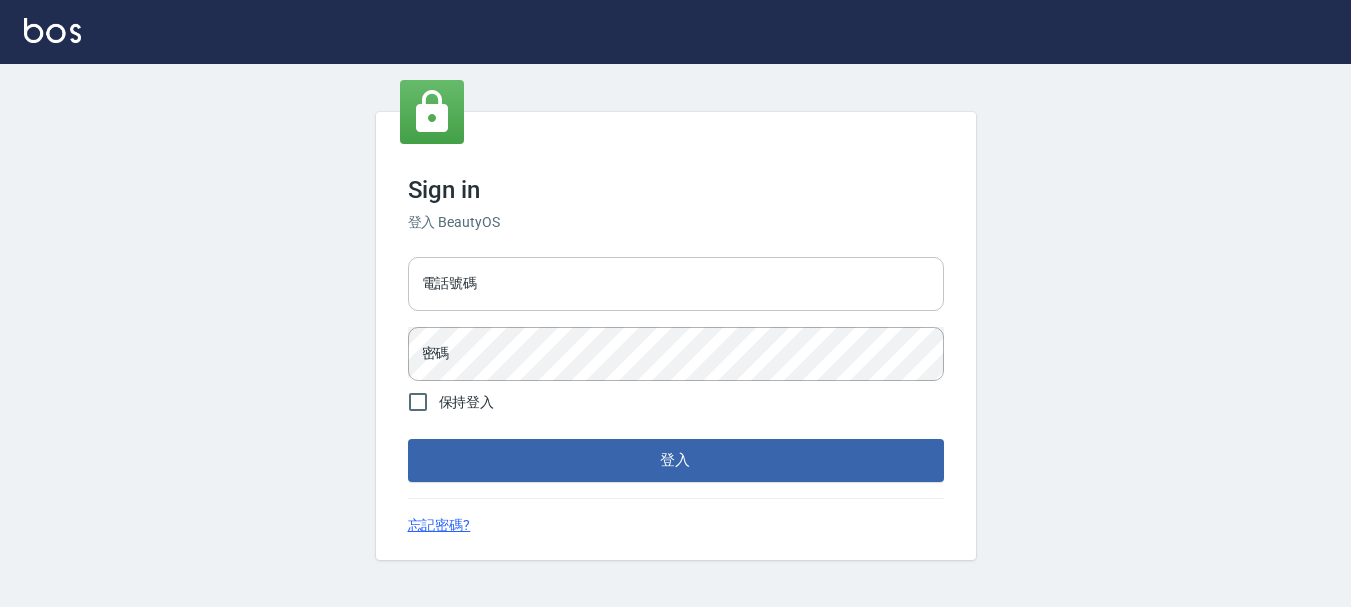 click on "電話號碼" at bounding box center [676, 284] 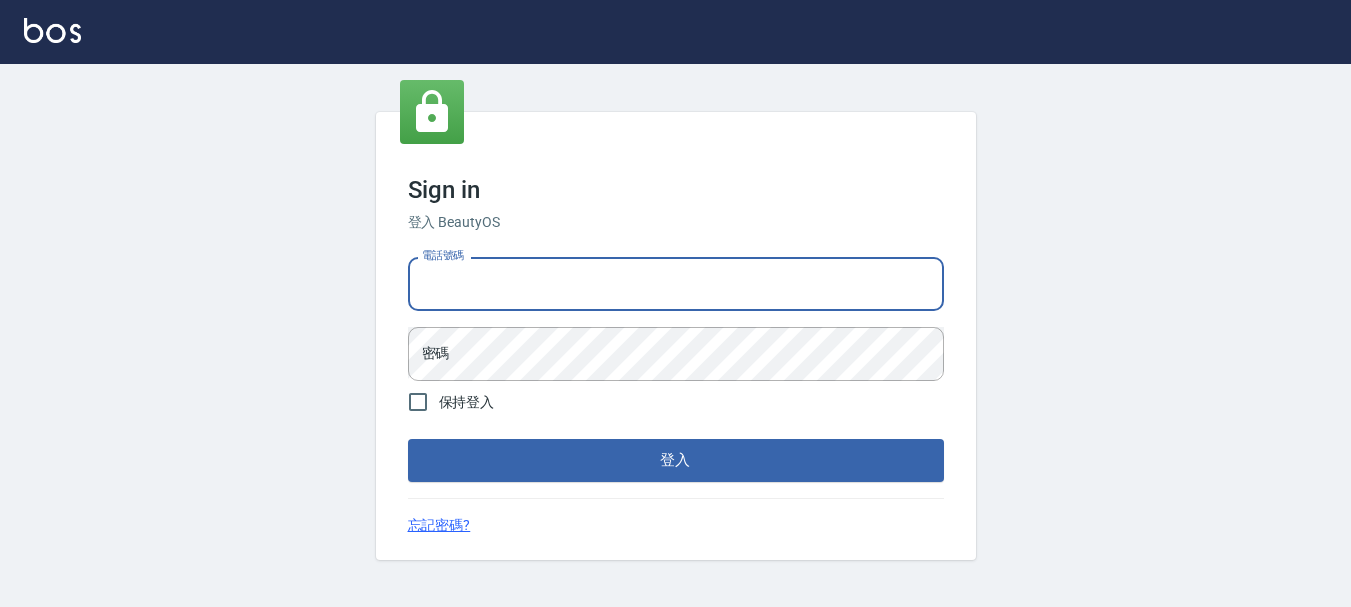 type on "[PHONE]" 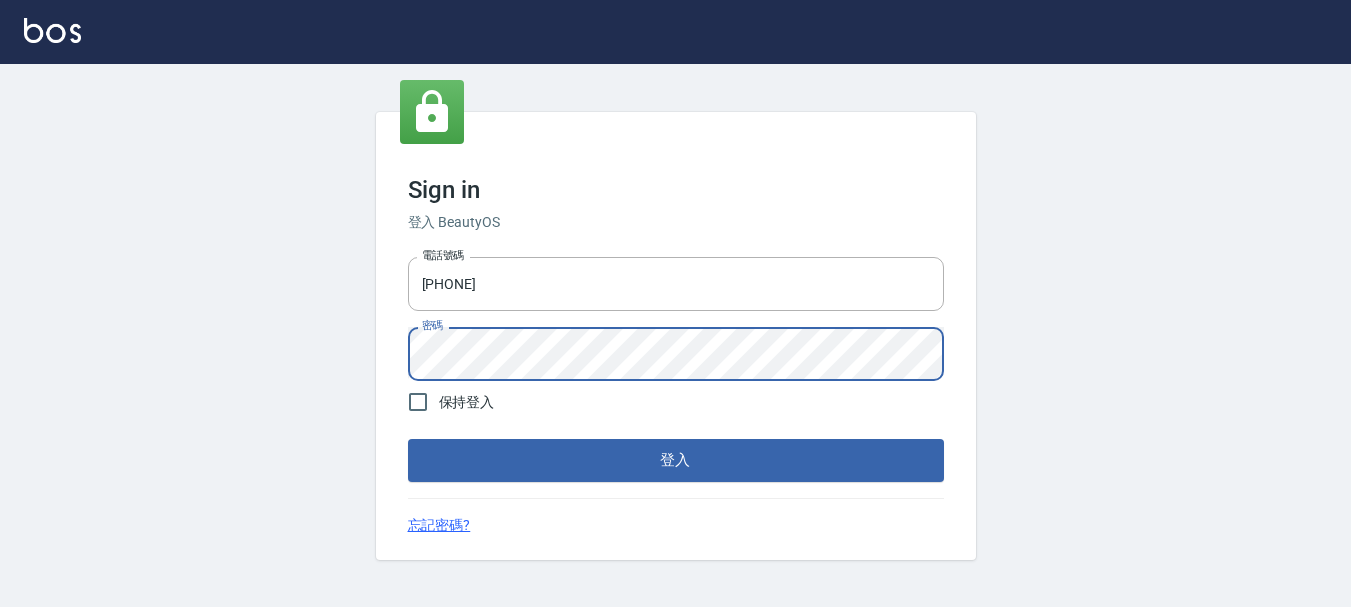 click on "登入" at bounding box center (676, 460) 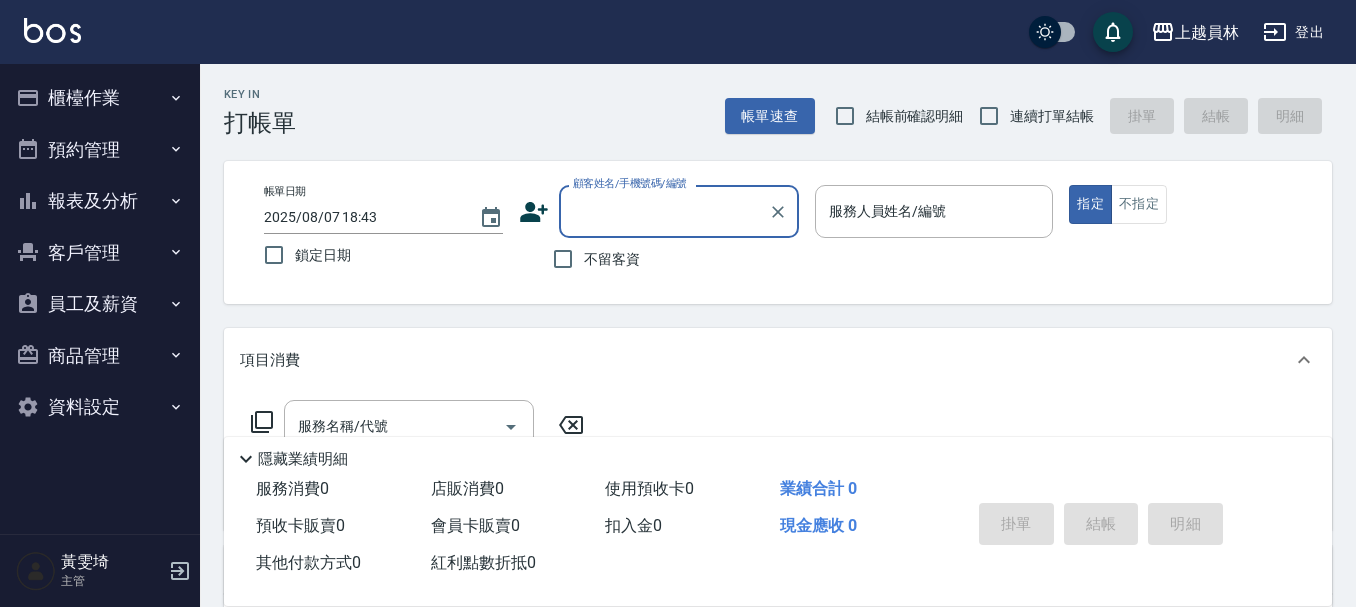 click on "連續打單結帳" at bounding box center (1052, 116) 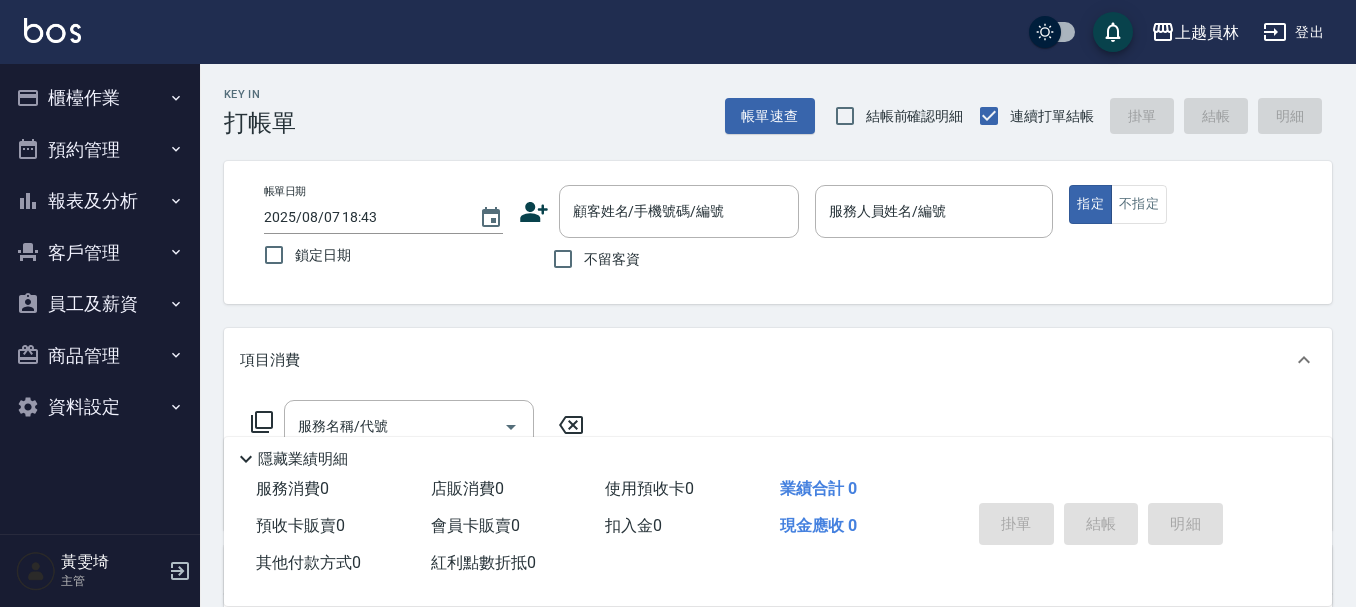 click on "不留客資" at bounding box center [612, 259] 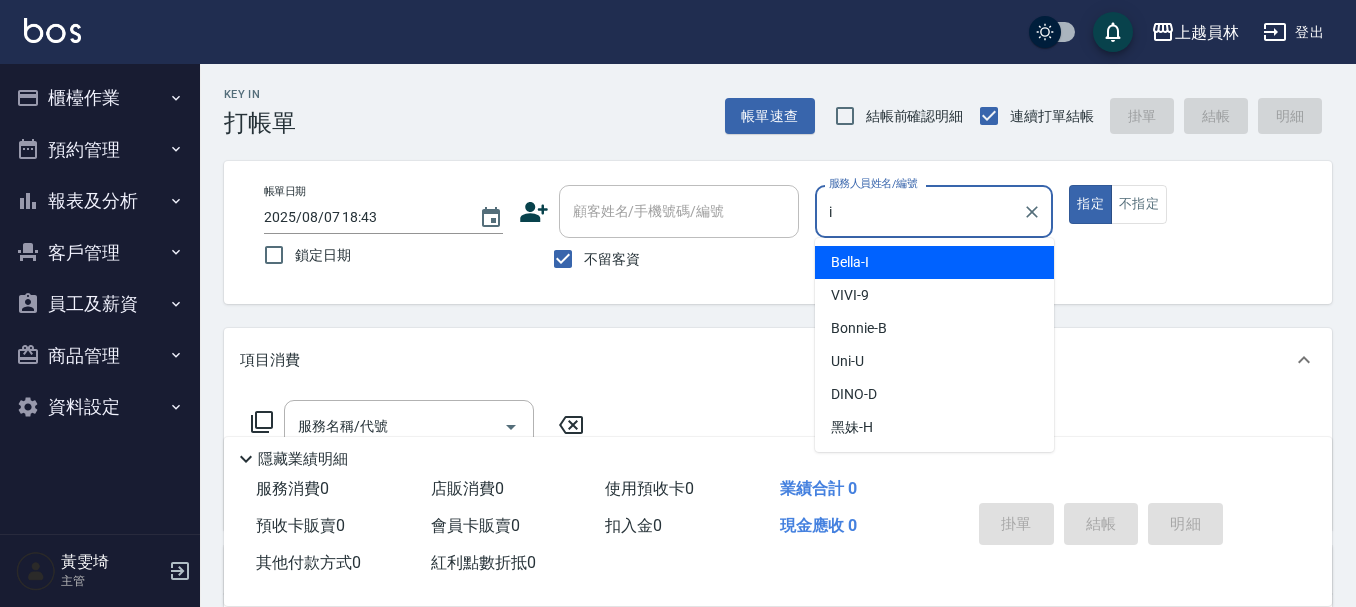 type on "Bella-I" 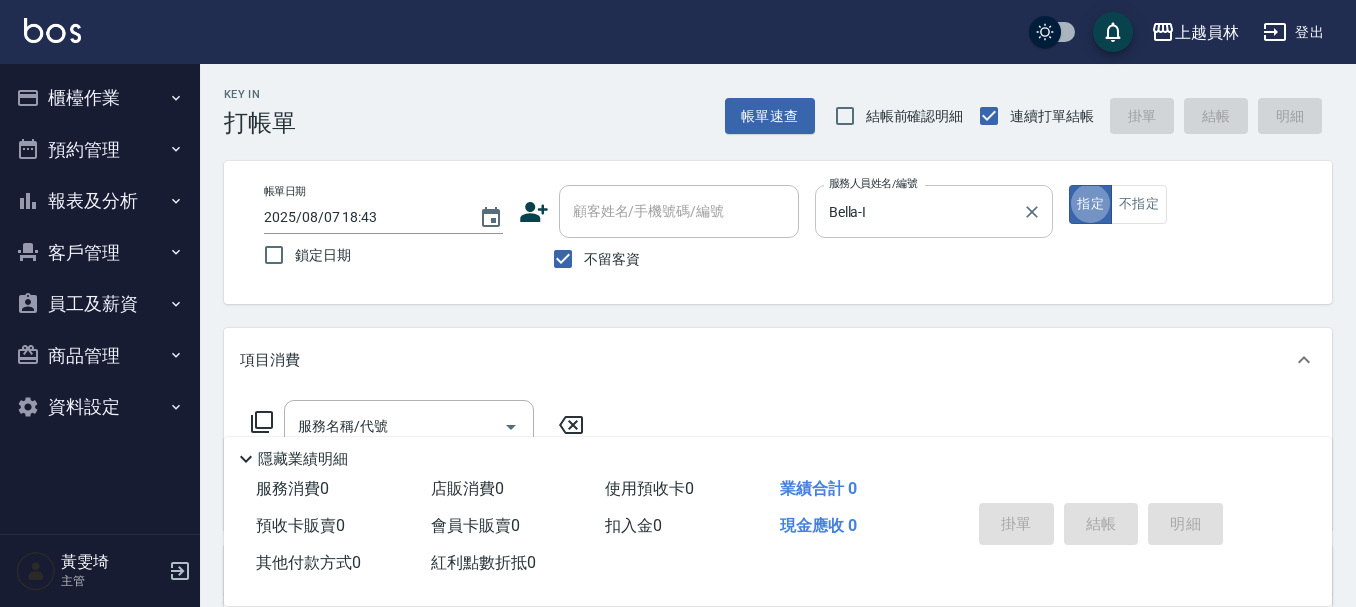 type on "true" 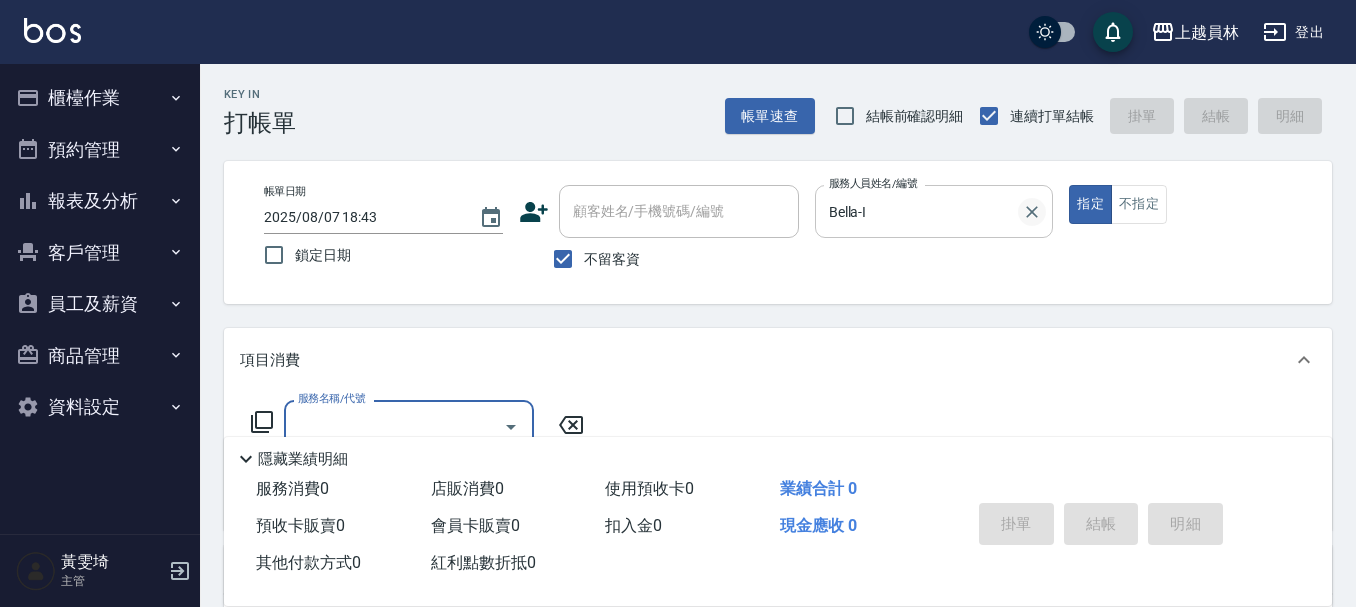 click 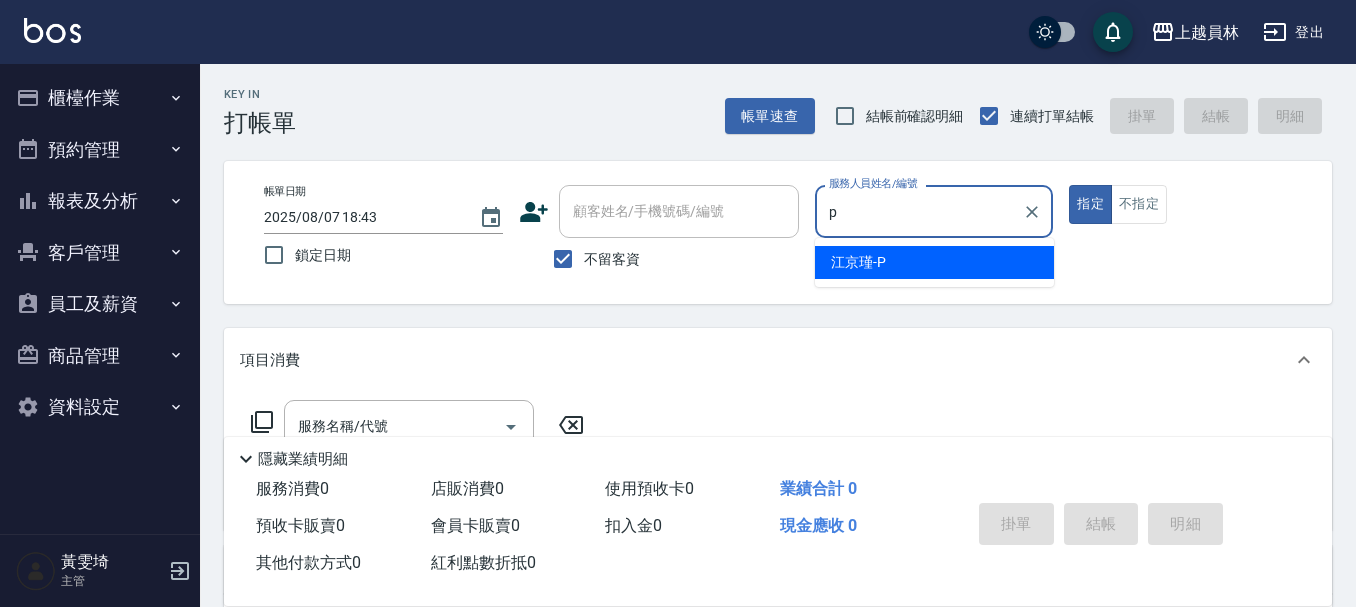 type on "江京瑾-P" 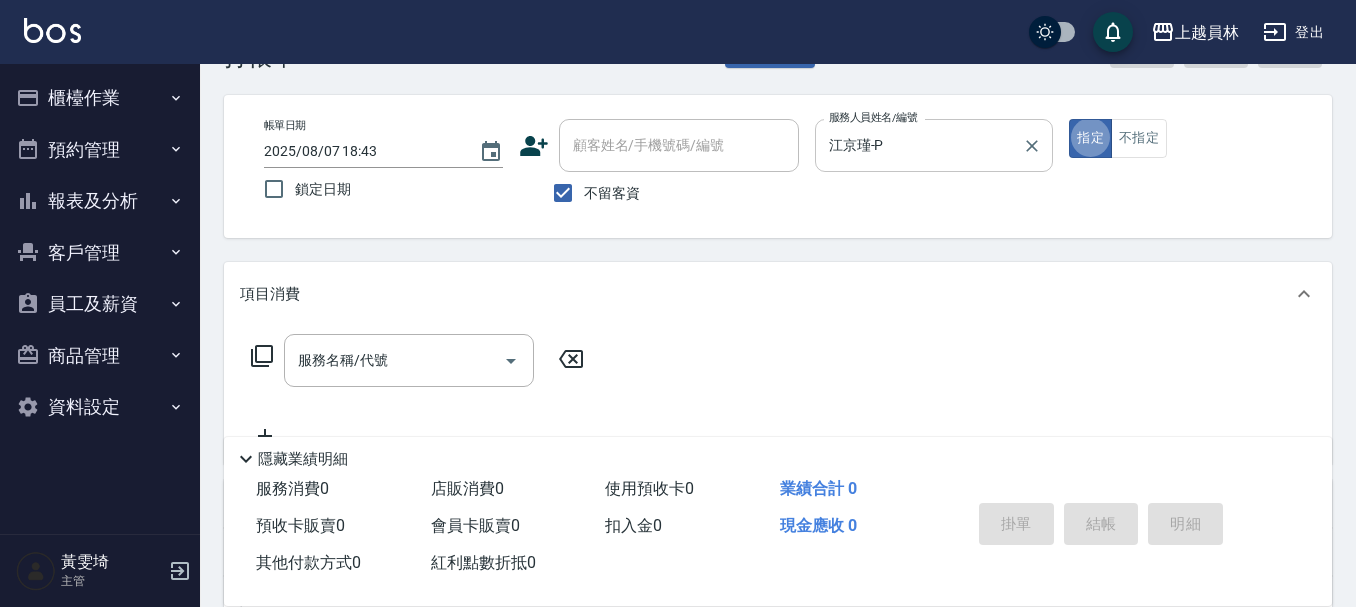 scroll, scrollTop: 100, scrollLeft: 0, axis: vertical 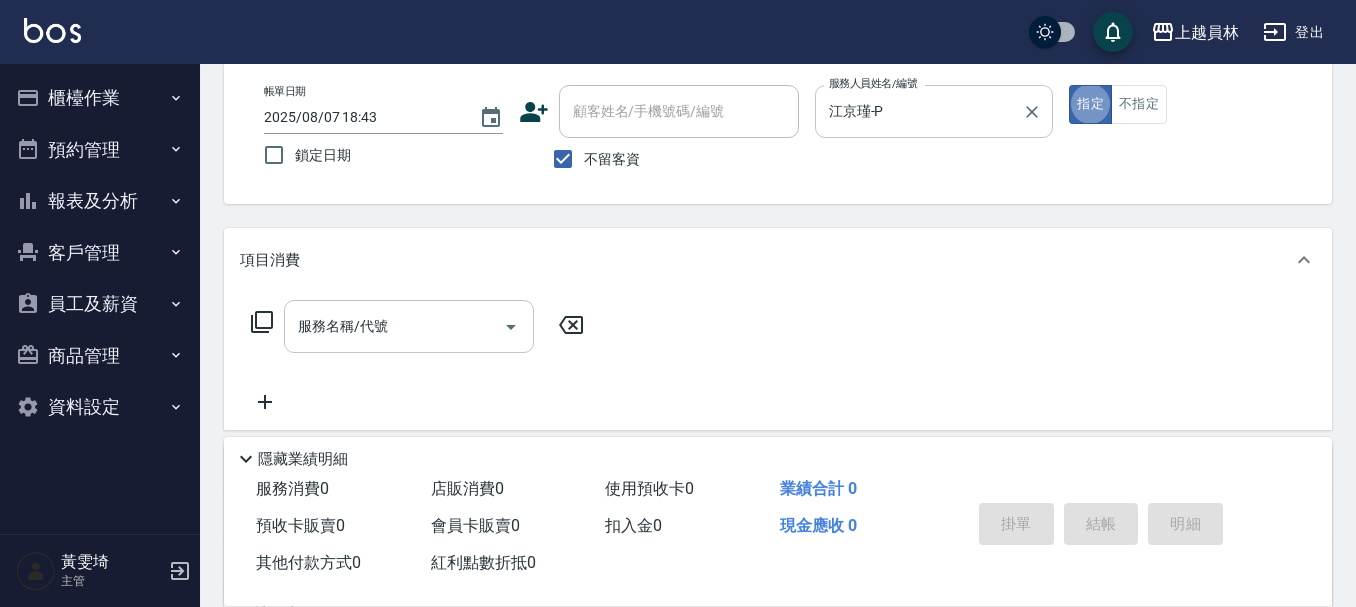 click on "服務名稱/代號" at bounding box center (394, 326) 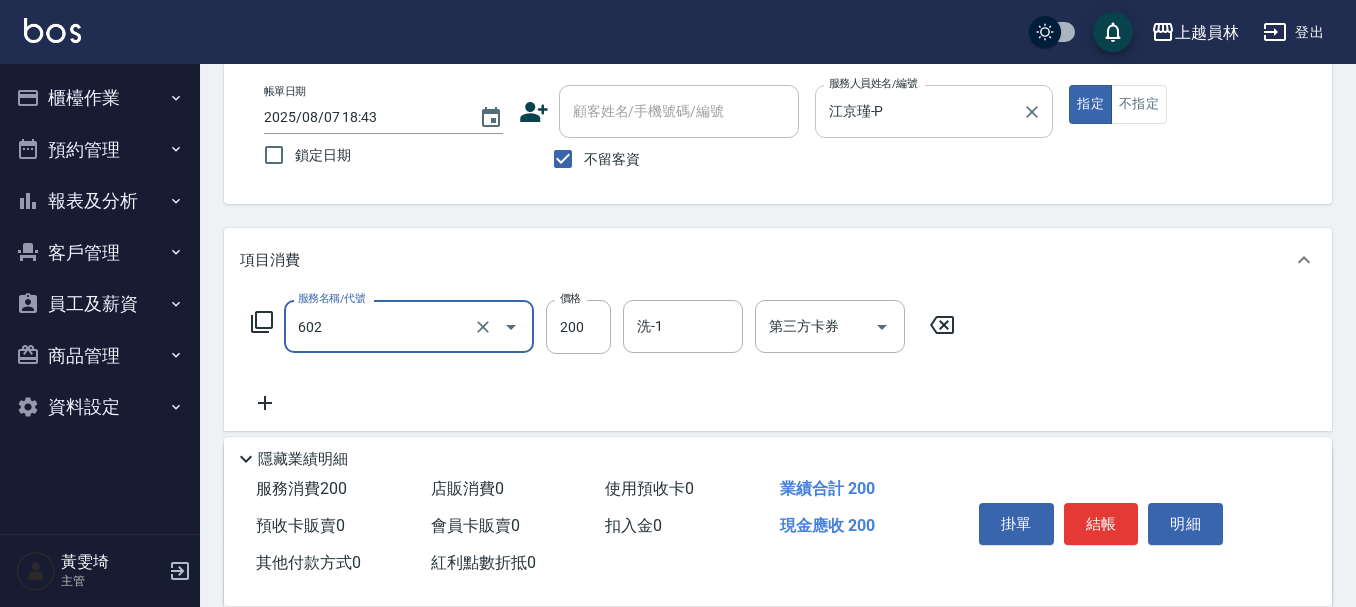 type on "一般洗髮(602)" 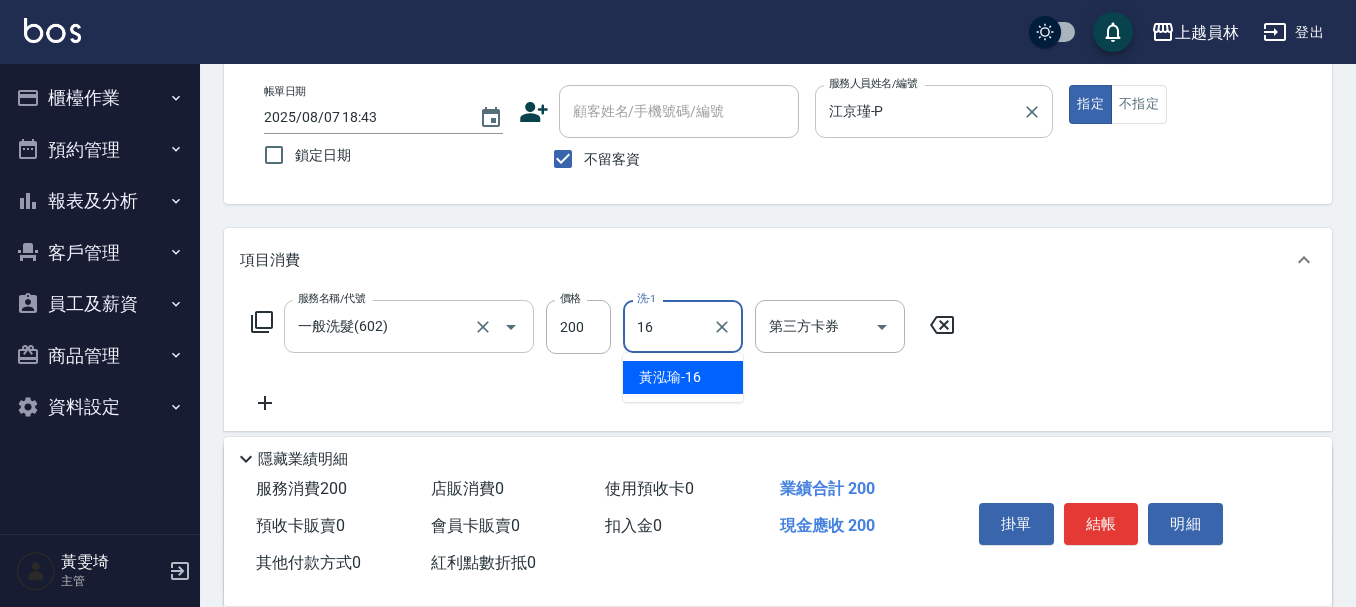 type on "[NAME]-[NUMBER]" 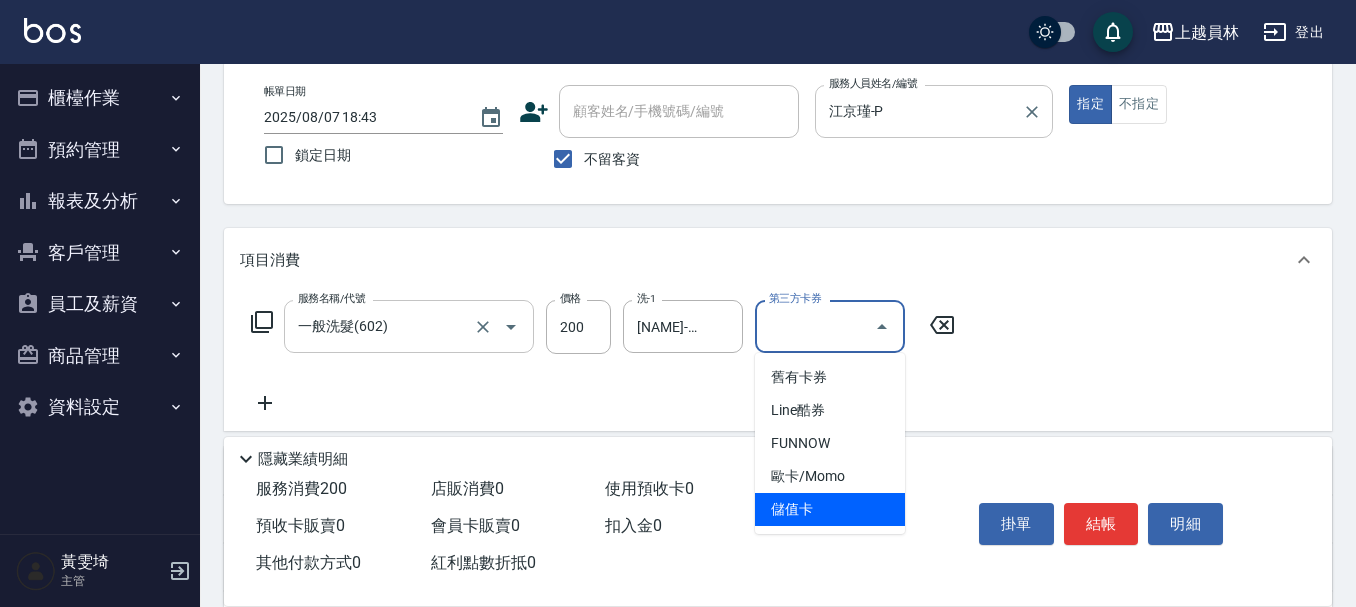 type on "儲值卡" 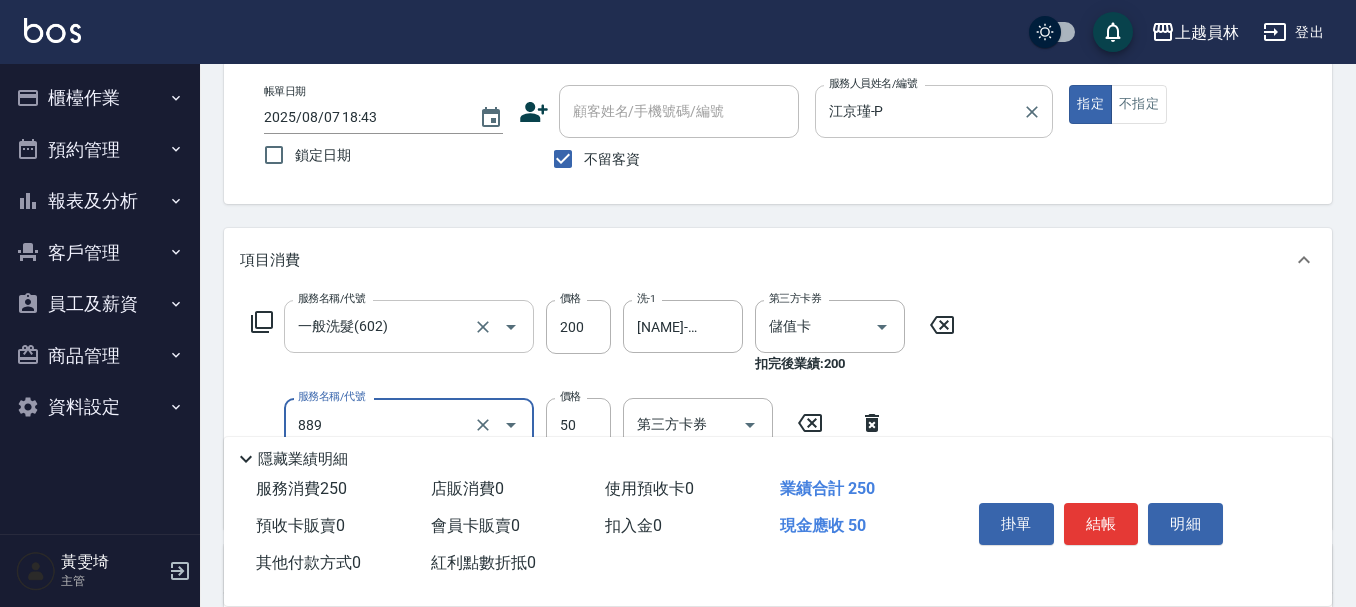 type on "精油(889)" 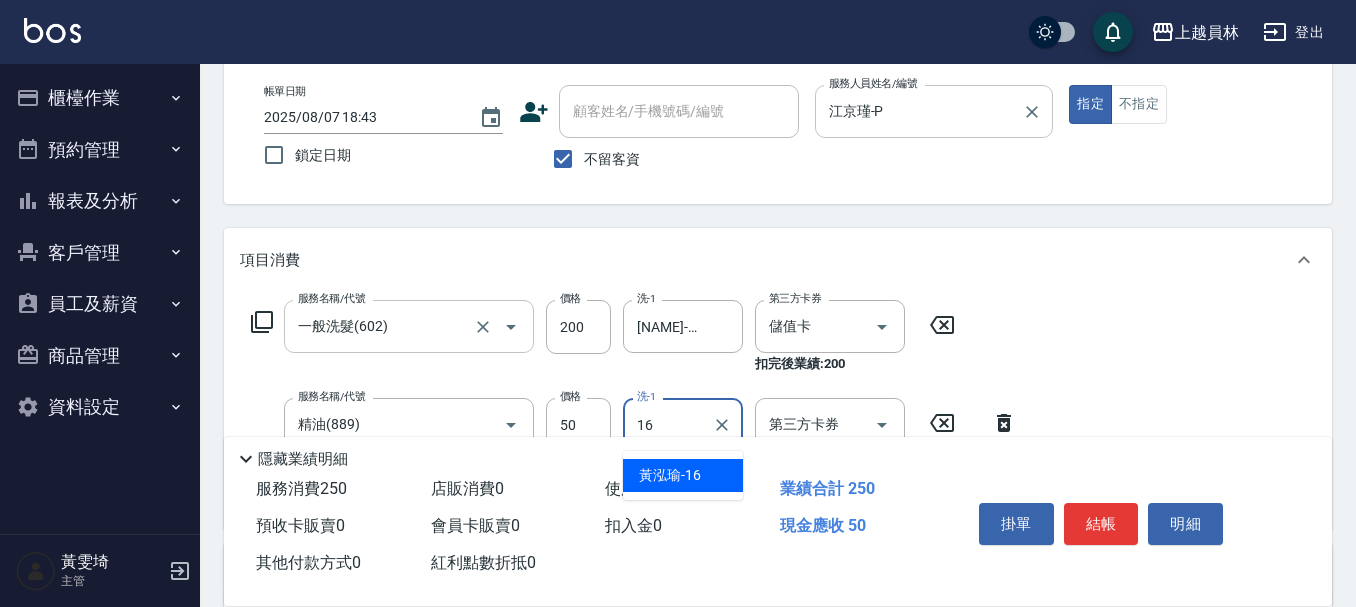 type on "[NAME]-[NUMBER]" 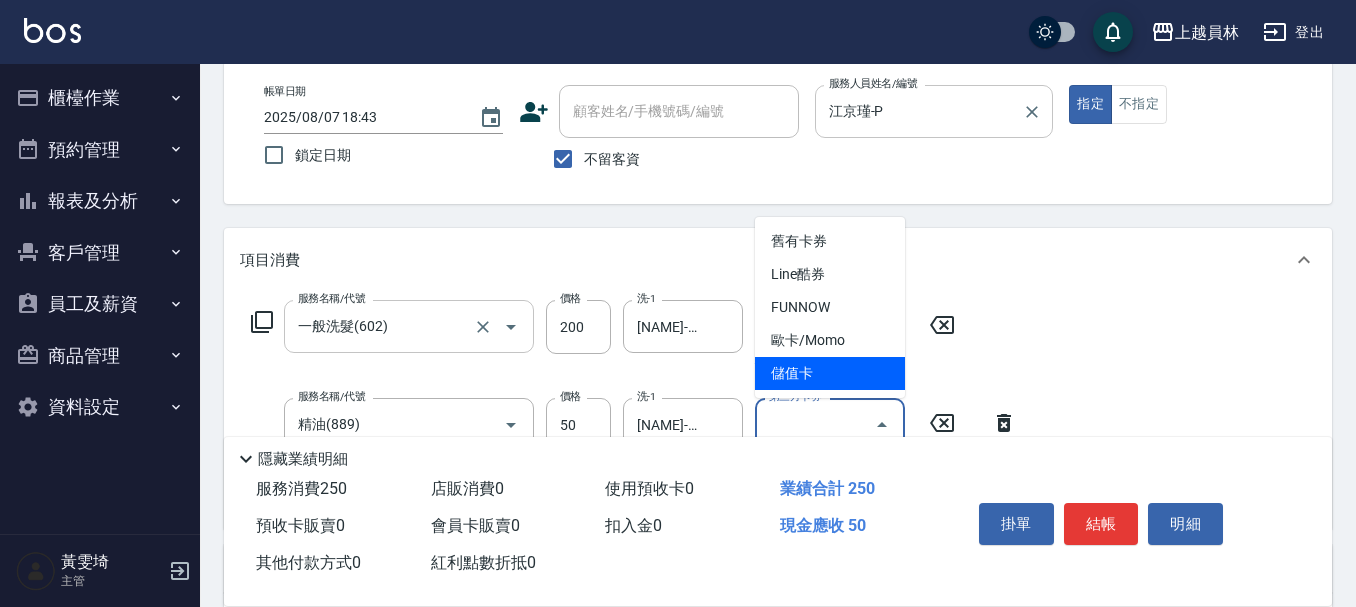 type on "儲值卡" 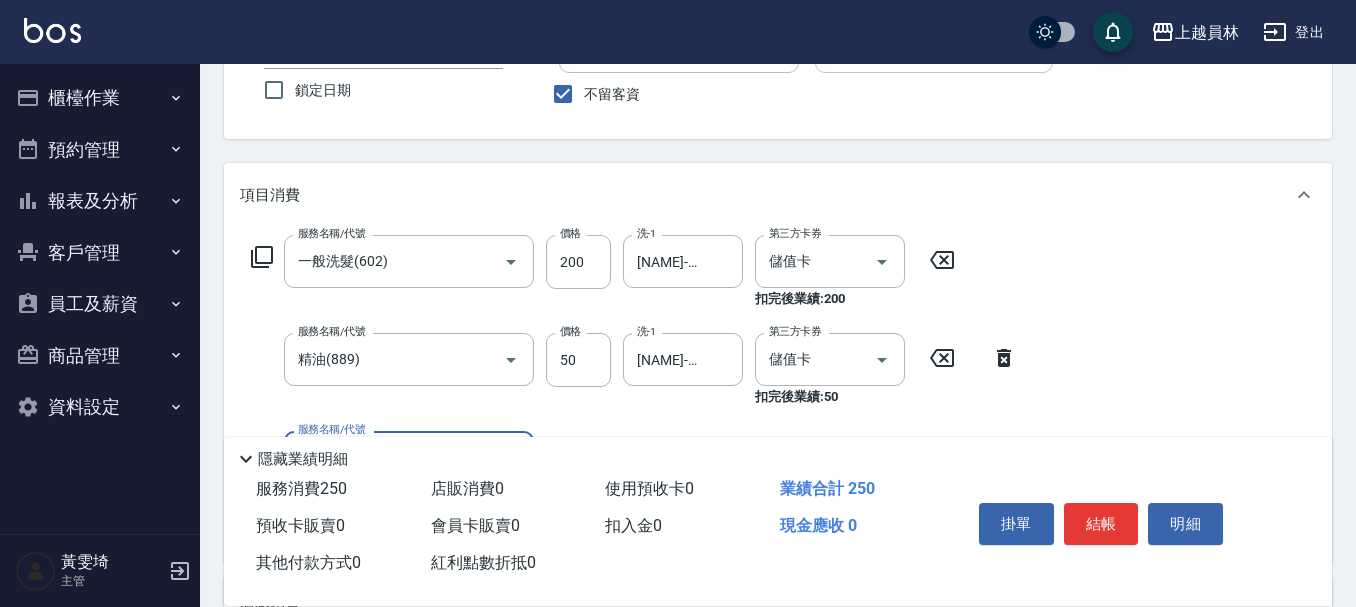 scroll, scrollTop: 300, scrollLeft: 0, axis: vertical 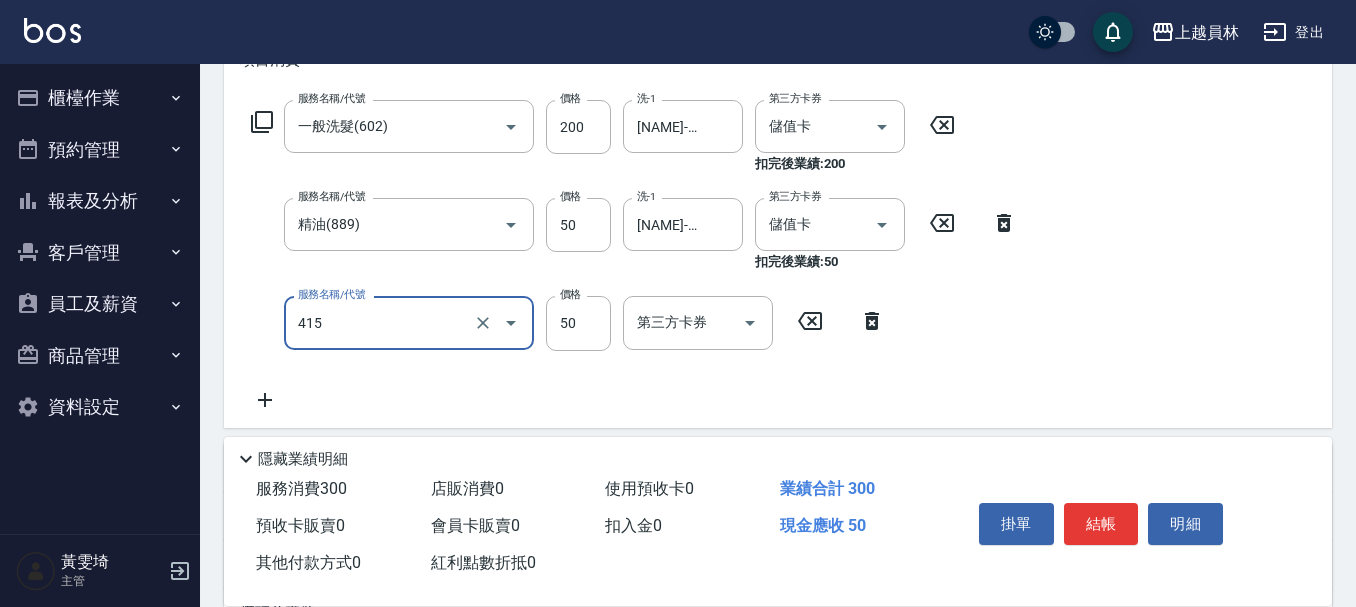 type on "瞬間保養(415)" 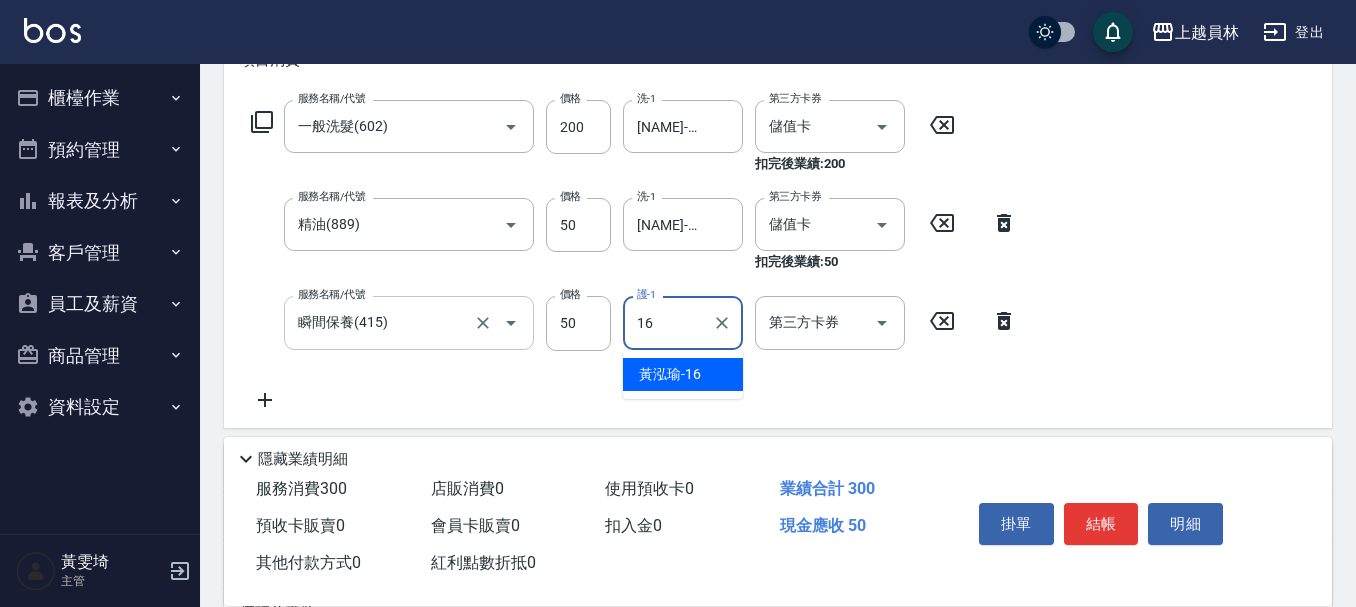 type on "[NAME]-[NUMBER]" 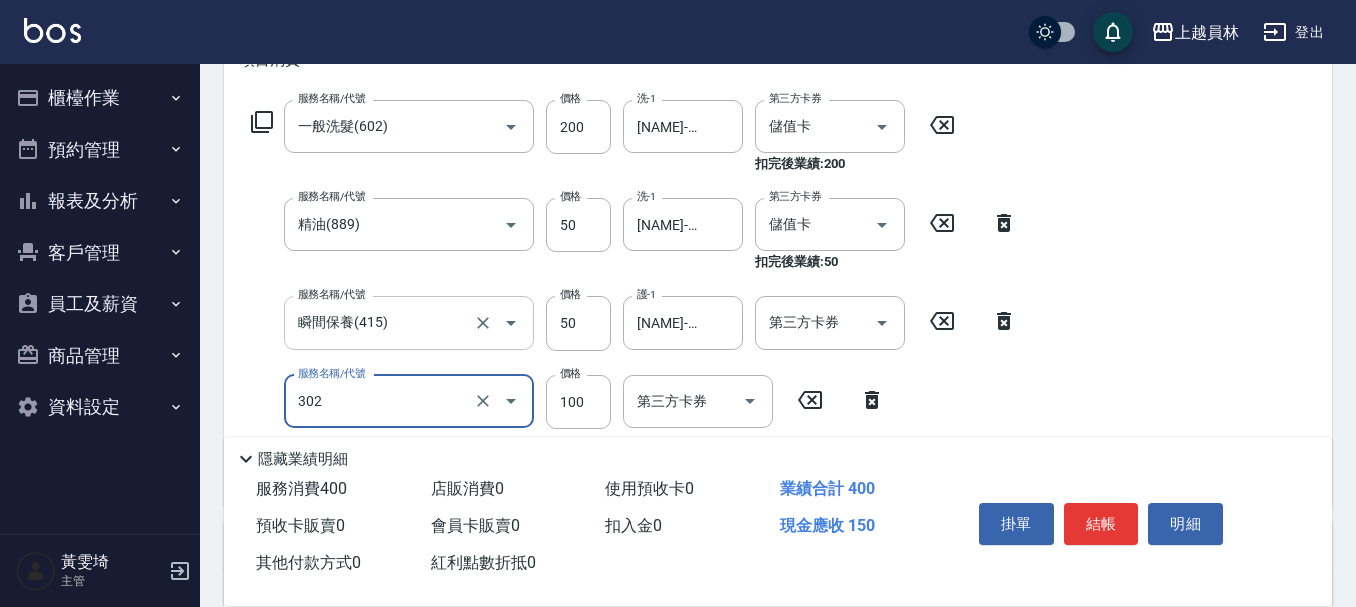 type on "剪髮(302)" 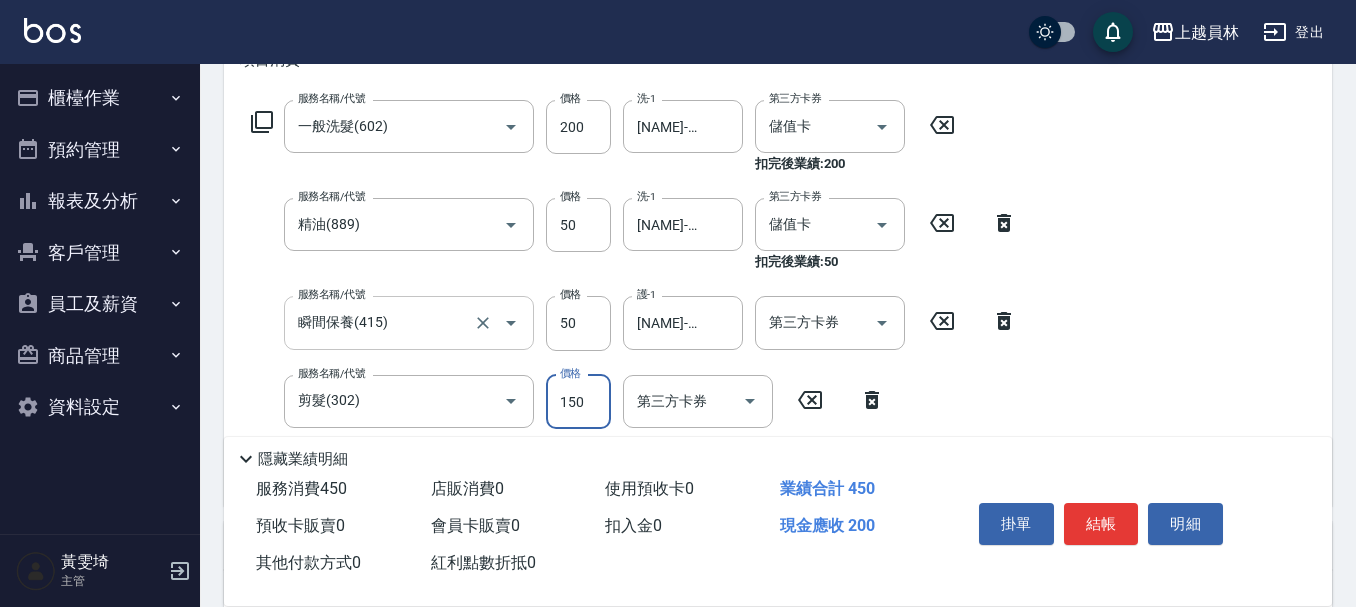 type on "150" 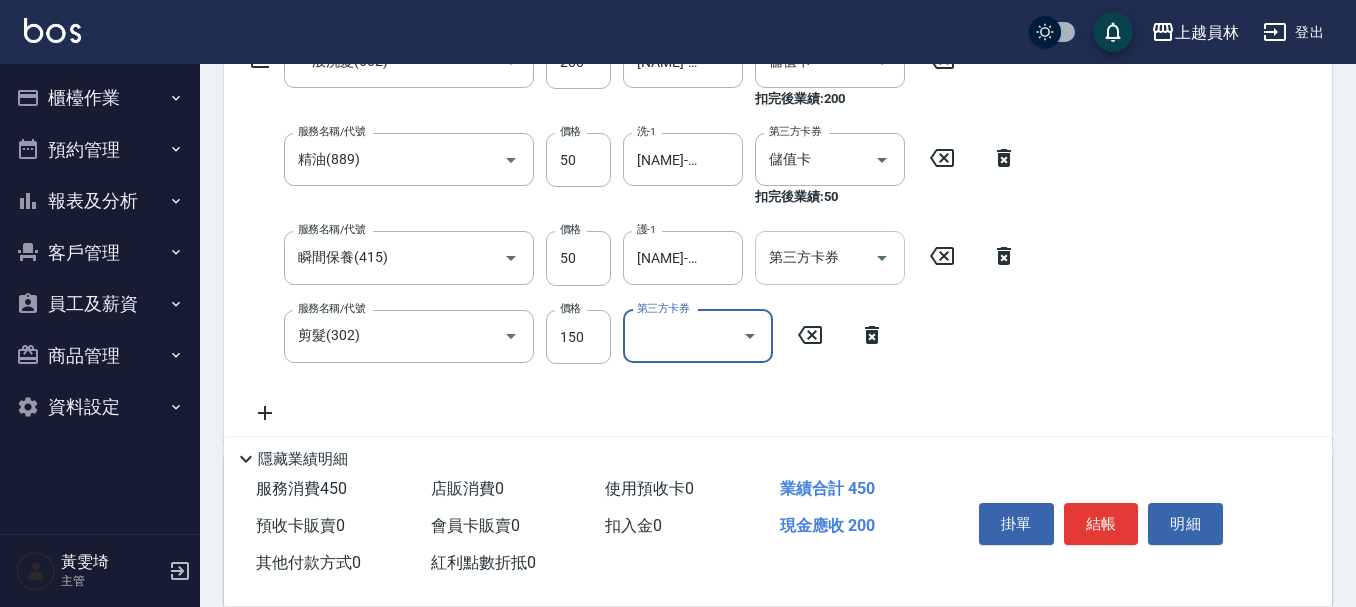 scroll, scrollTop: 400, scrollLeft: 0, axis: vertical 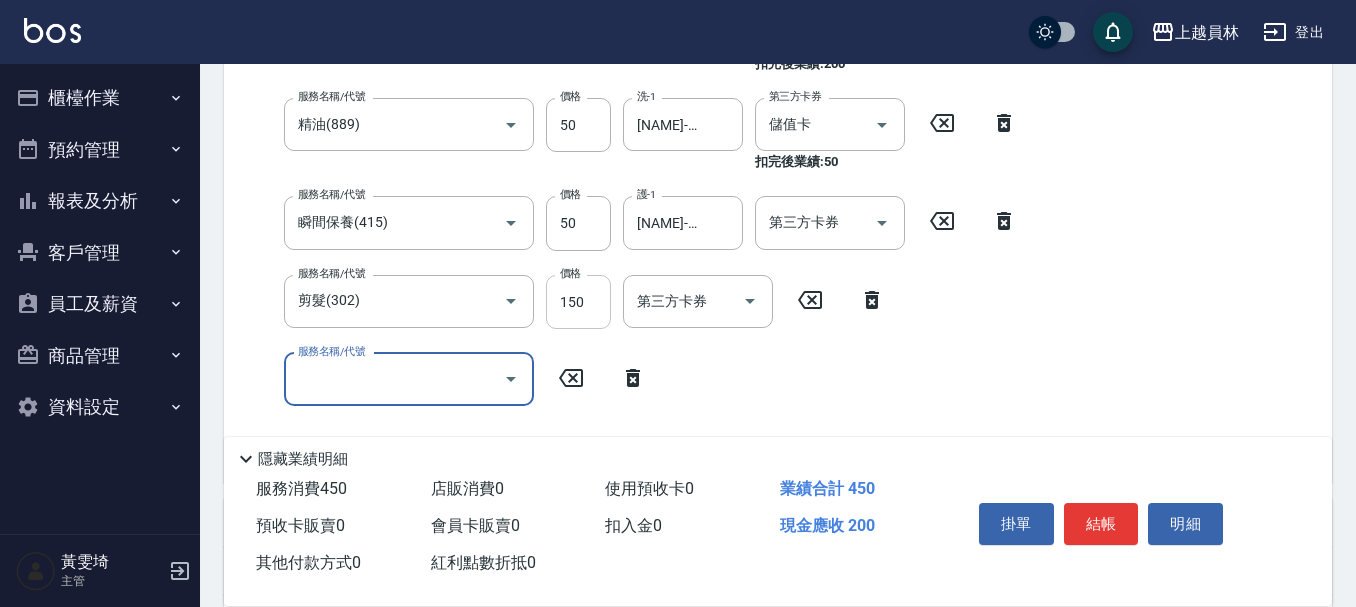 click on "150" at bounding box center (578, 302) 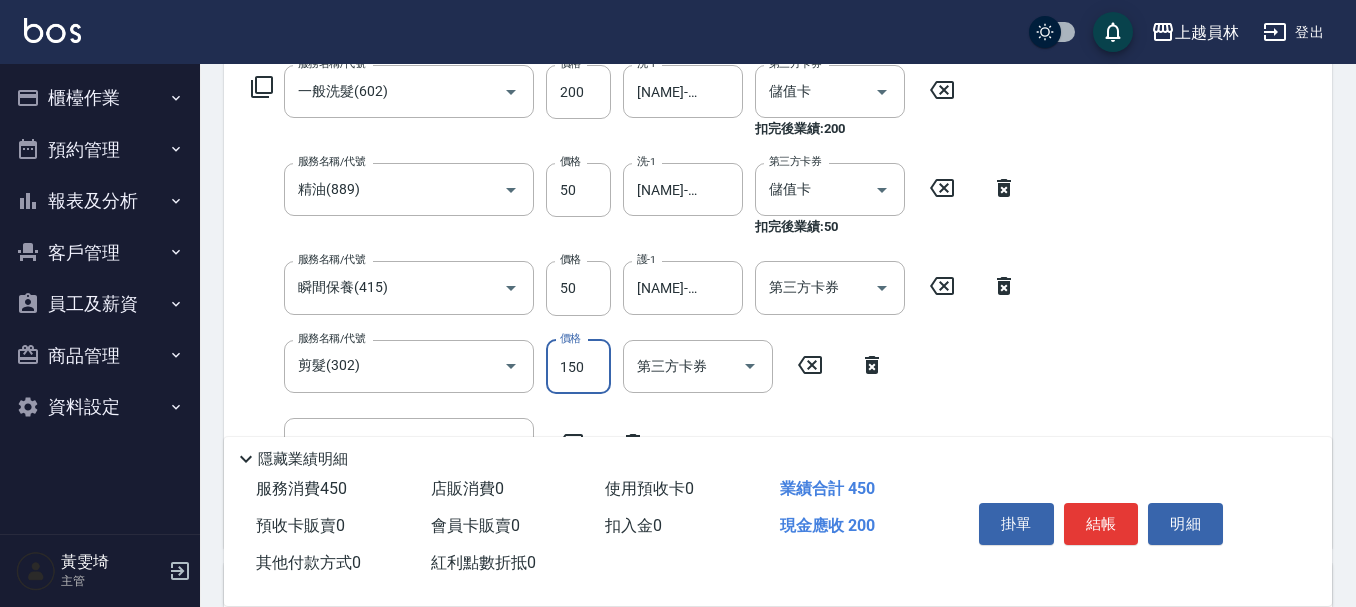 scroll, scrollTop: 300, scrollLeft: 0, axis: vertical 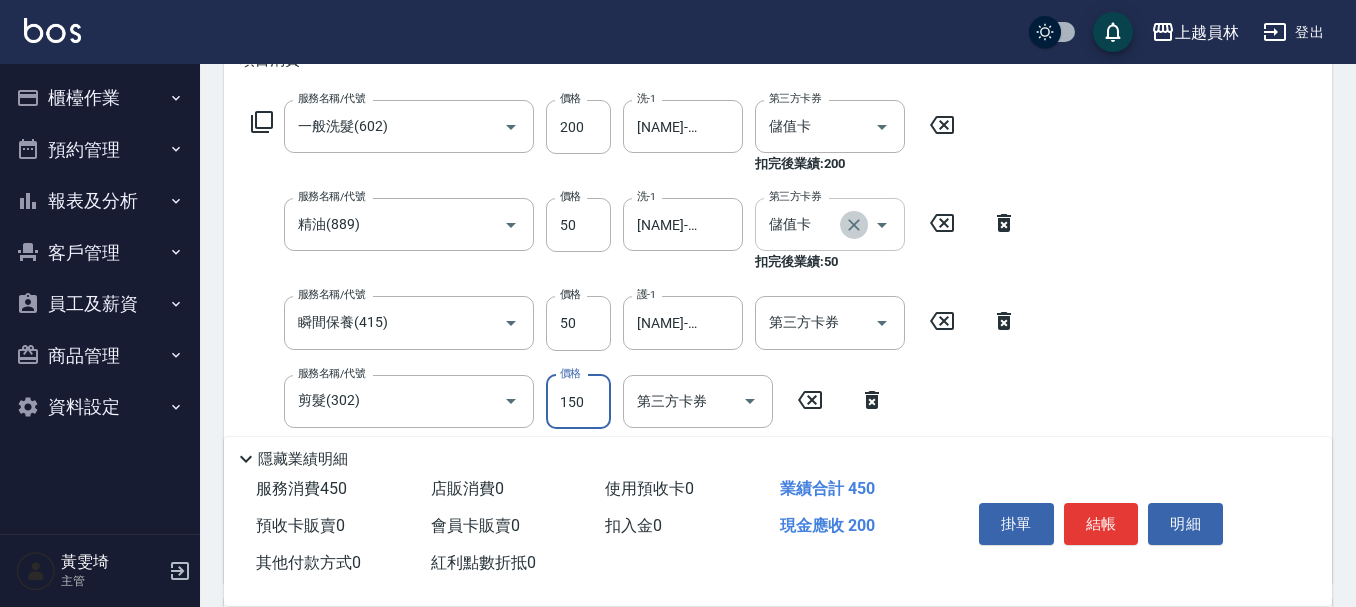 click at bounding box center [854, 225] 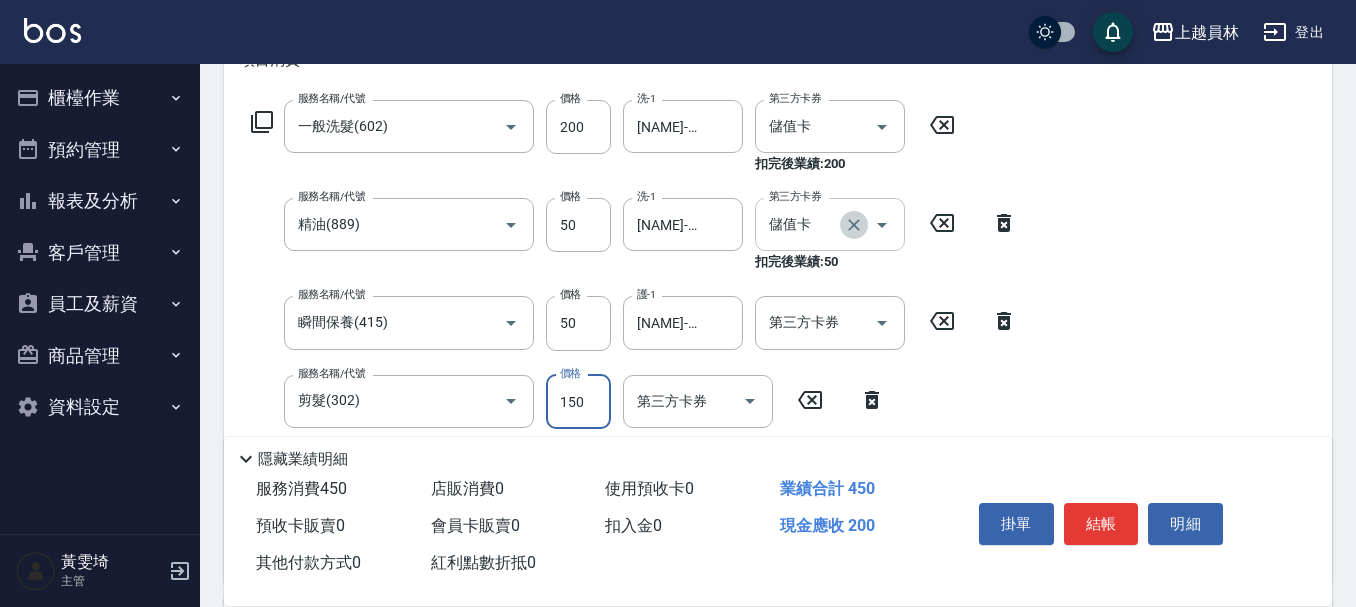 type 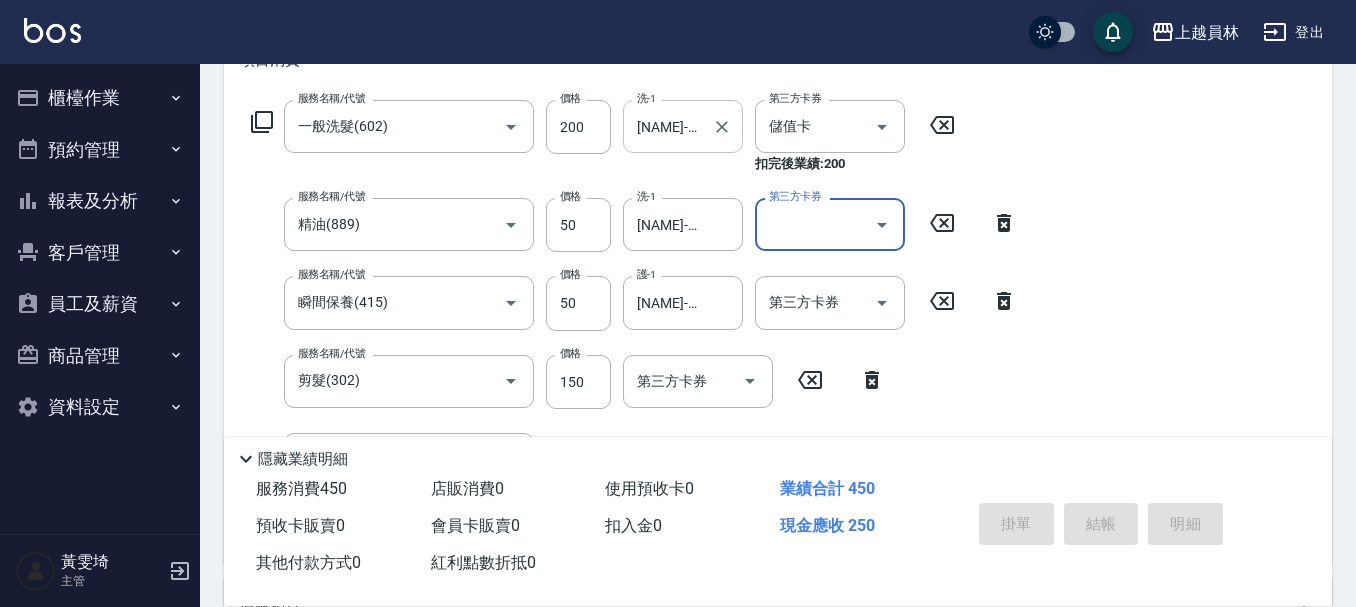 type on "2025/08/07 18:44" 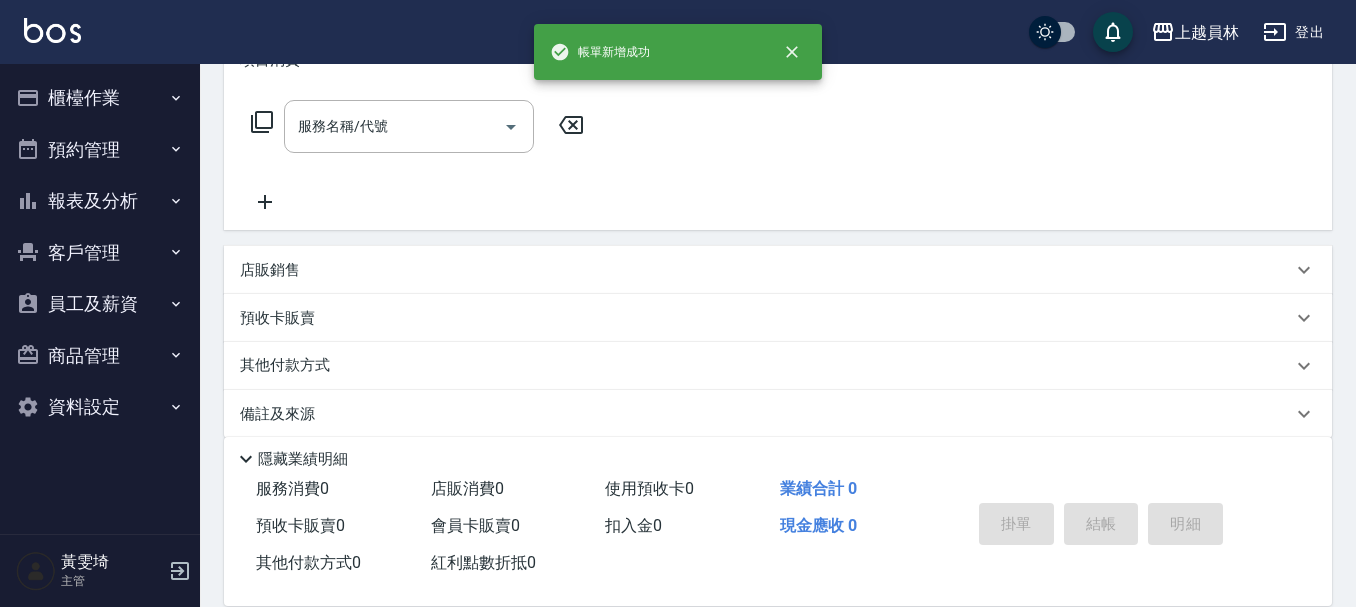 scroll, scrollTop: 0, scrollLeft: 0, axis: both 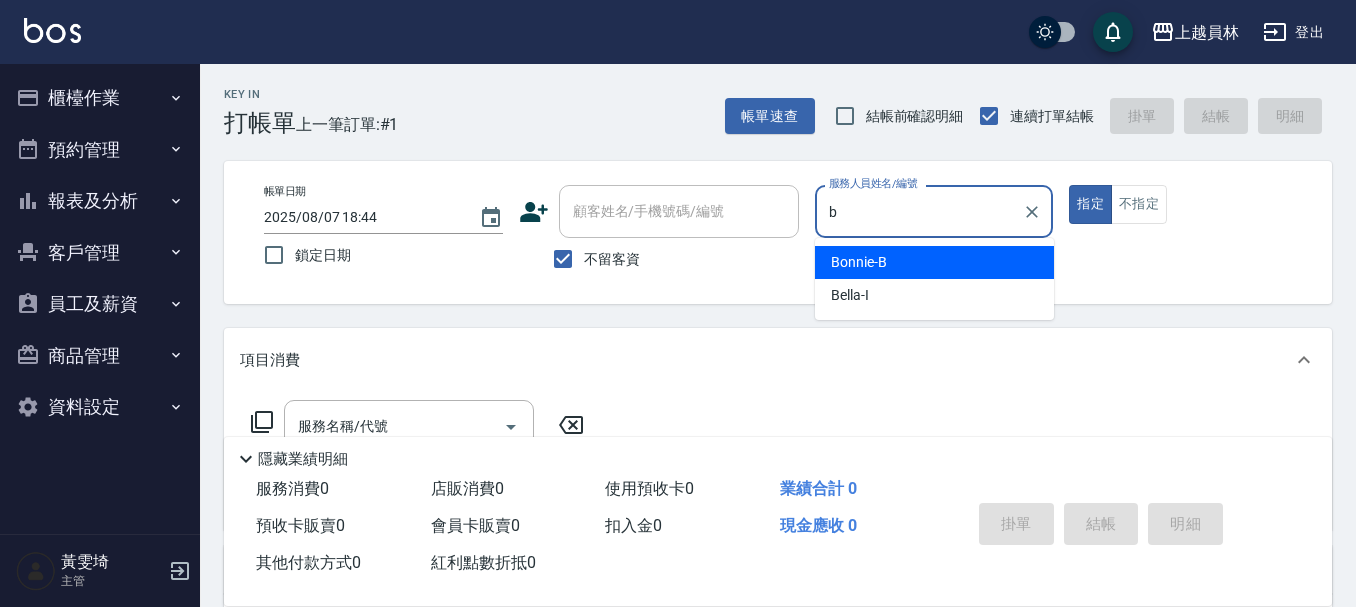 type on "Bonnie-B" 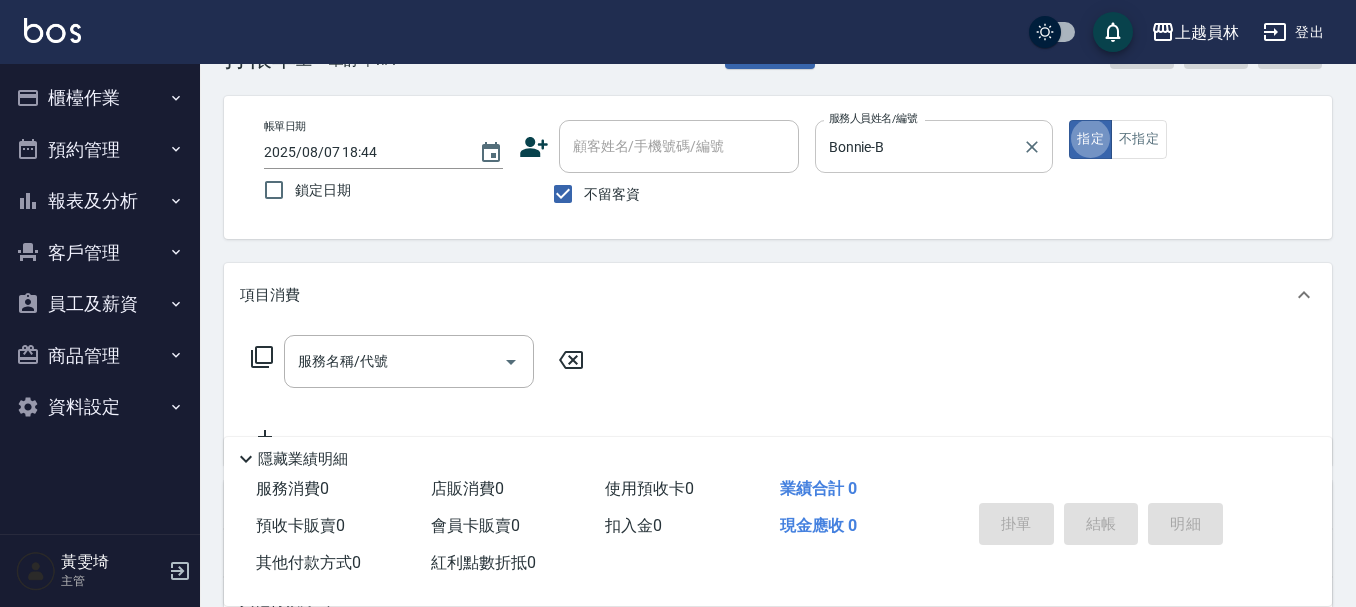 scroll, scrollTop: 100, scrollLeft: 0, axis: vertical 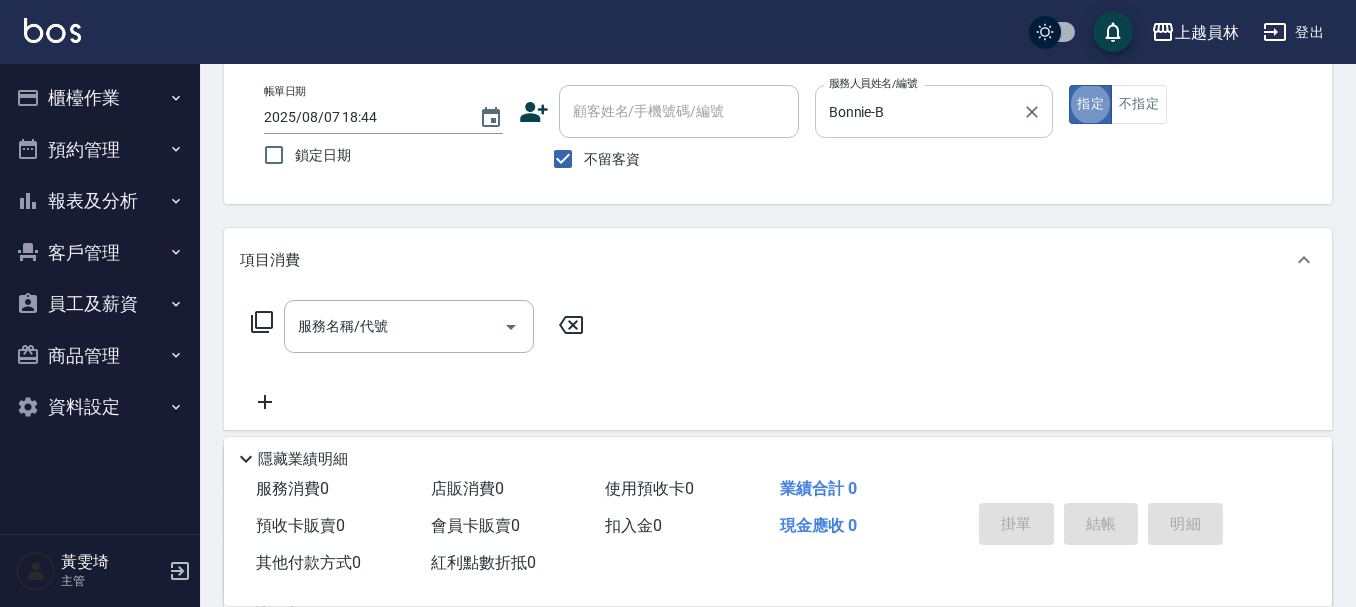 click on "項目消費" at bounding box center [778, 260] 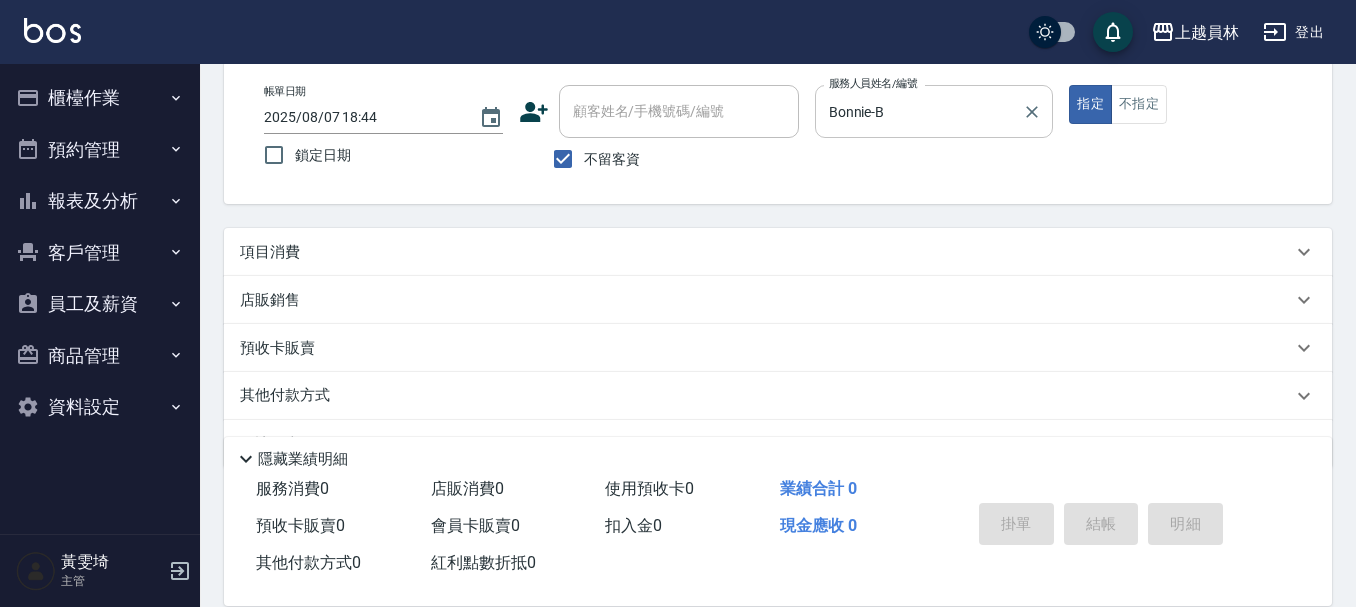 click on "Key In 打帳單 上一筆訂單:#1 帳單速查 結帳前確認明細 連續打單結帳 掛單 結帳 明細 帳單日期 [DATE] [TIME] 鎖定日期 顧客姓名/手機號碼/編號 顧客姓名/手機號碼/編號 不留客資 服務人員姓名/編號 [NAME]-[CODE] 服務人員姓名/編號 指定 不指定 項目消費 服務名稱/代號 服務名稱/代號 店販銷售 服務人員姓名/編號 服務人員姓名/編號 商品代號/名稱 商品代號/名稱 預收卡販賣 卡券名稱/代號 卡券名稱/代號 其他付款方式 其他付款方式 其他付款方式 備註及來源 備註 備註 訂單來源 ​ 訂單來源 隱藏業績明細 服務消費  0 店販消費  0 使用預收卡  0 業績合計   0 預收卡販賣  0 會員卡販賣  0 扣入金  0 現金應收   0 其他付款方式  0 紅利點數折抵  0 掛單 結帳 明細" at bounding box center [778, 312] 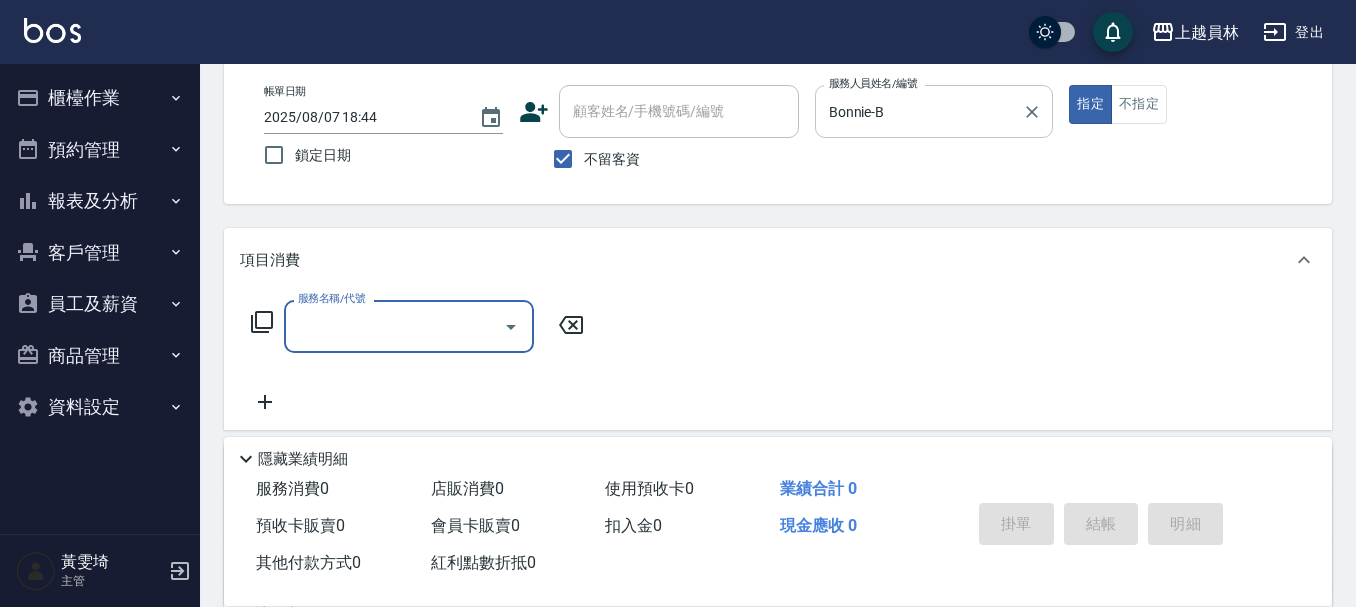 scroll, scrollTop: 0, scrollLeft: 0, axis: both 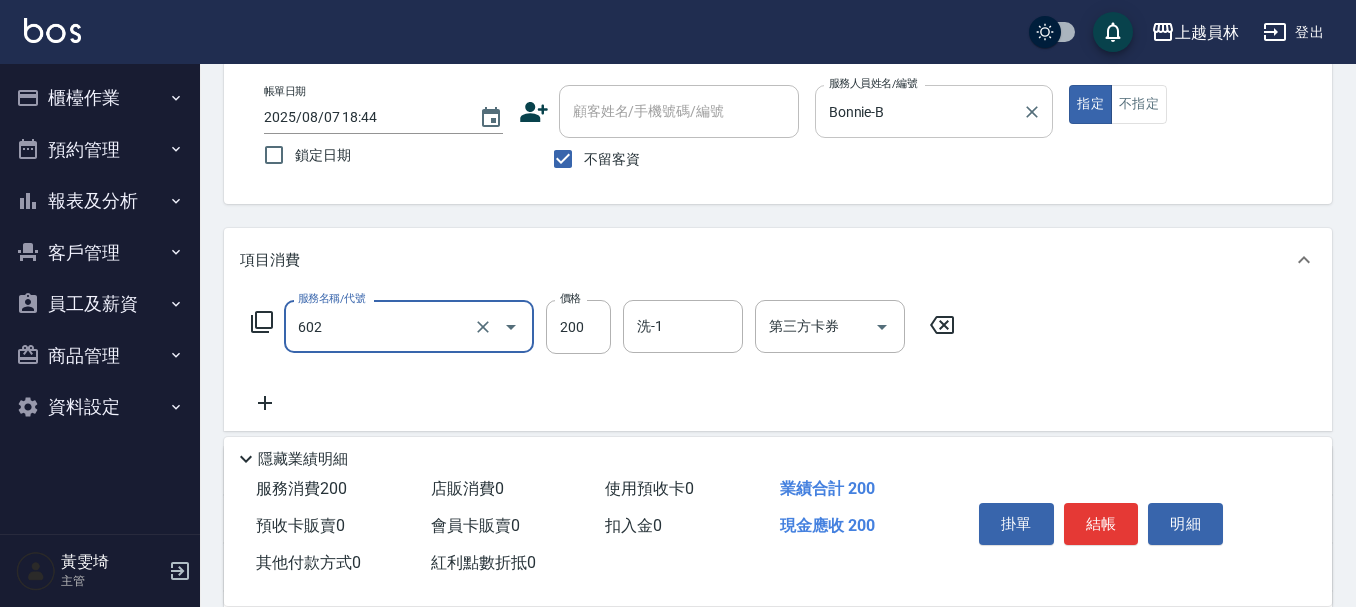 type on "一般洗髮(602)" 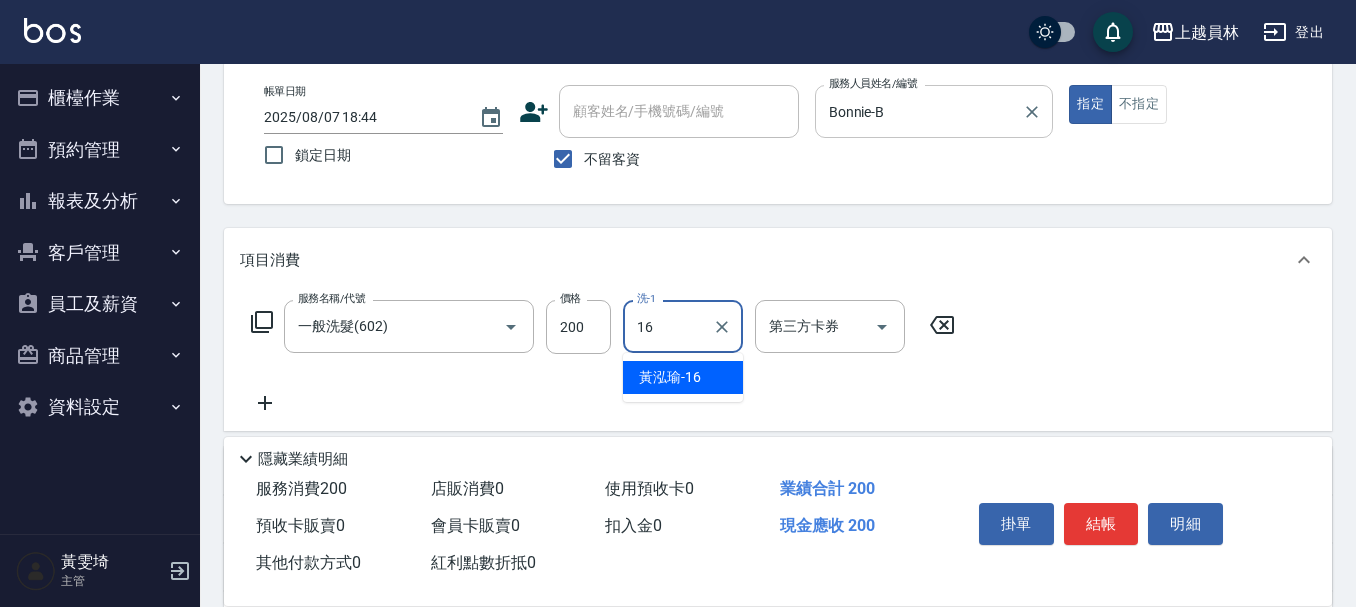 type on "[NAME]-[NUMBER]" 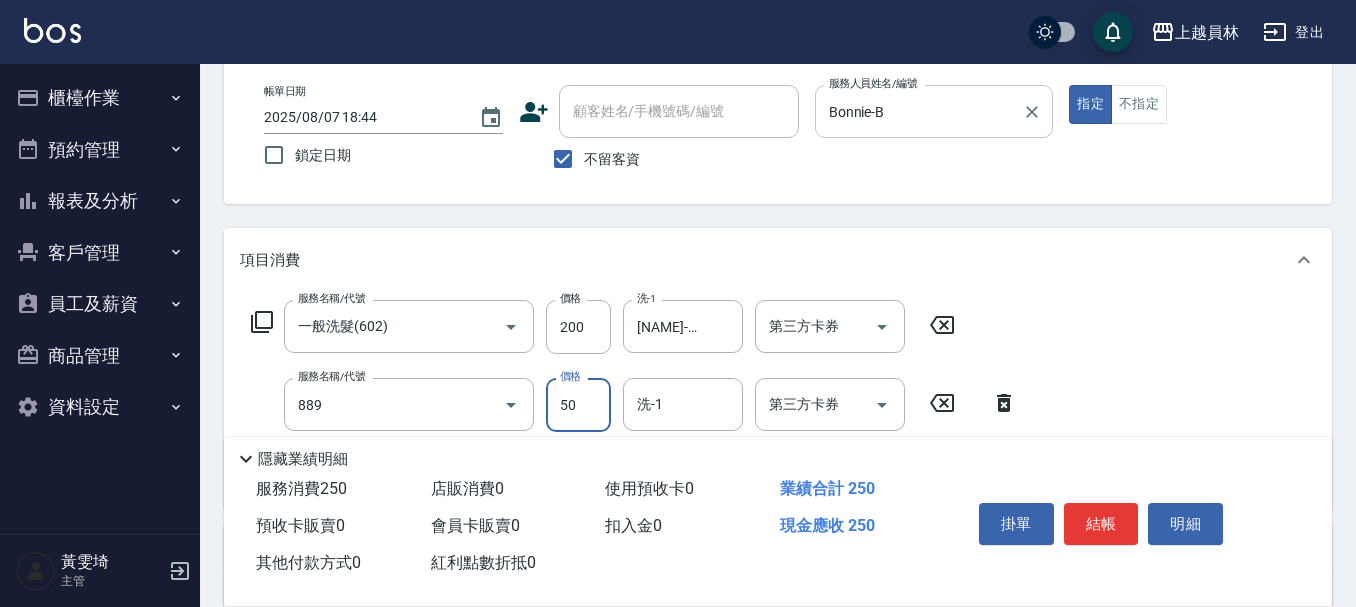 type on "精油(889)" 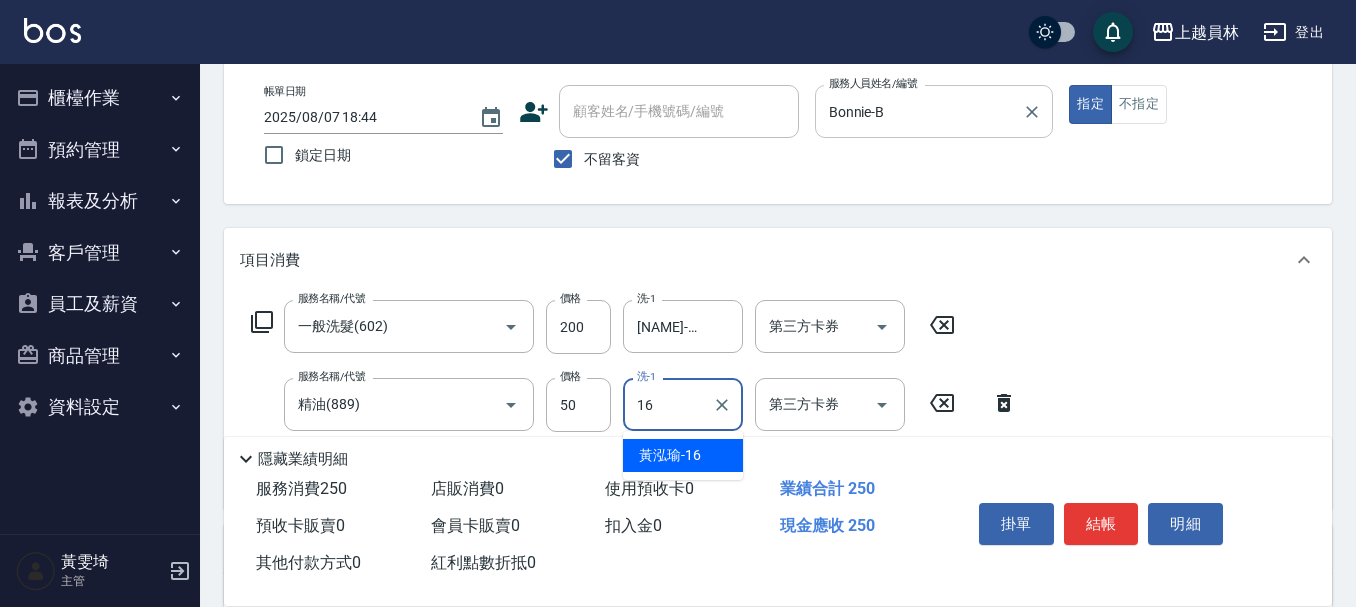 type on "[NAME]-[NUMBER]" 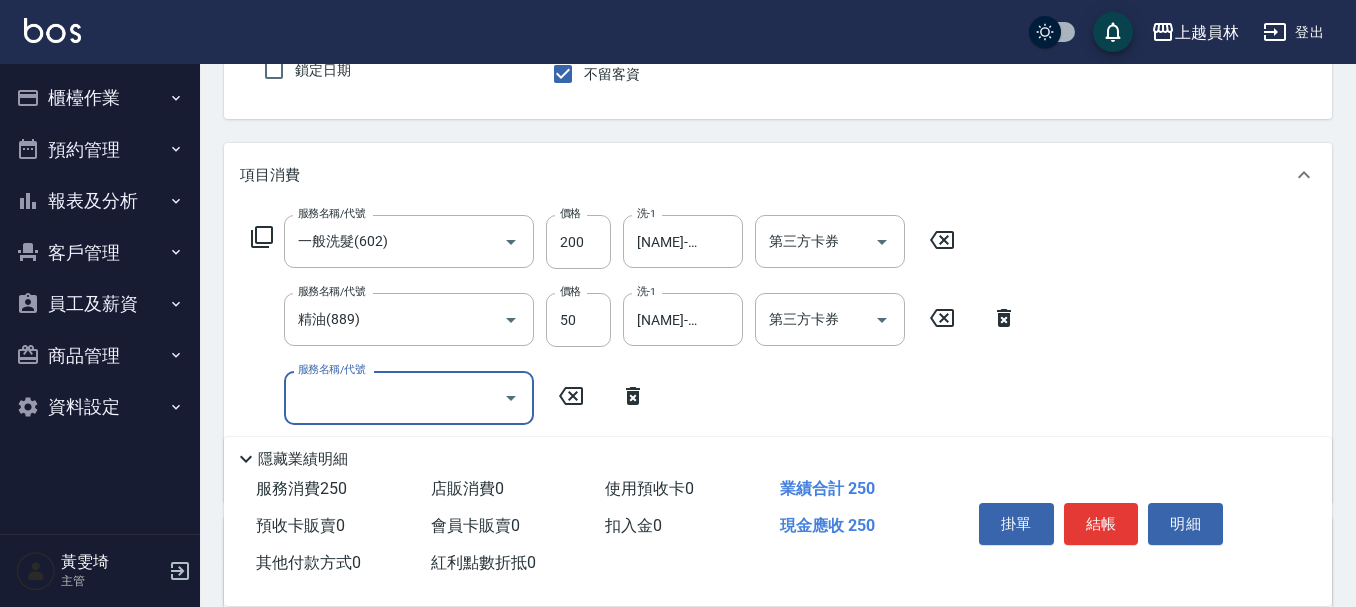 scroll, scrollTop: 300, scrollLeft: 0, axis: vertical 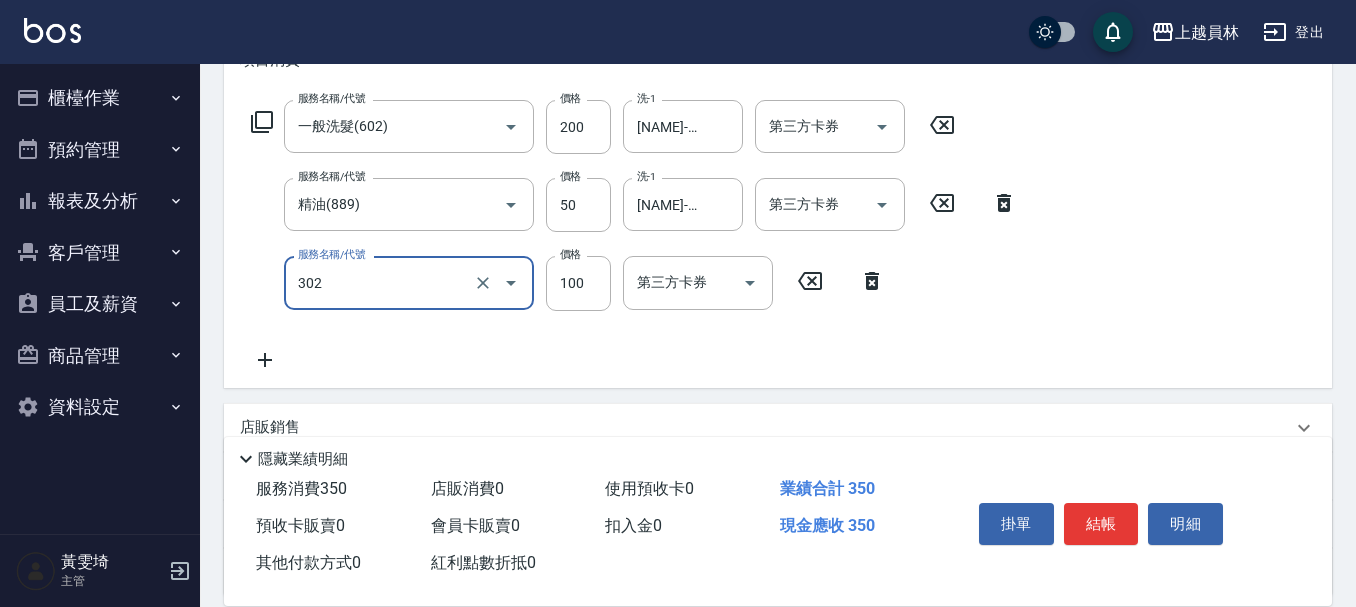 type on "剪髮(302)" 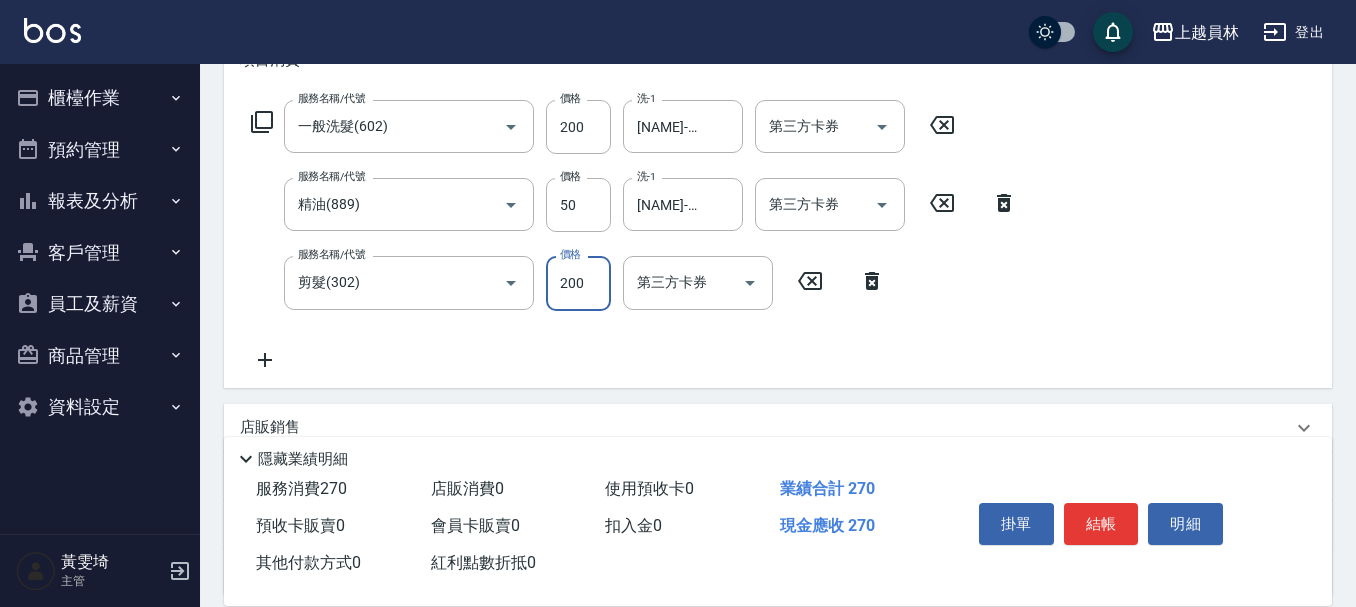 type on "200" 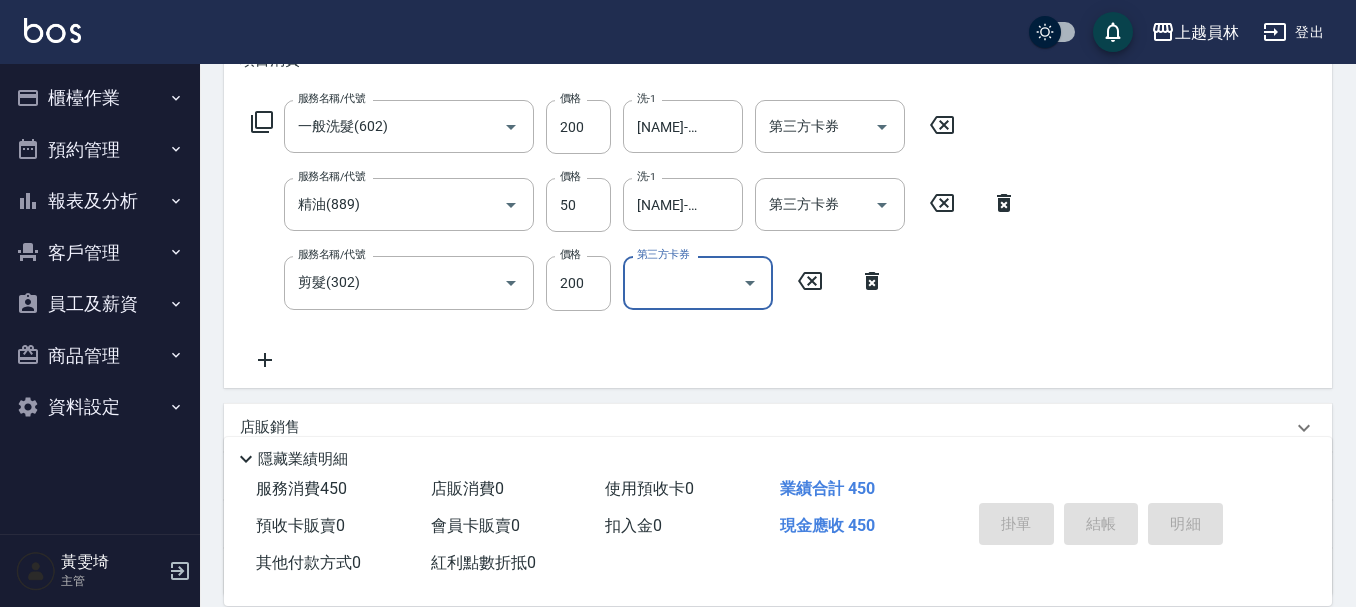 type 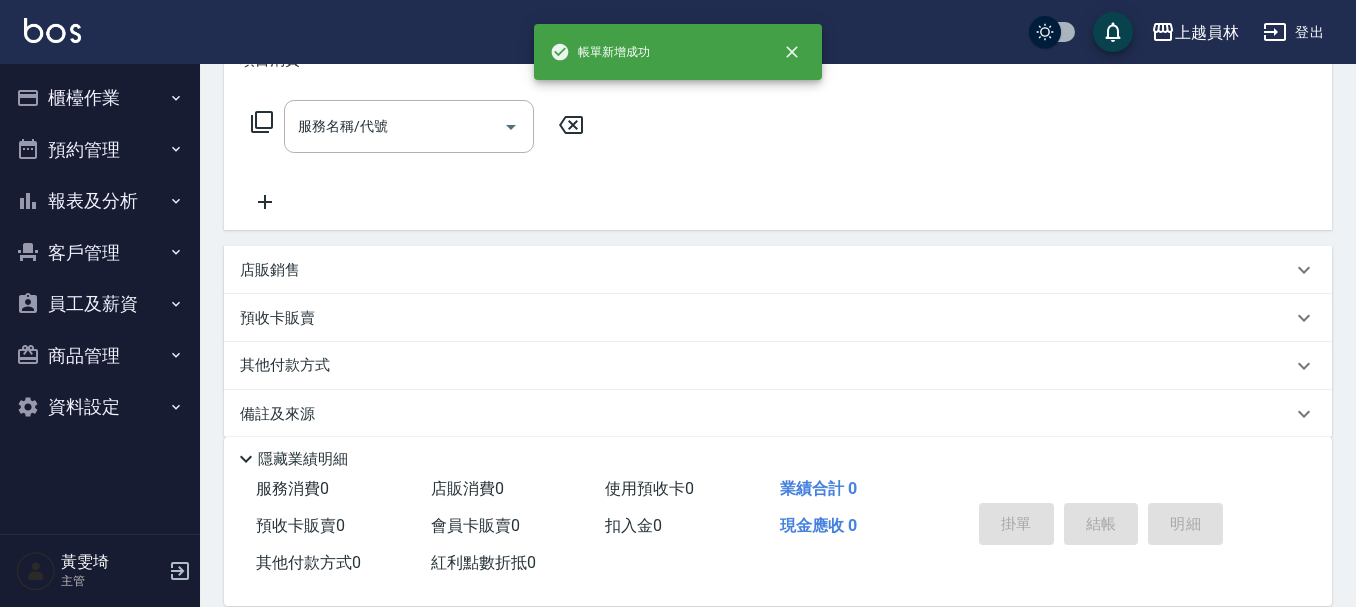 scroll, scrollTop: 0, scrollLeft: 0, axis: both 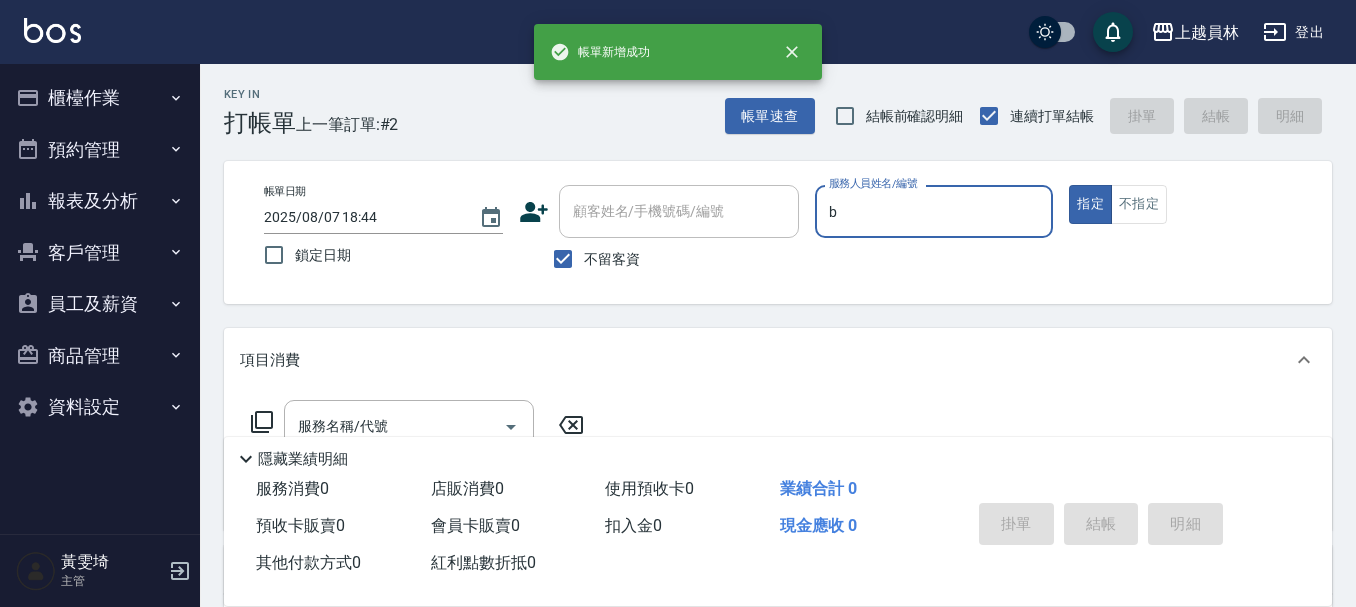 type on "Bonnie-B" 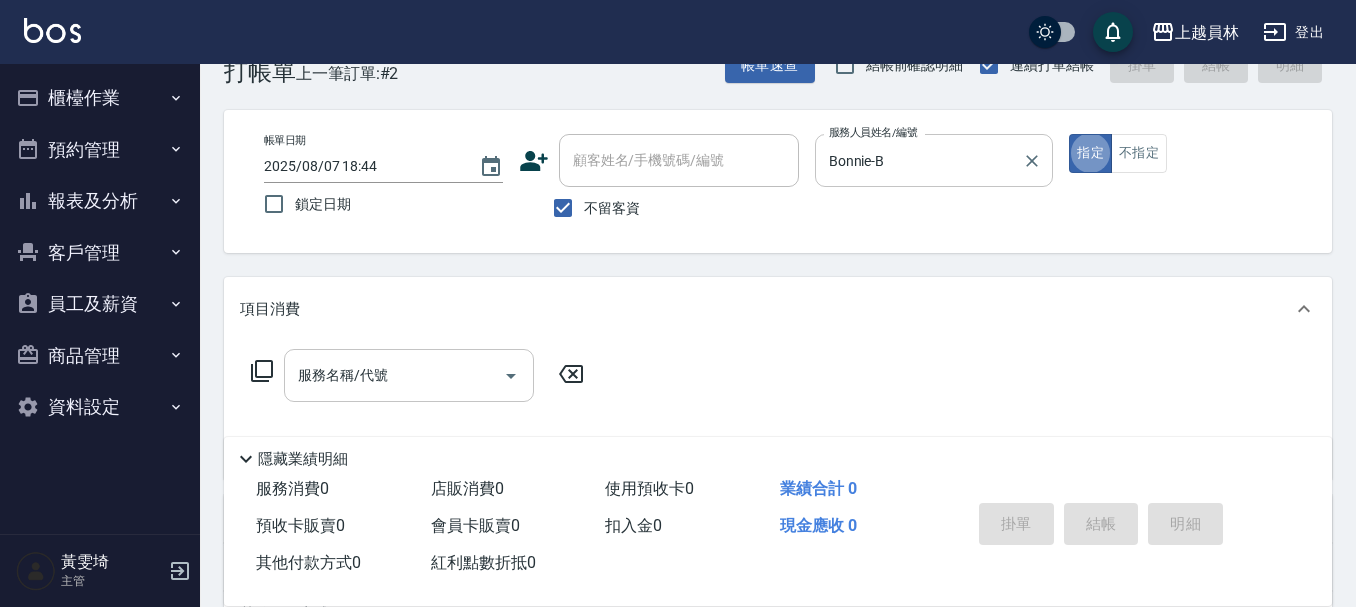 scroll, scrollTop: 100, scrollLeft: 0, axis: vertical 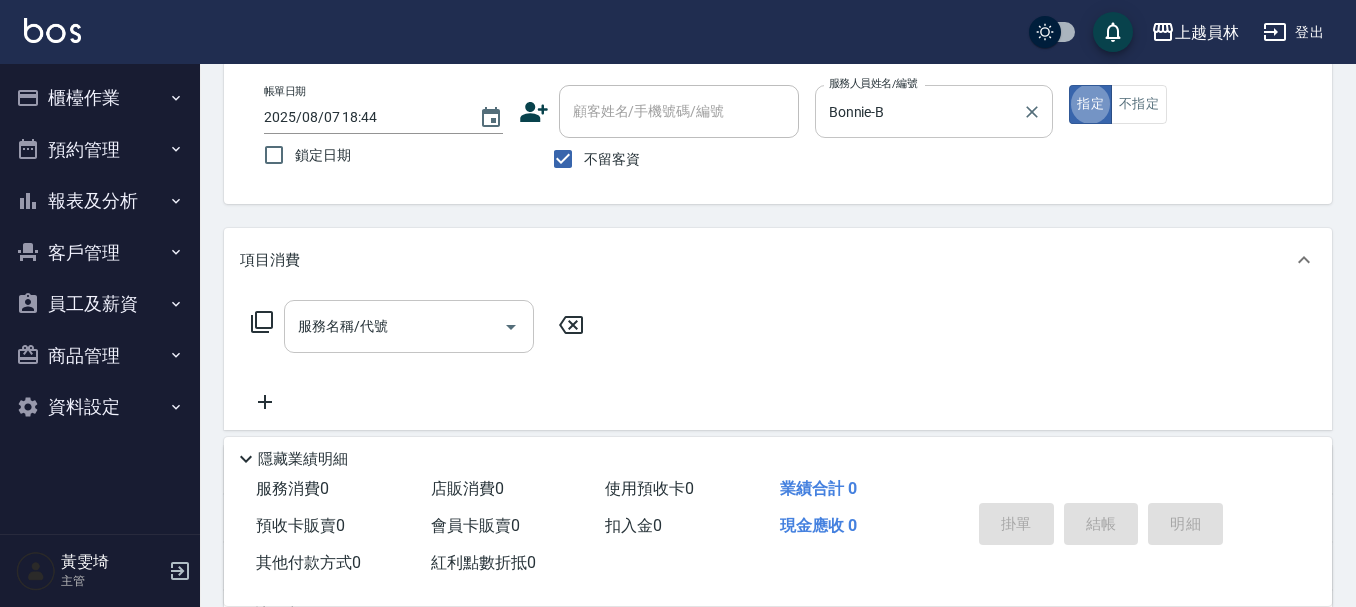 drag, startPoint x: 435, startPoint y: 346, endPoint x: 467, endPoint y: 326, distance: 37.735924 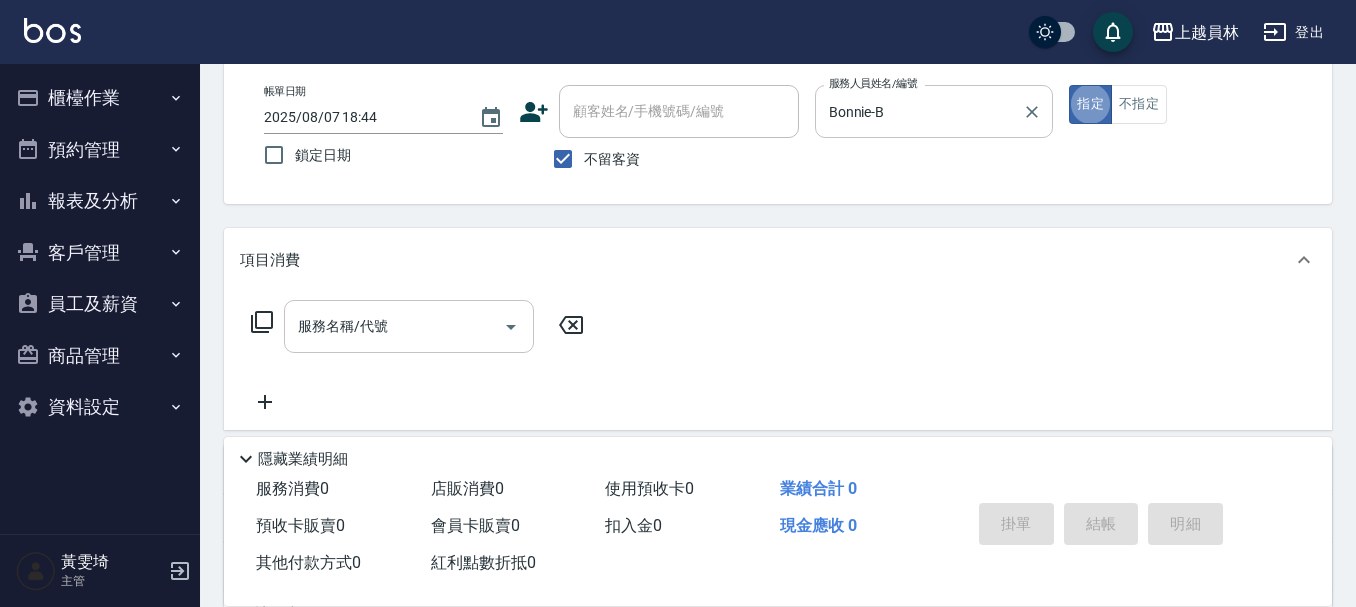 click on "服務名稱/代號" at bounding box center (409, 326) 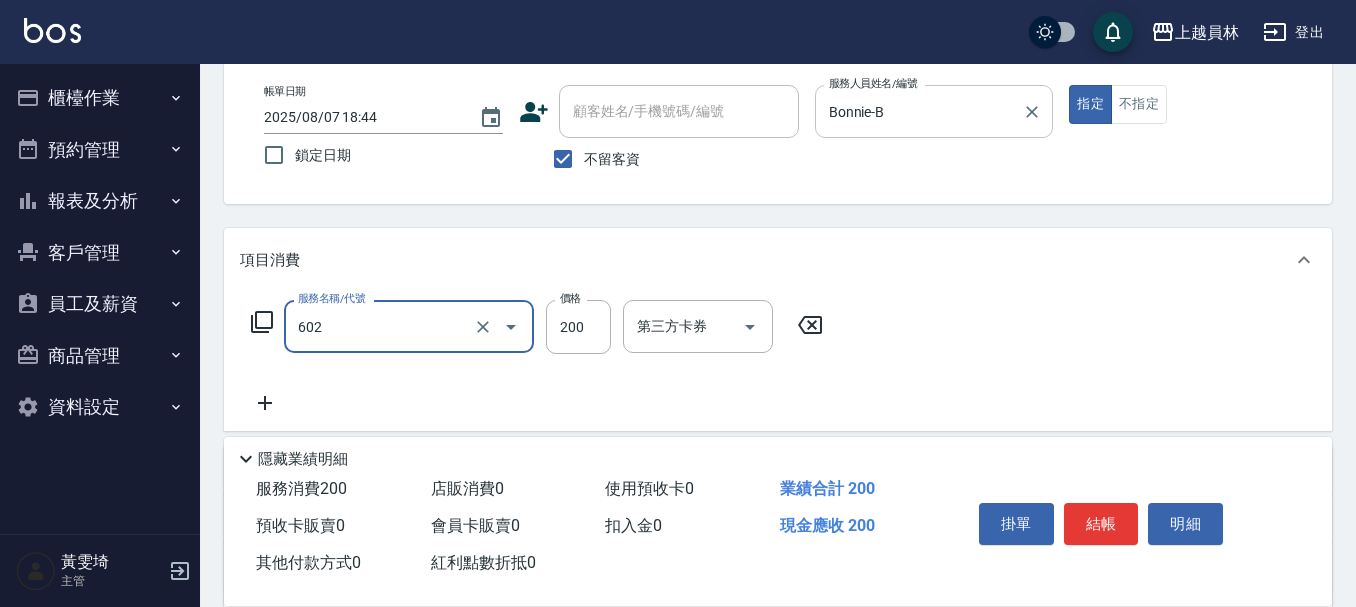 type on "一般洗髮(602)" 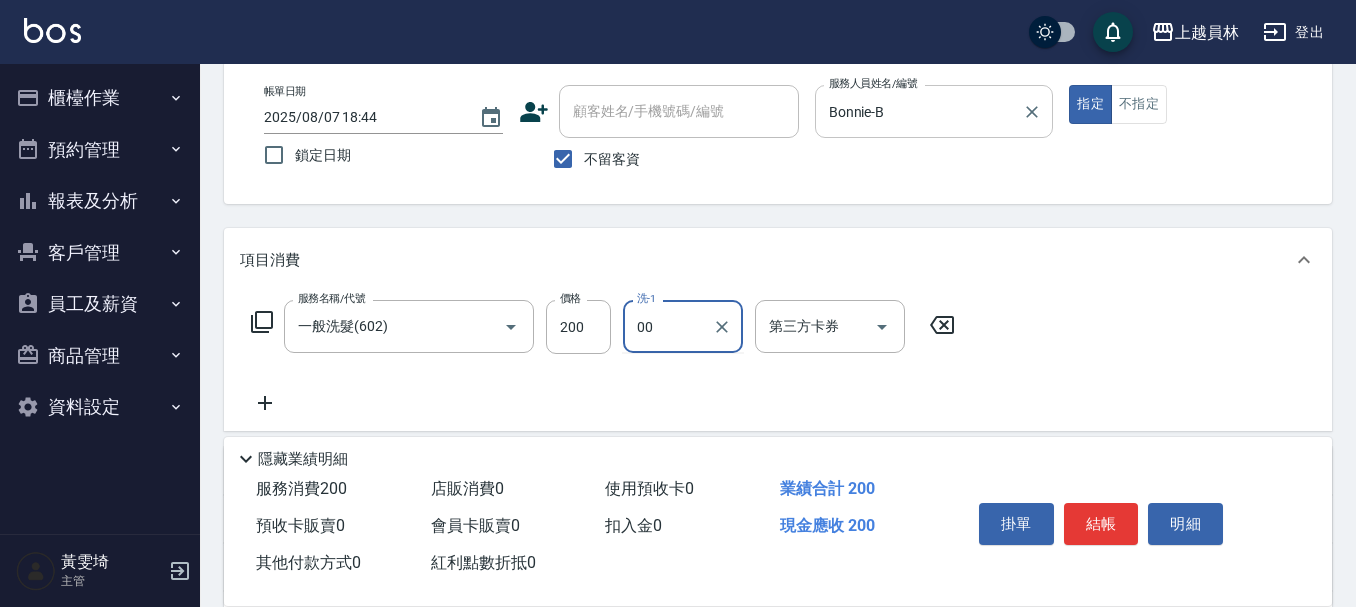 type on "苓苓-00" 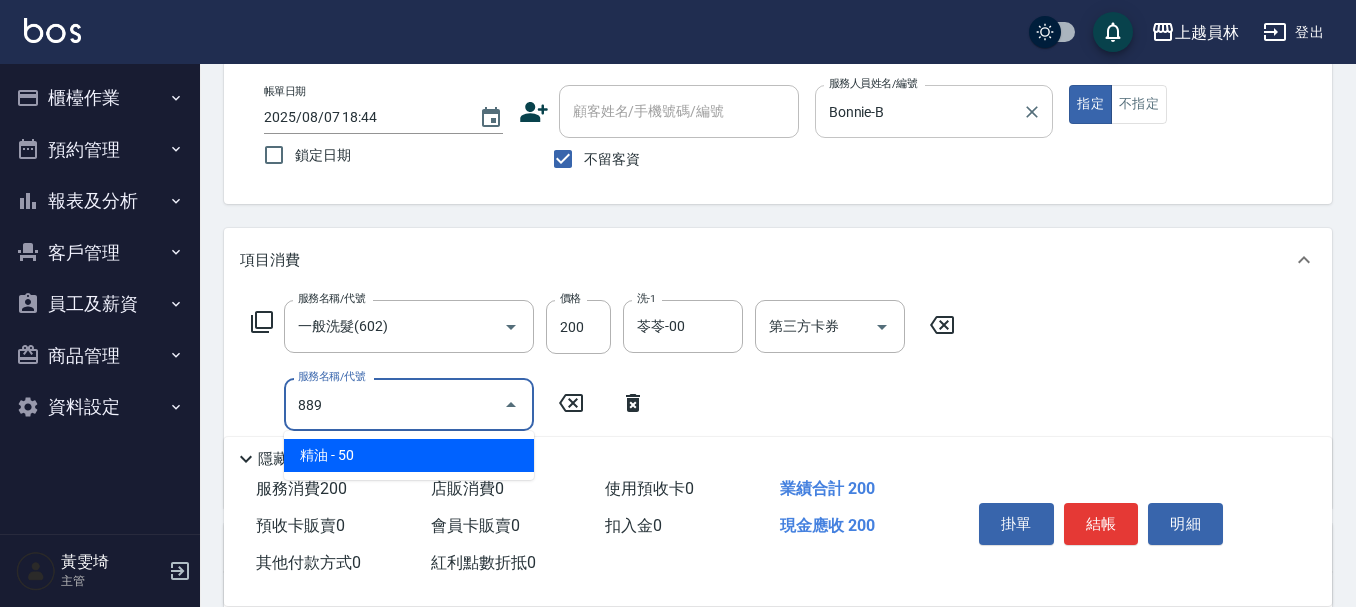 type on "精油(889)" 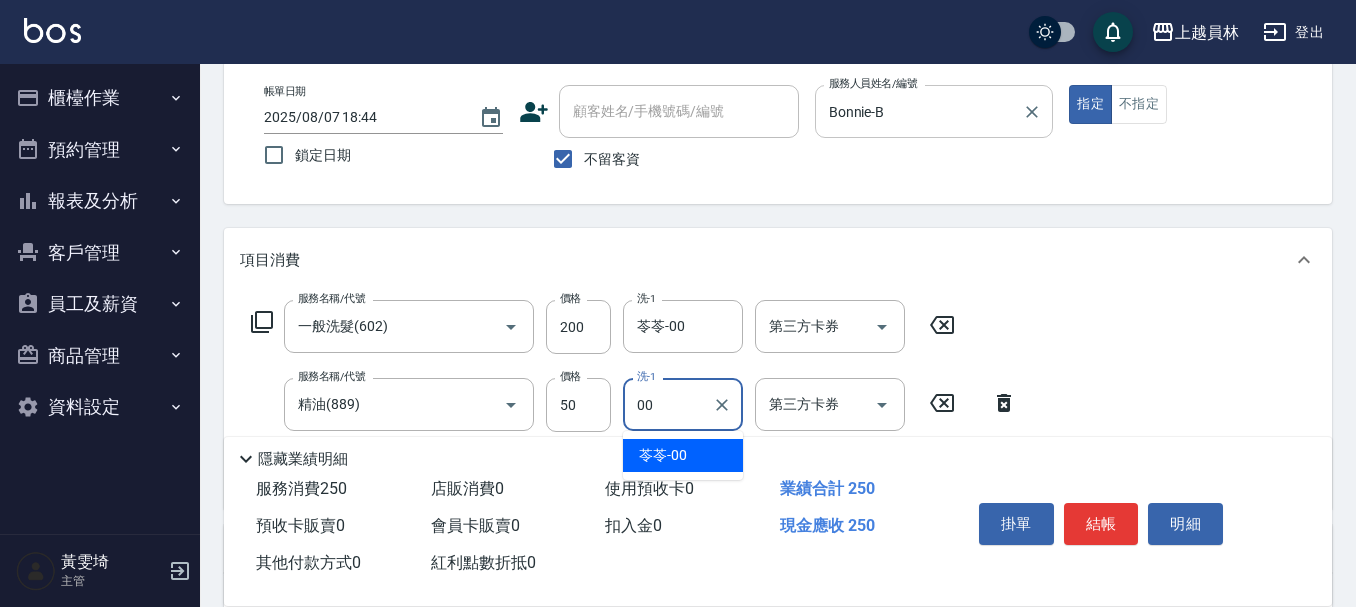 type on "苓苓-00" 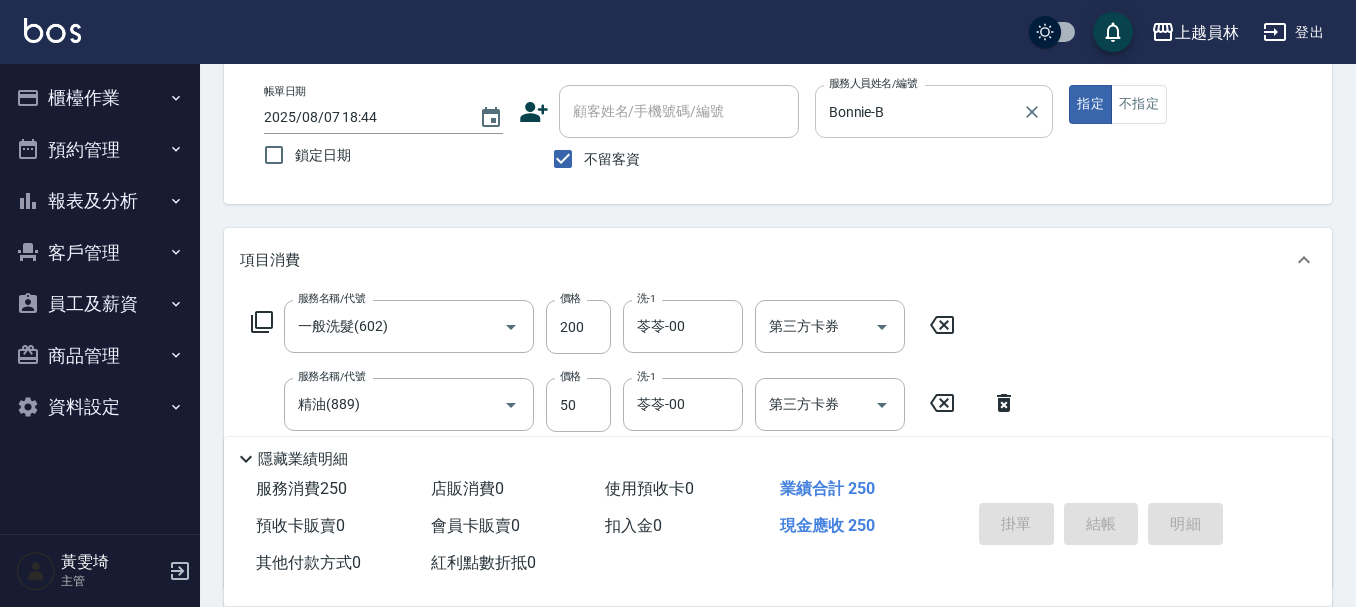 type on "[DATE] [TIME]" 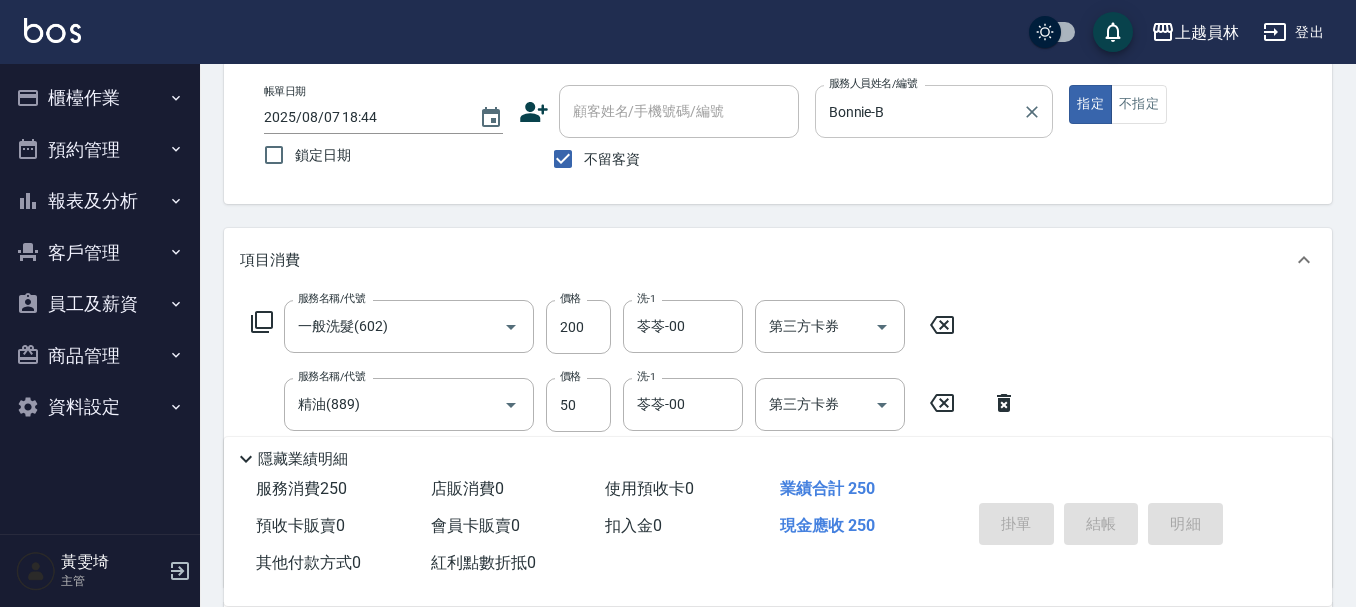 type 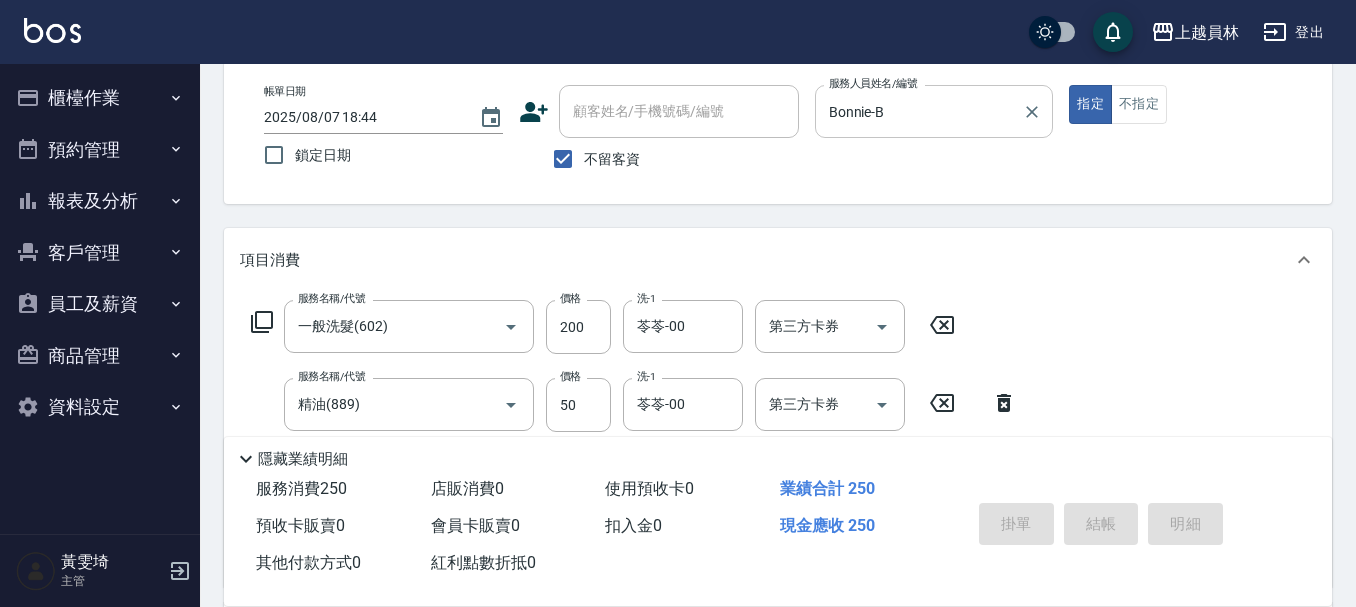type 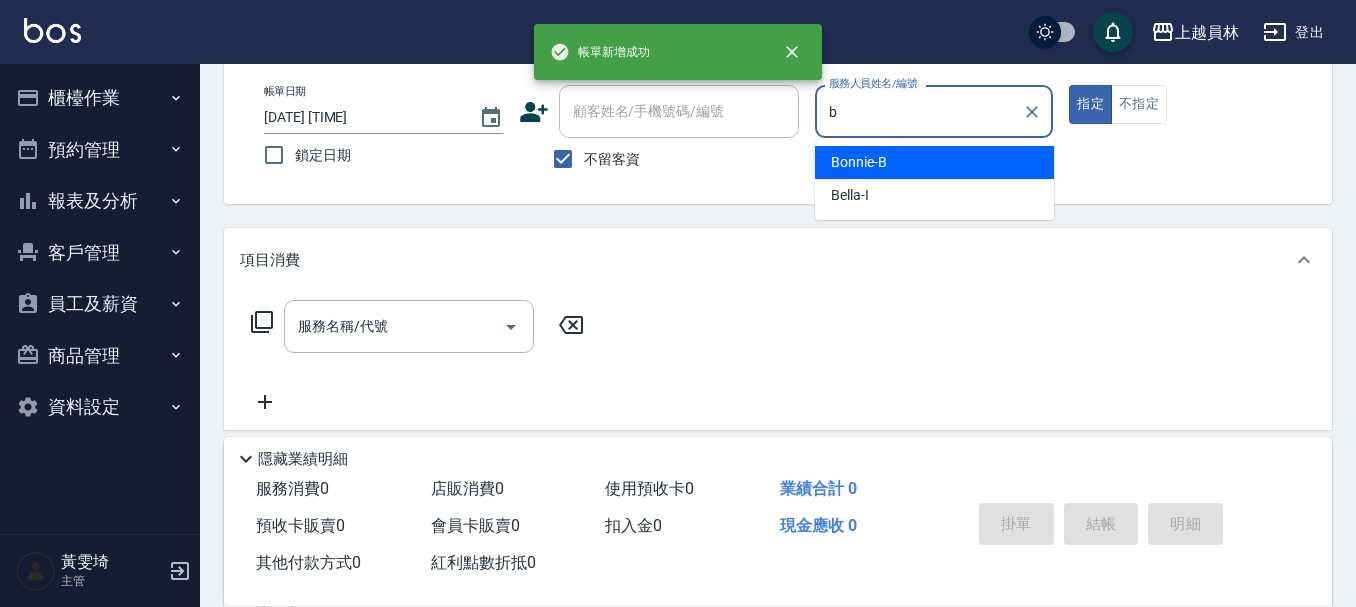 type on "Bonnie-B" 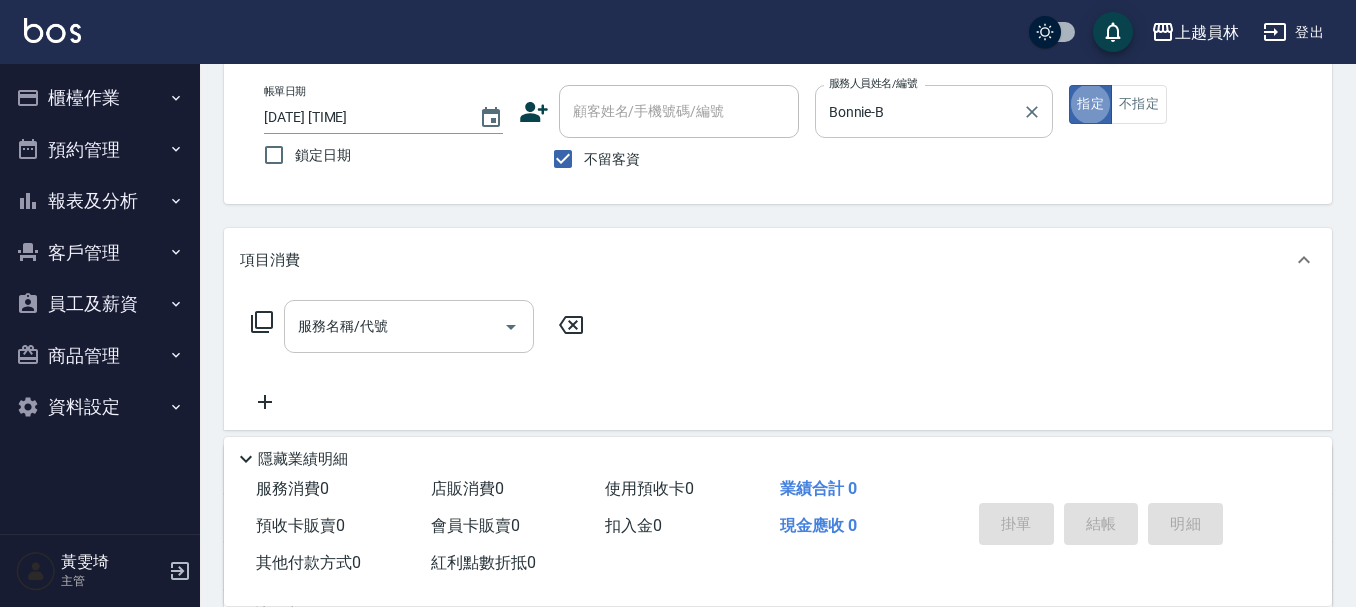 click on "服務名稱/代號" at bounding box center [394, 326] 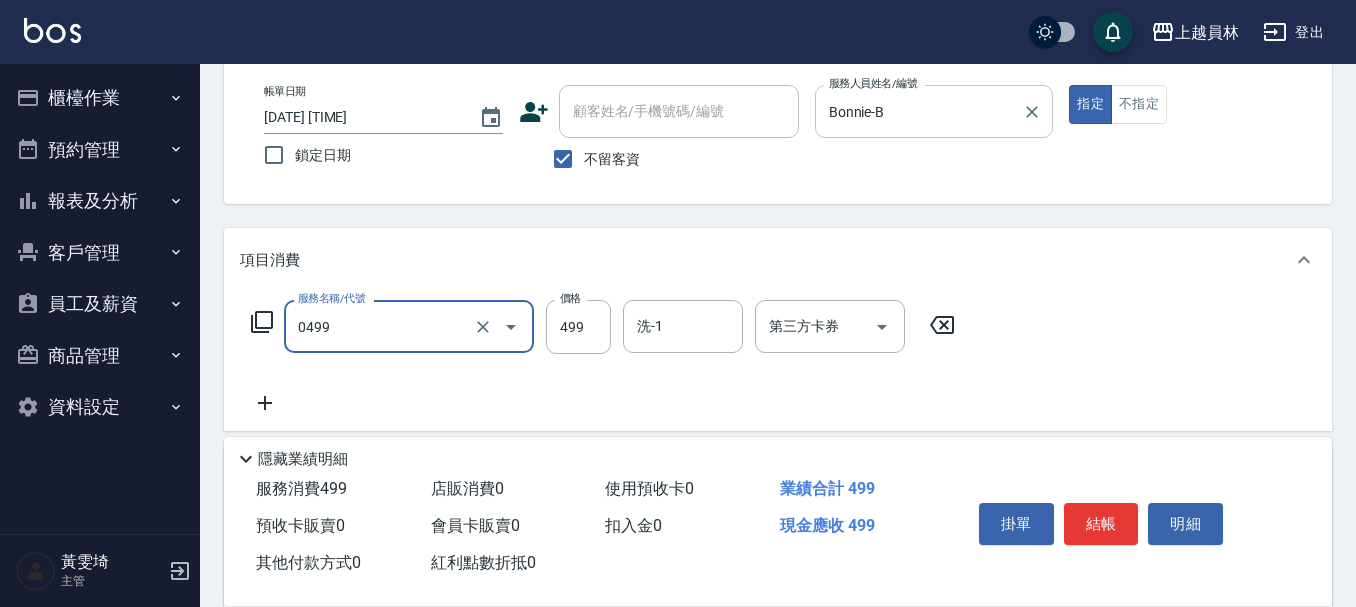 type on "去角質洗髮(0499)" 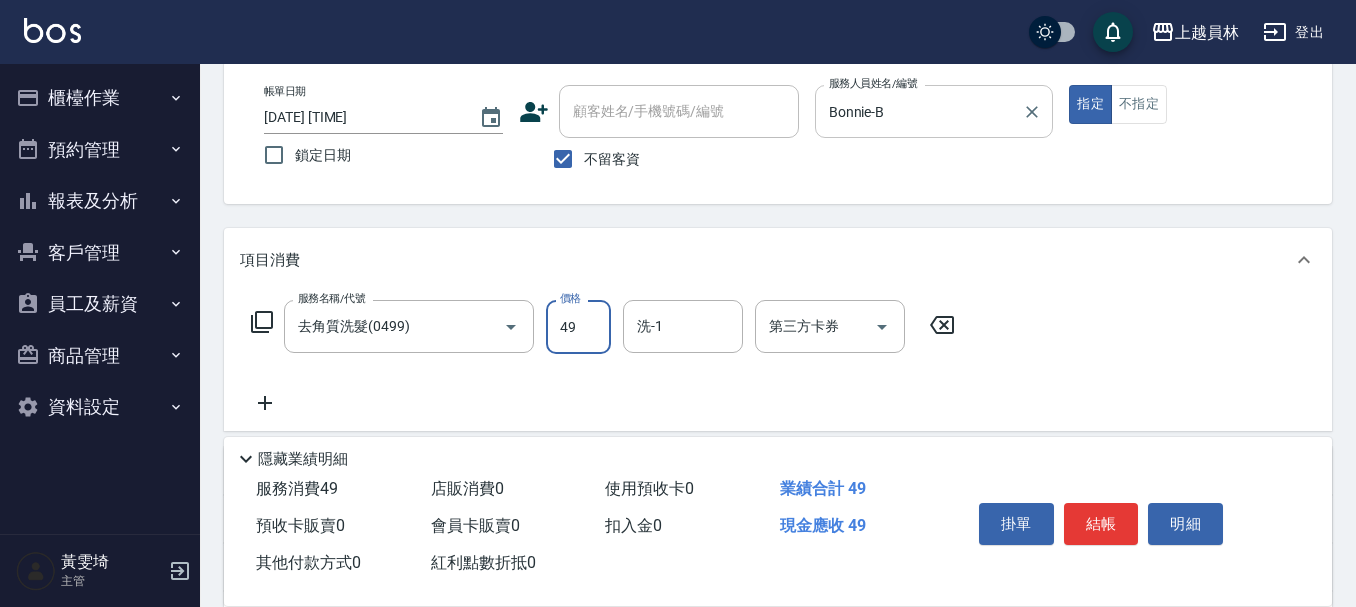 type on "499" 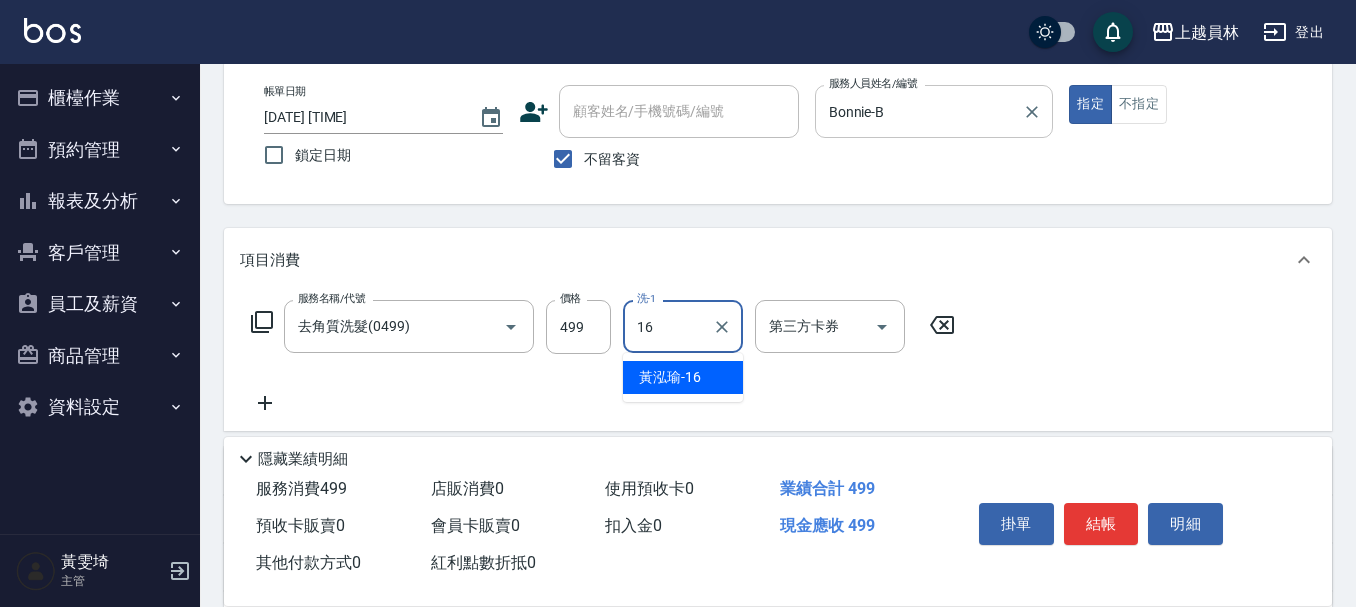 type on "[NAME]-[NUMBER]" 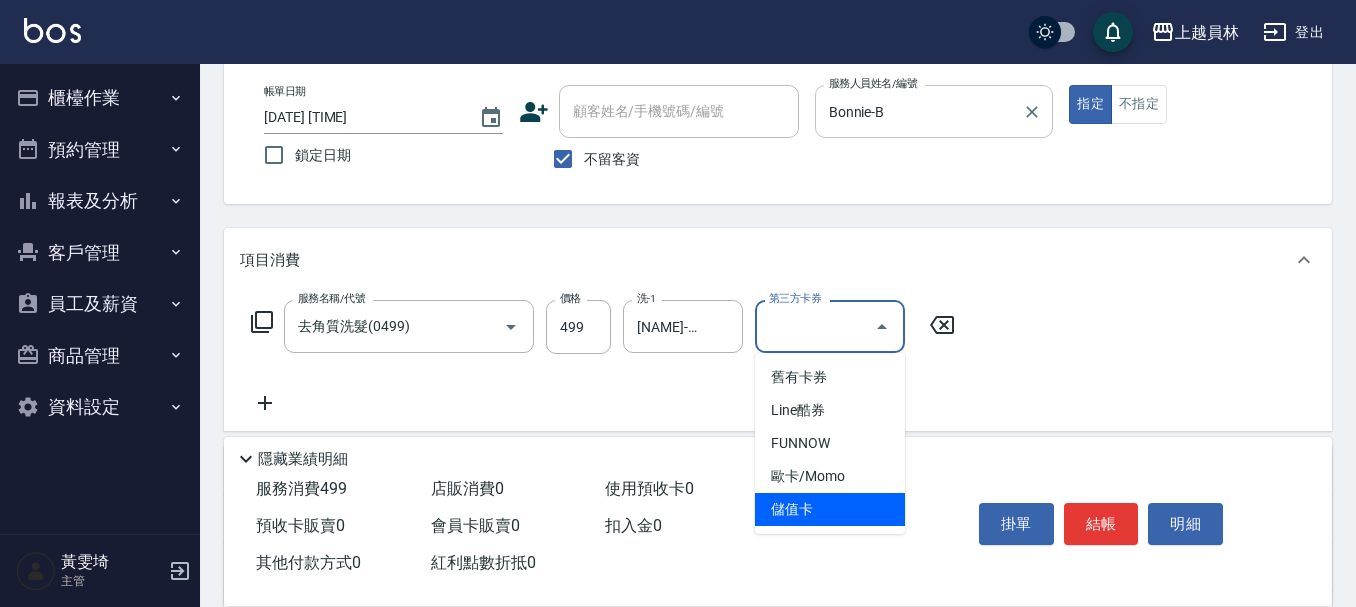 type on "儲值卡" 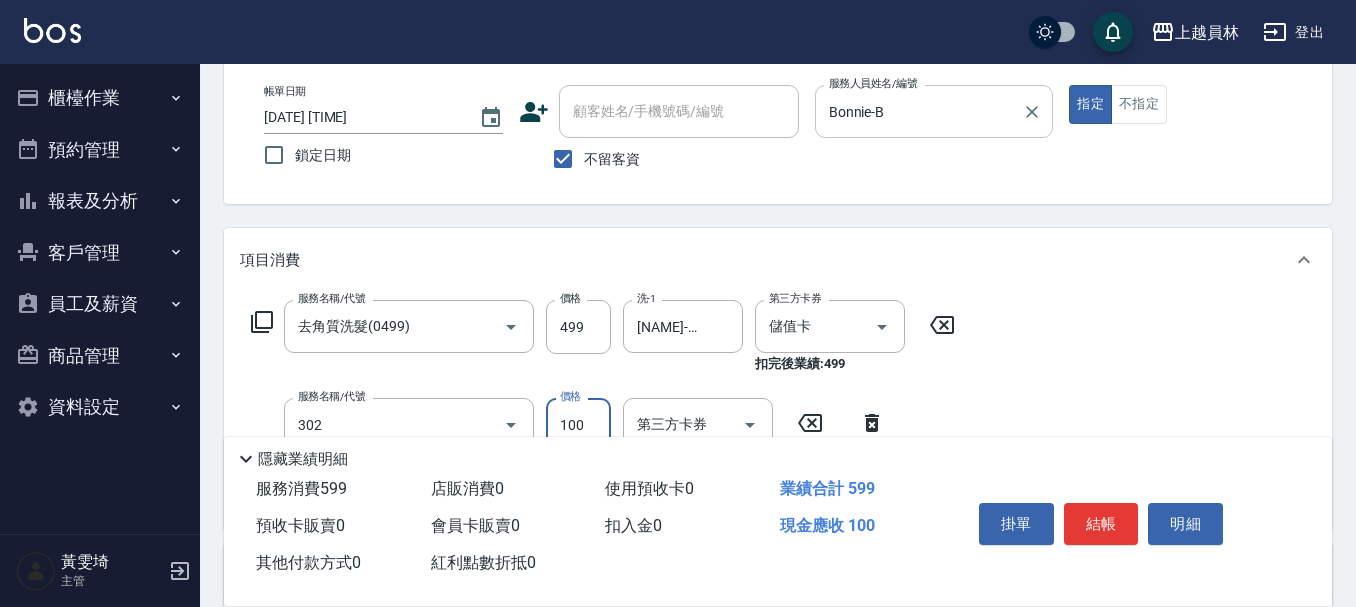 type on "剪髮(302)" 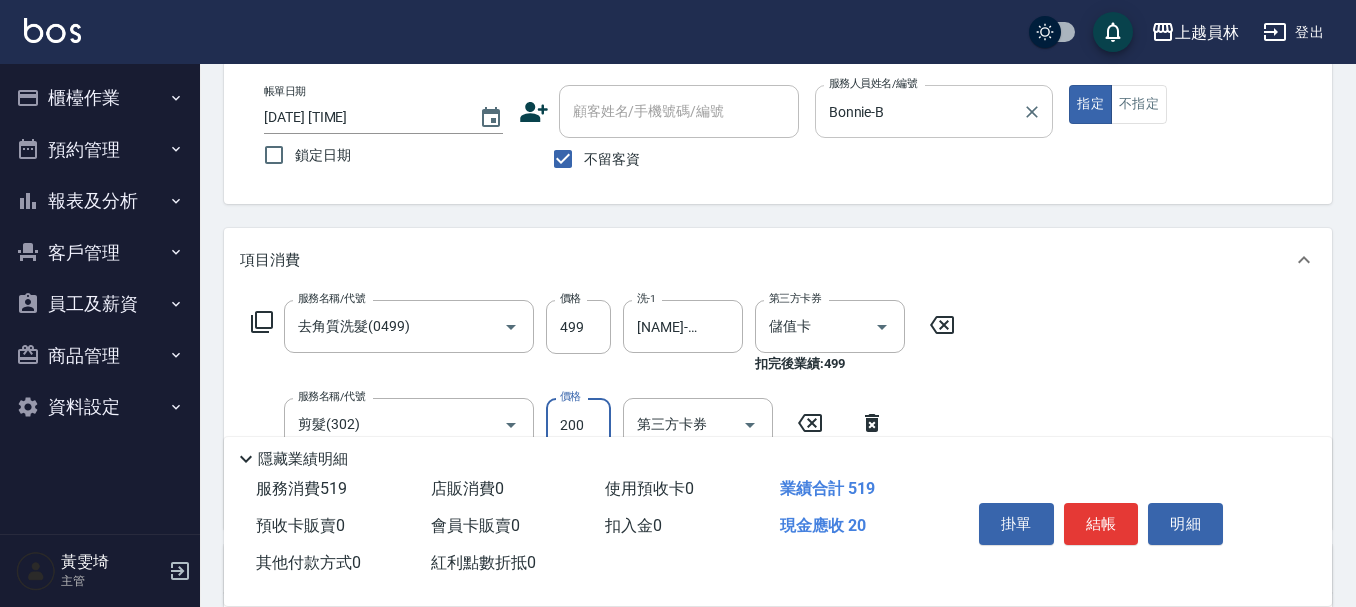 type on "200" 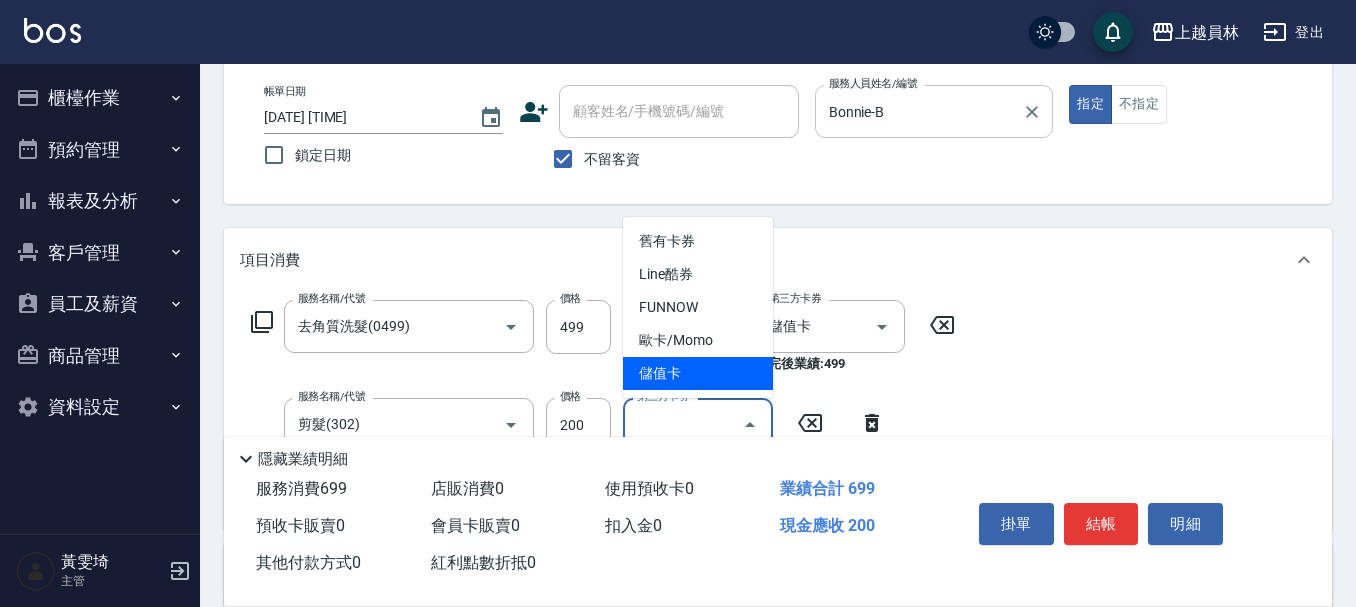 type on "儲值卡" 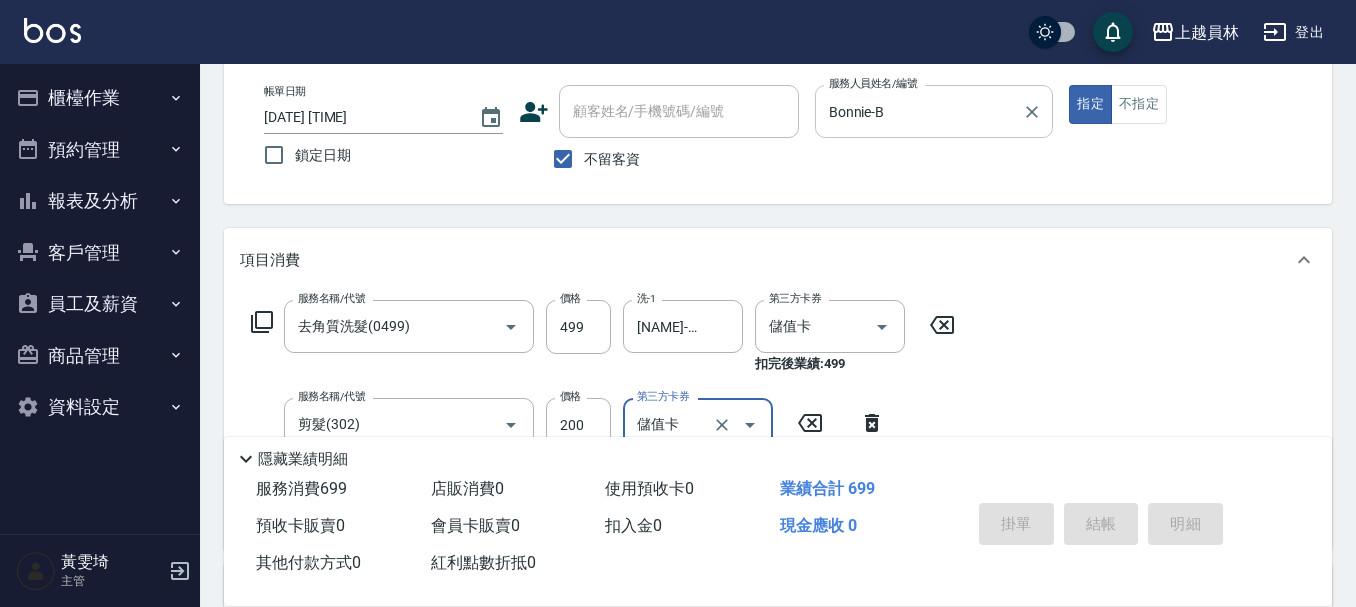 type 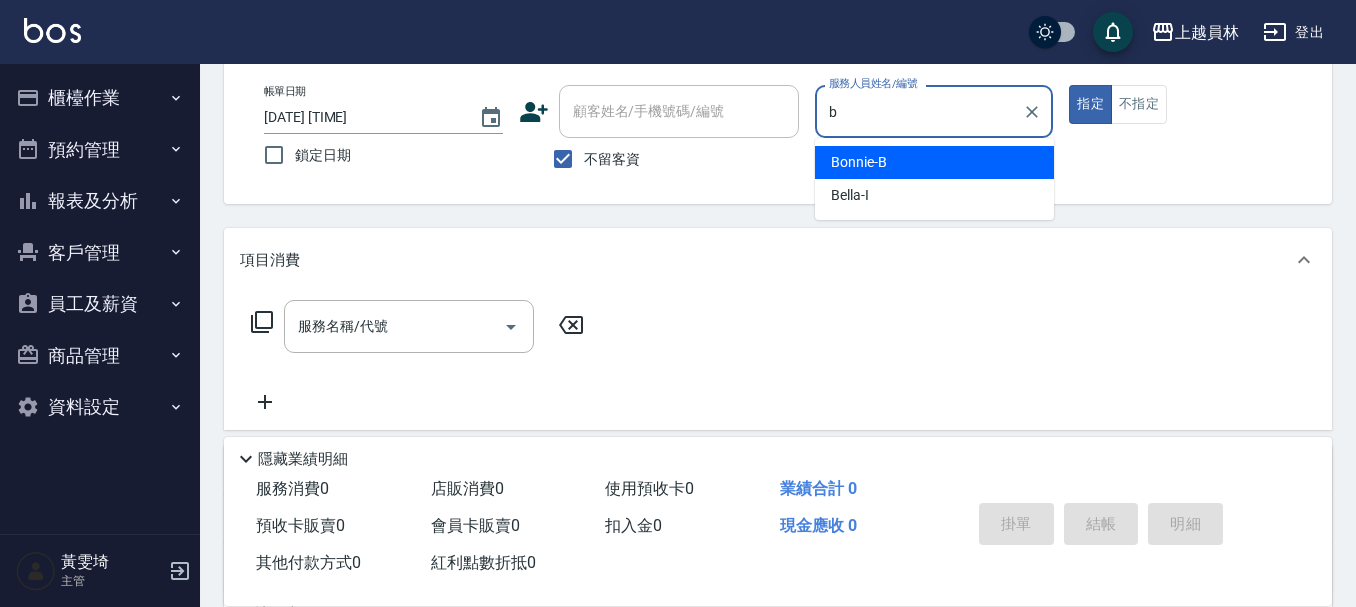 type on "Bonnie-B" 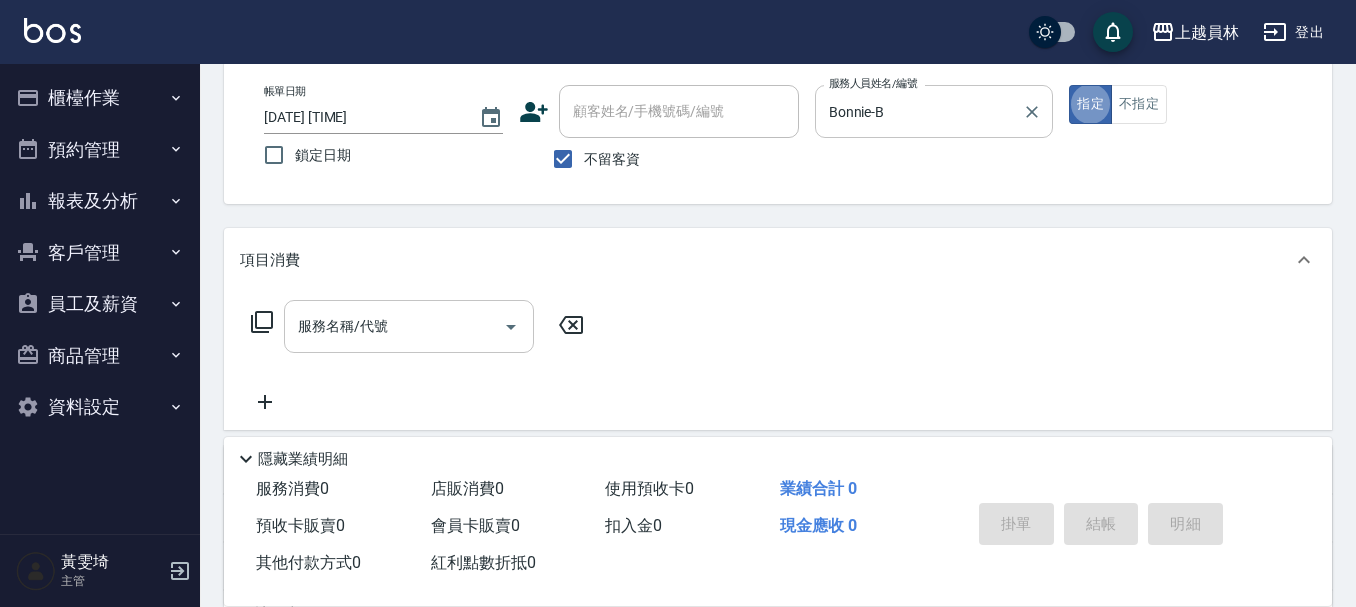click on "服務名稱/代號" at bounding box center [394, 326] 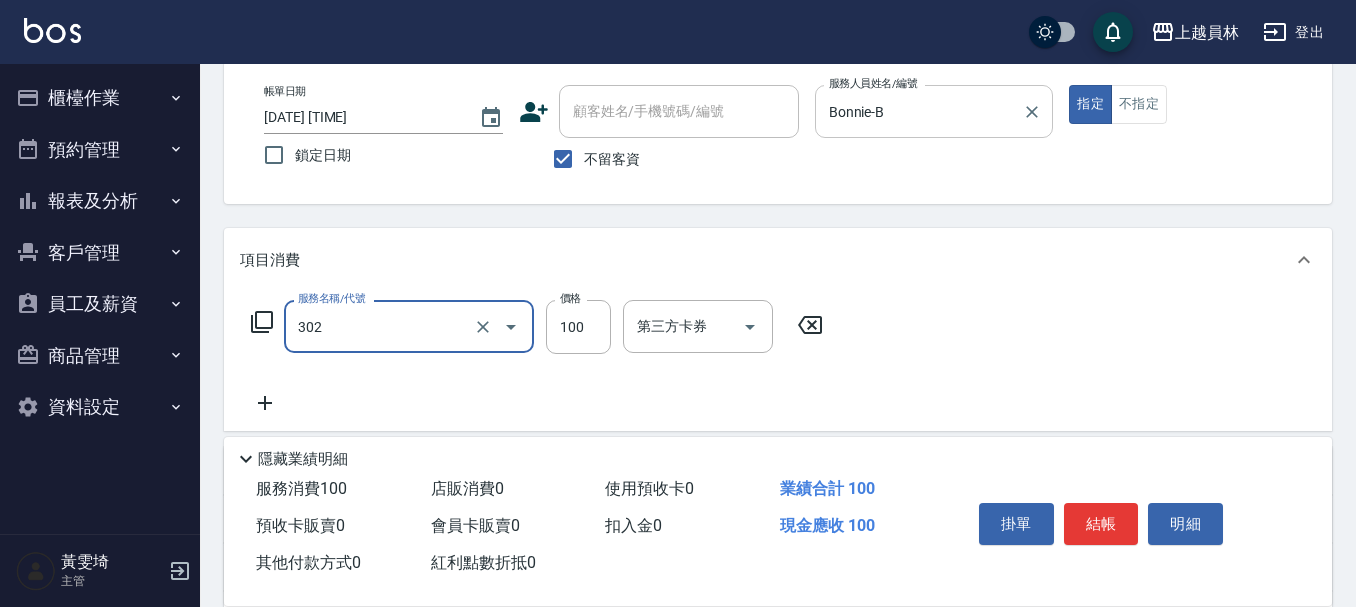 type on "剪髮(302)" 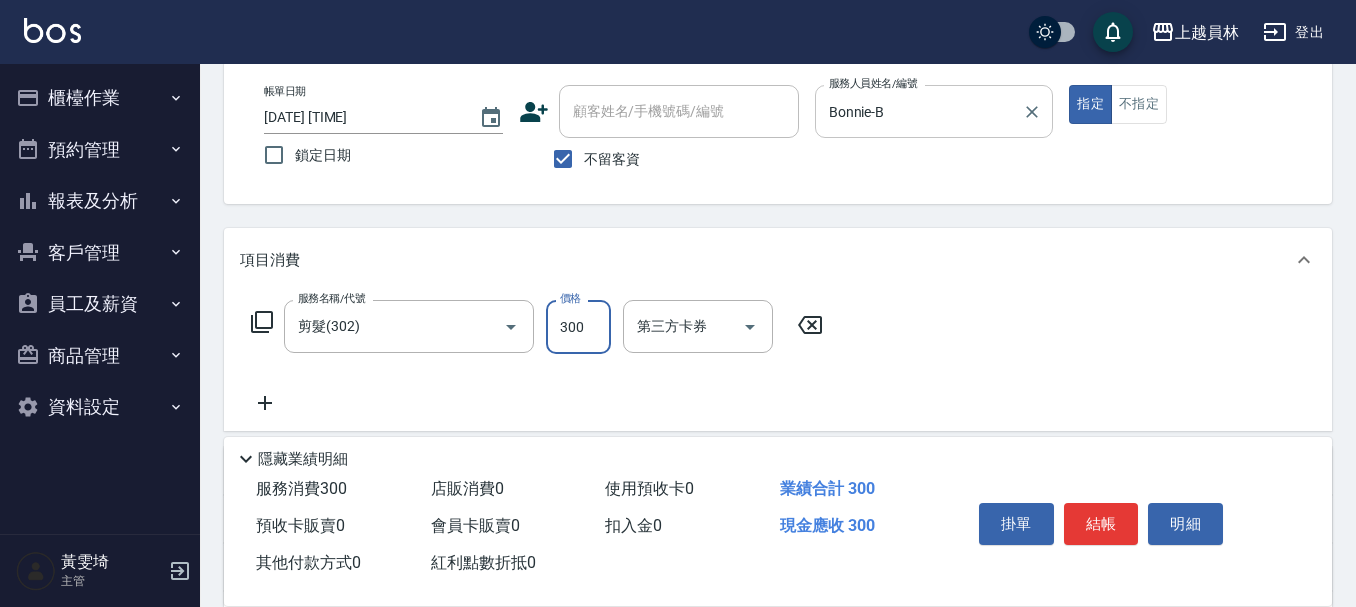 type on "300" 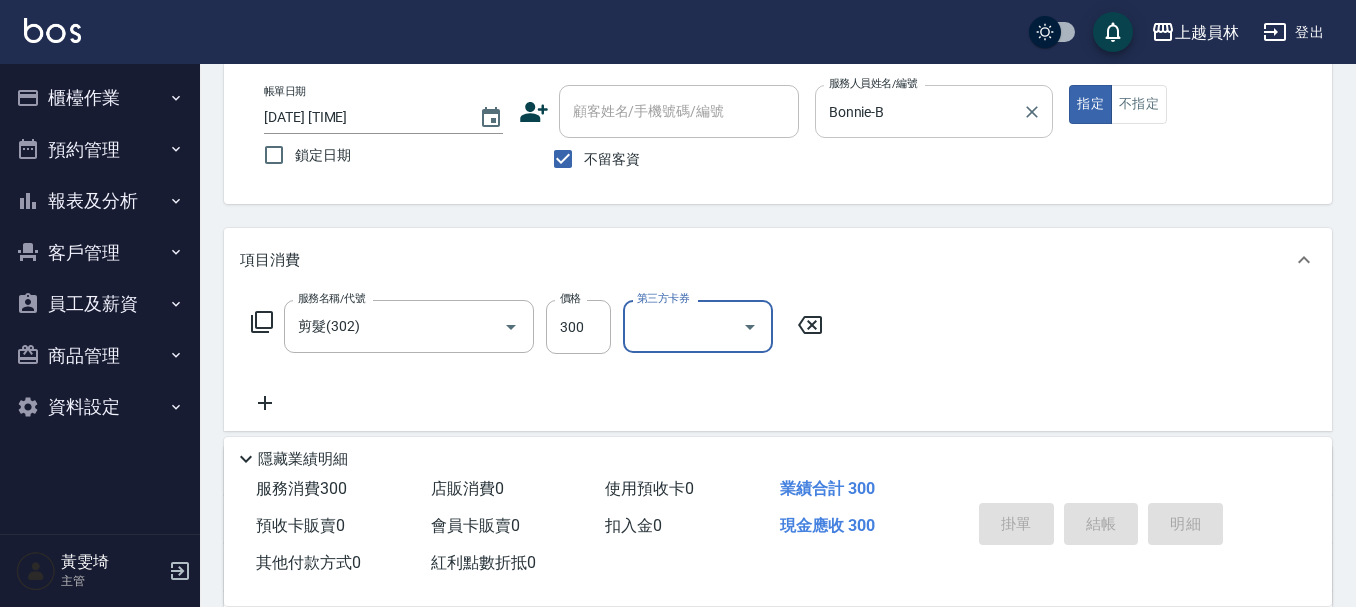 type 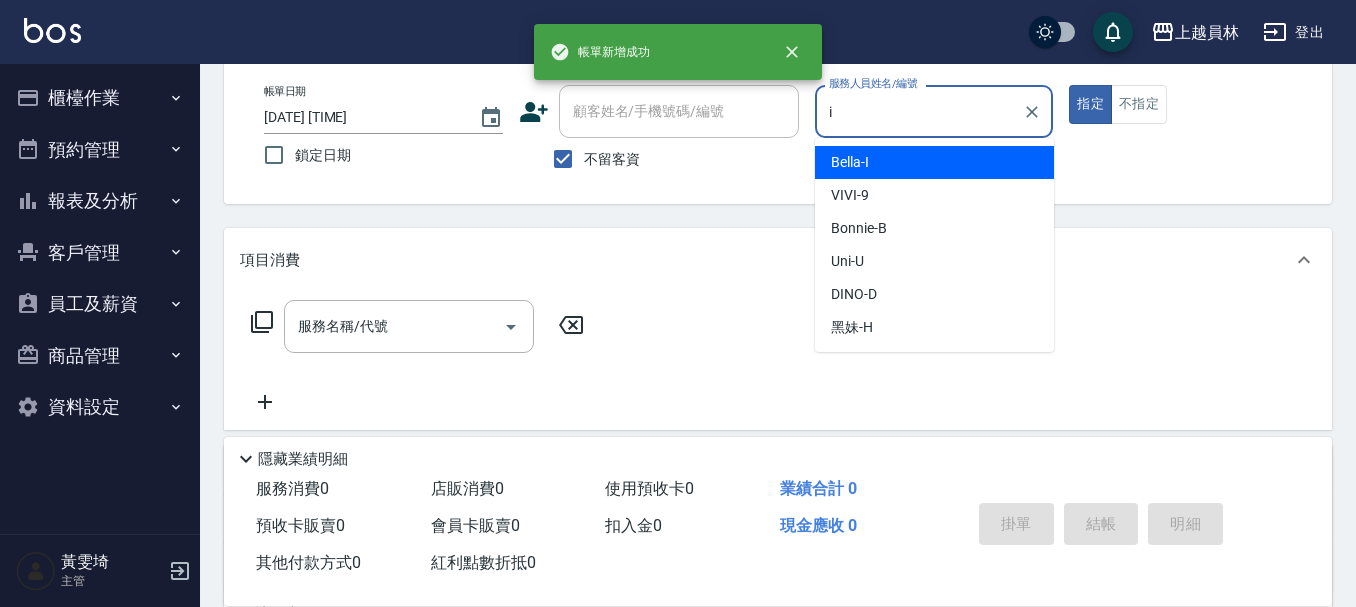 type on "Bella-I" 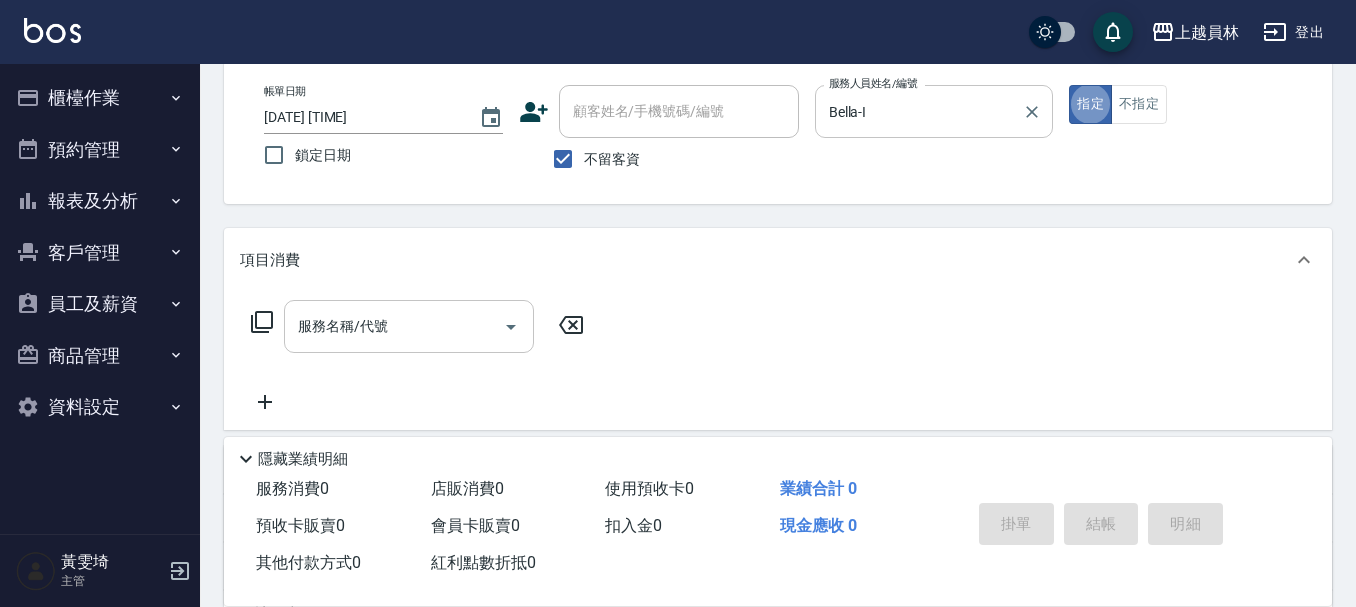 click on "服務名稱/代號" at bounding box center (394, 326) 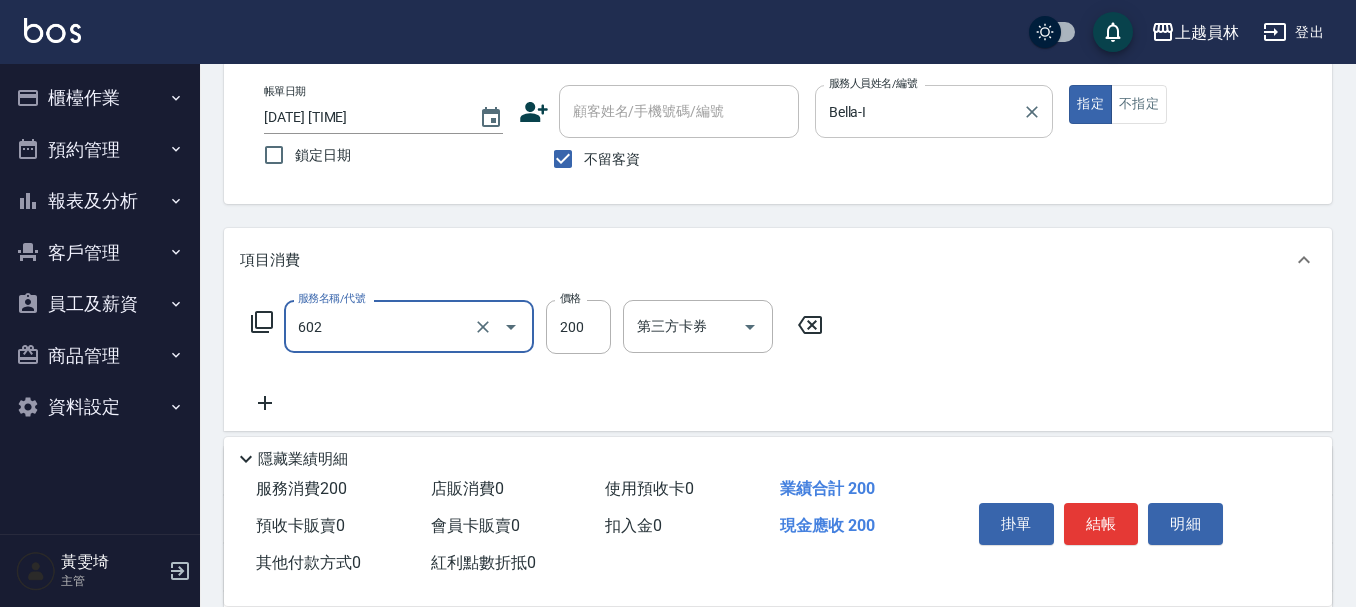 type on "一般洗髮(602)" 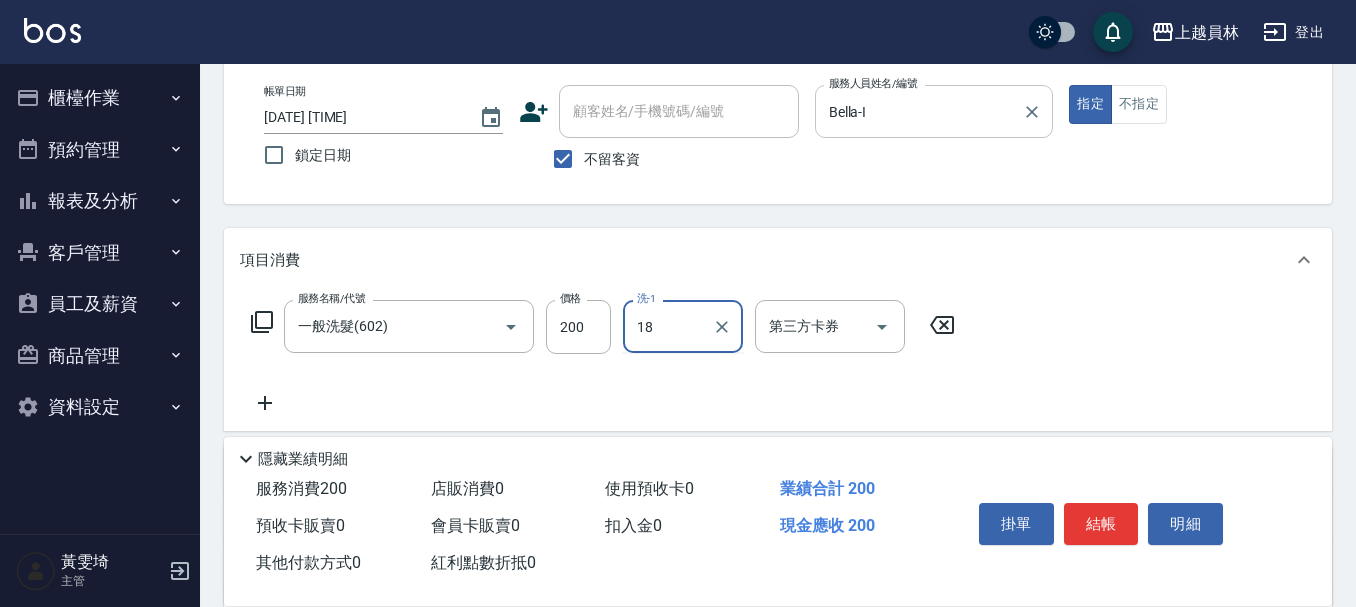 type on "[NAME]-[NUMBER]" 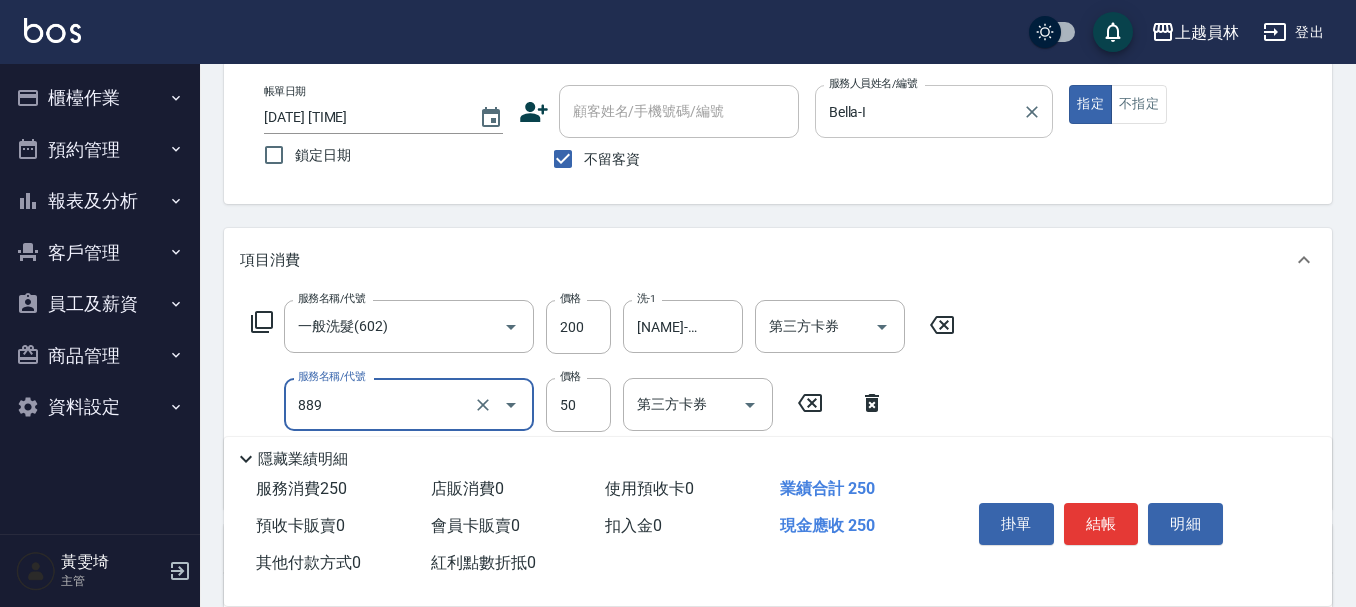 type on "精油(889)" 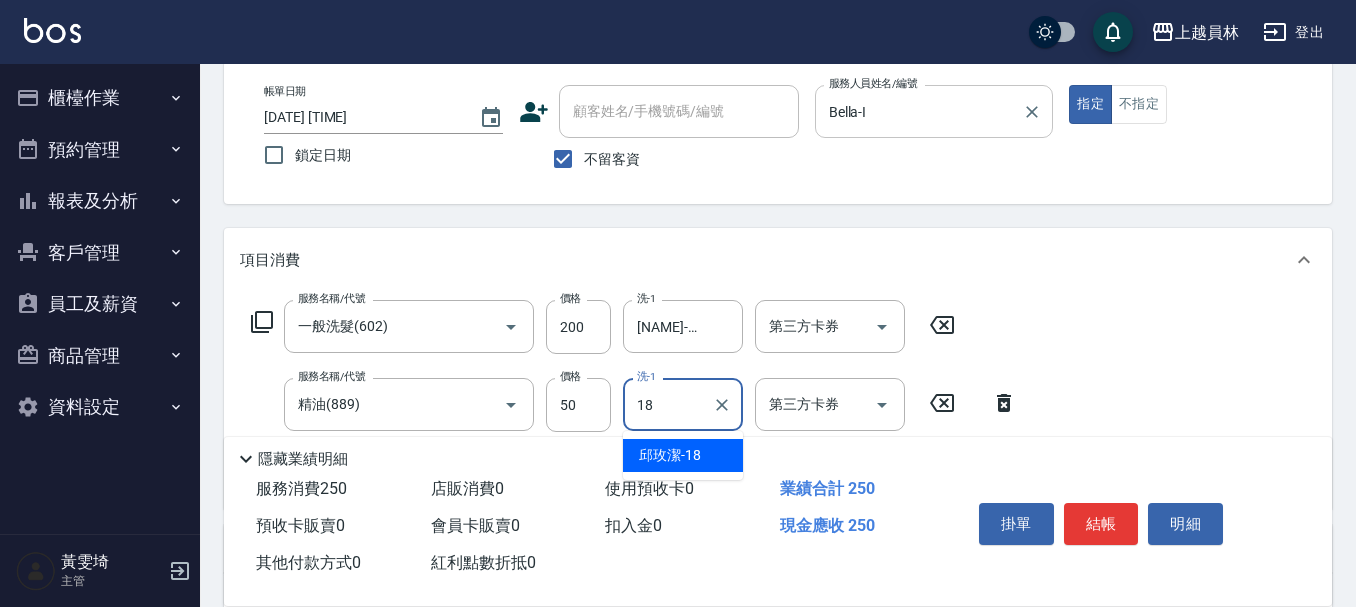type on "[NAME]-[NUMBER]" 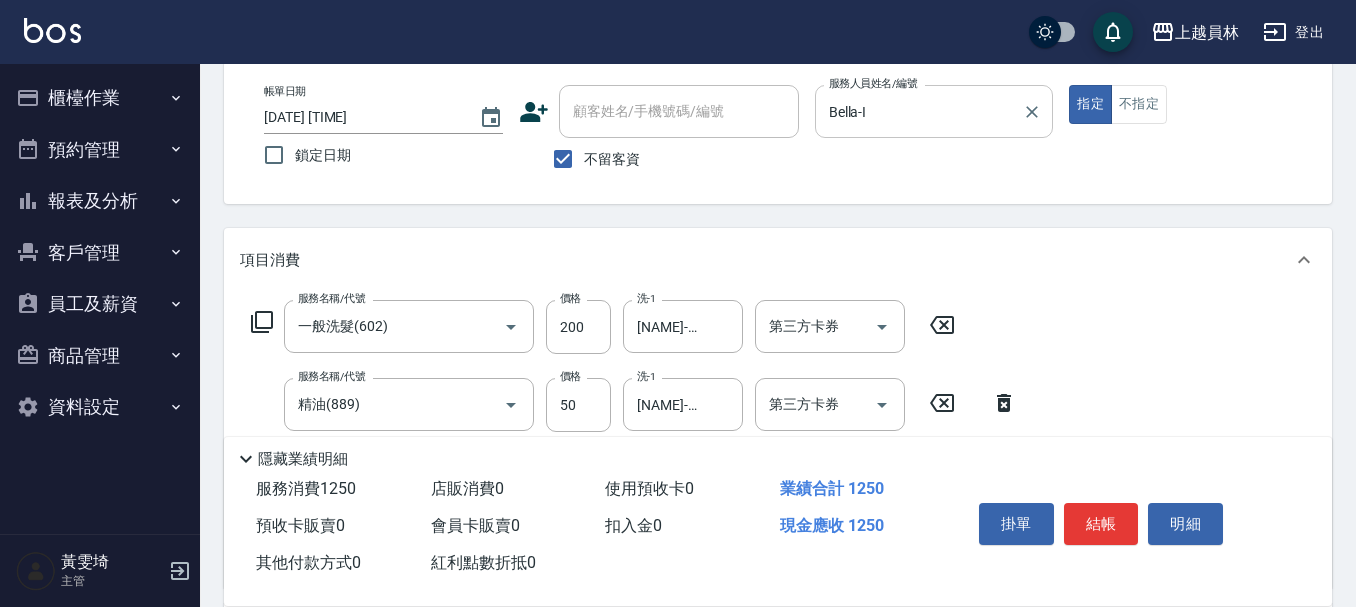type on "酵素護髮(13)" 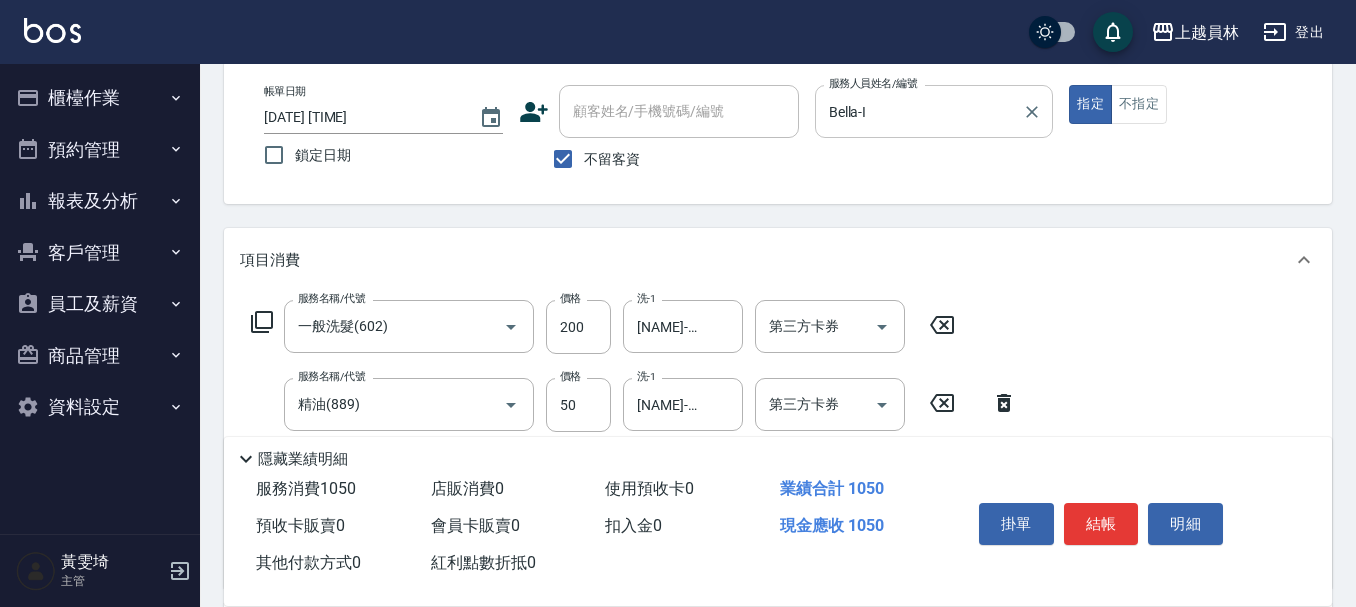 type on "800" 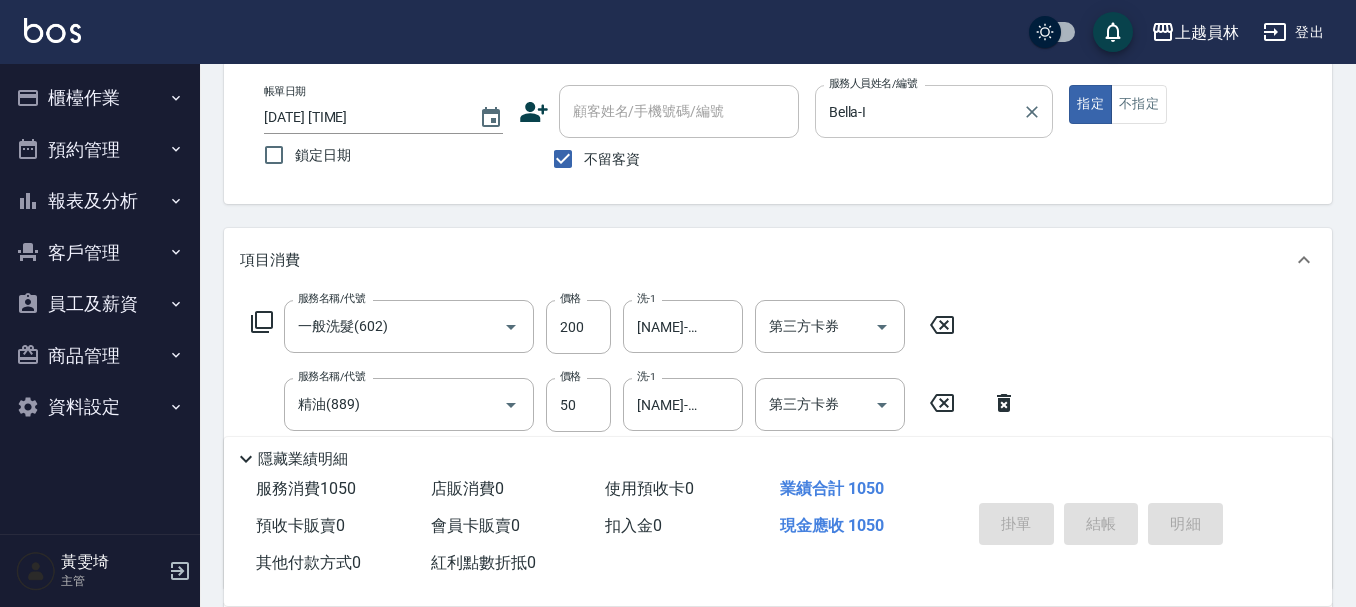 type 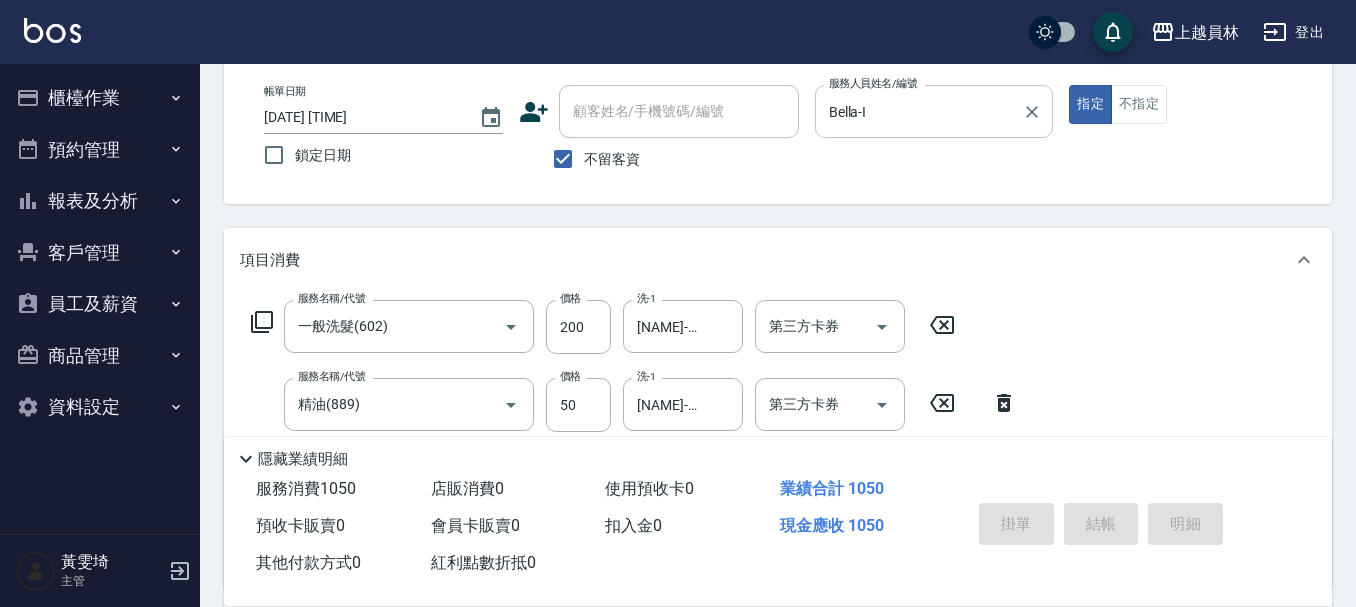 type 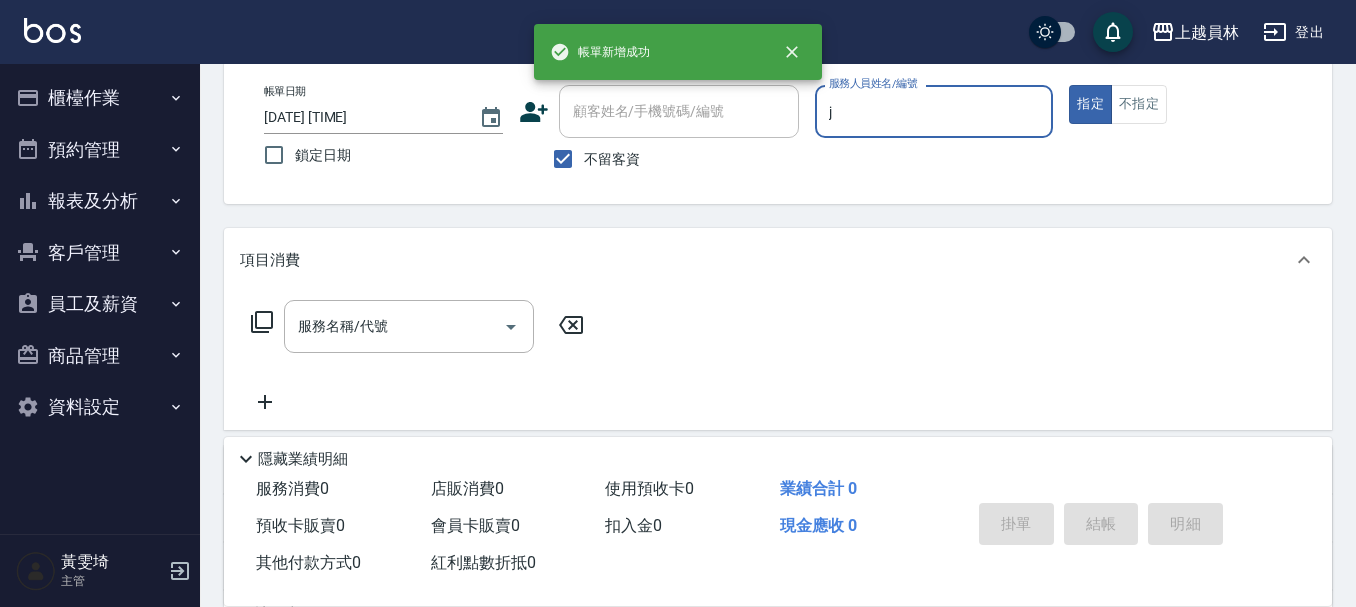 type on "JUNLEE-J" 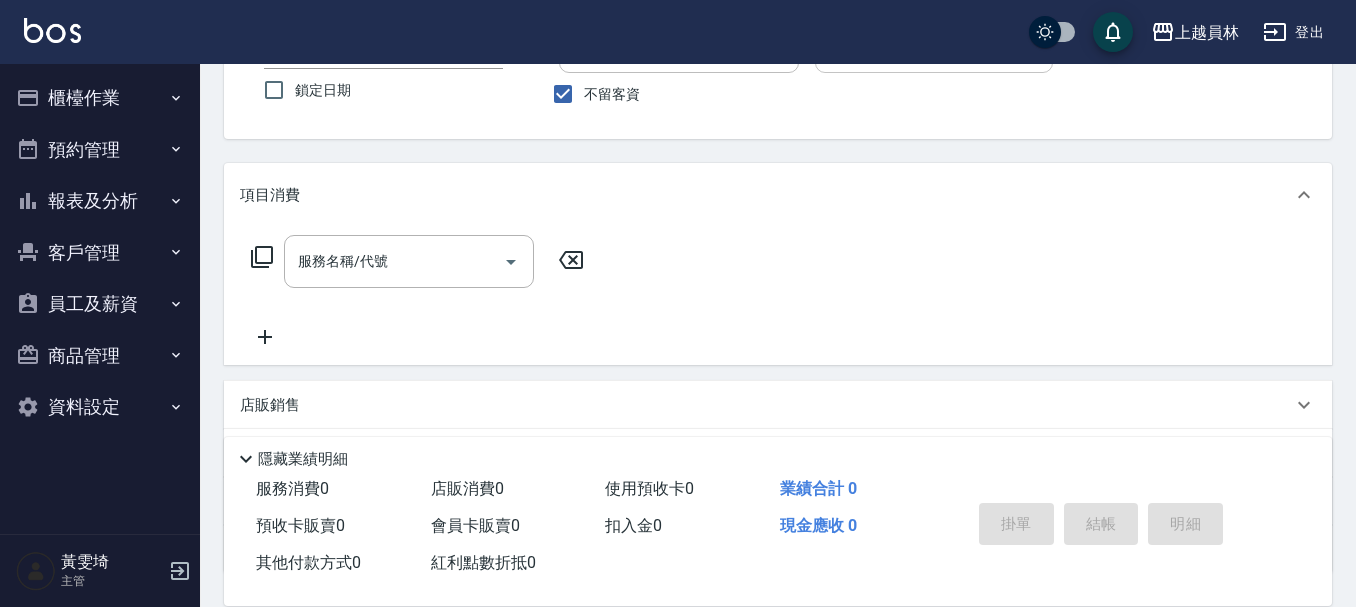 scroll, scrollTop: 200, scrollLeft: 0, axis: vertical 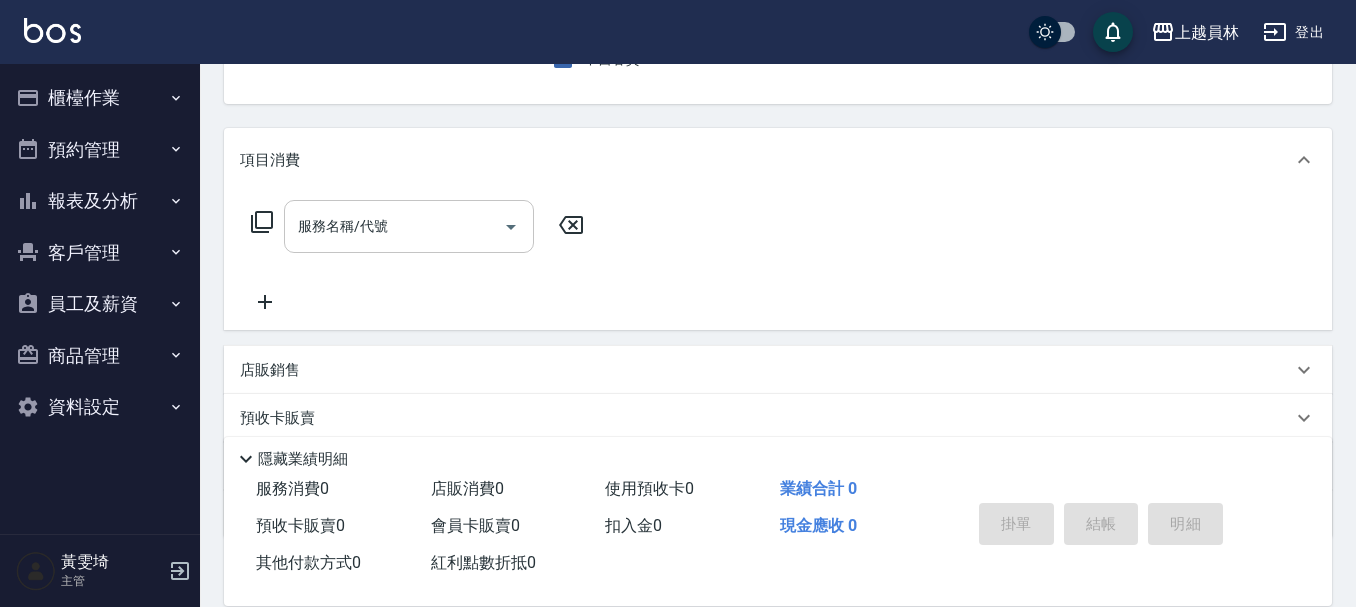click on "服務名稱/代號" at bounding box center (394, 226) 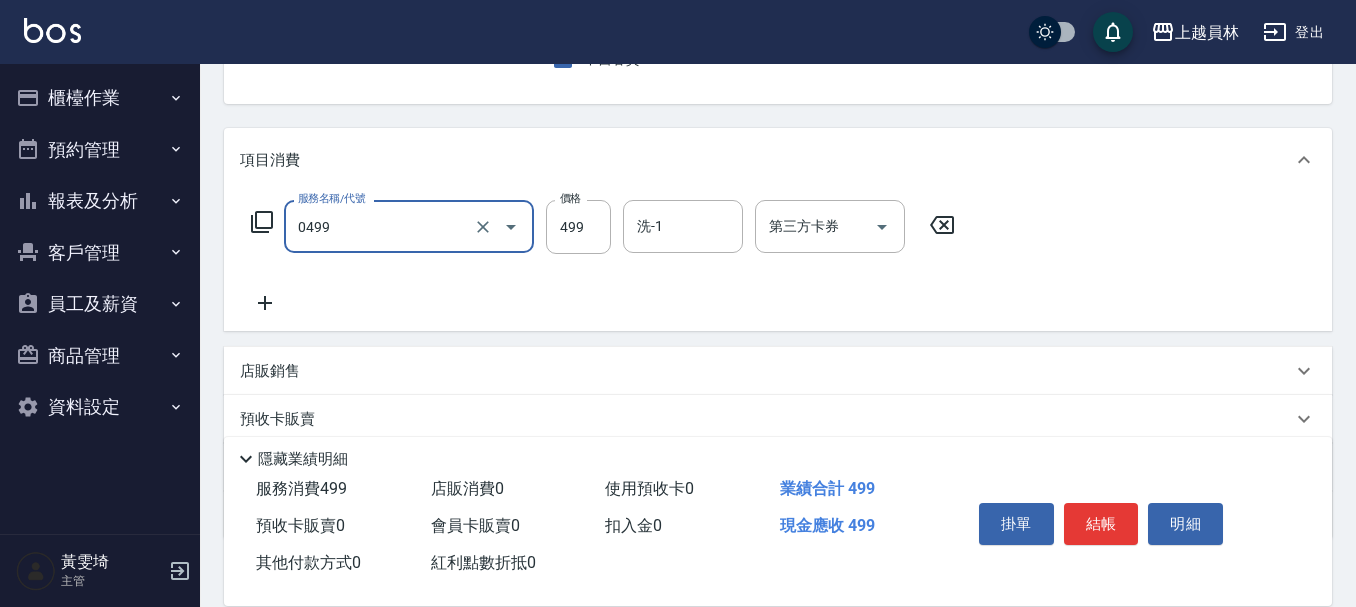 type on "去角質洗髮(0499)" 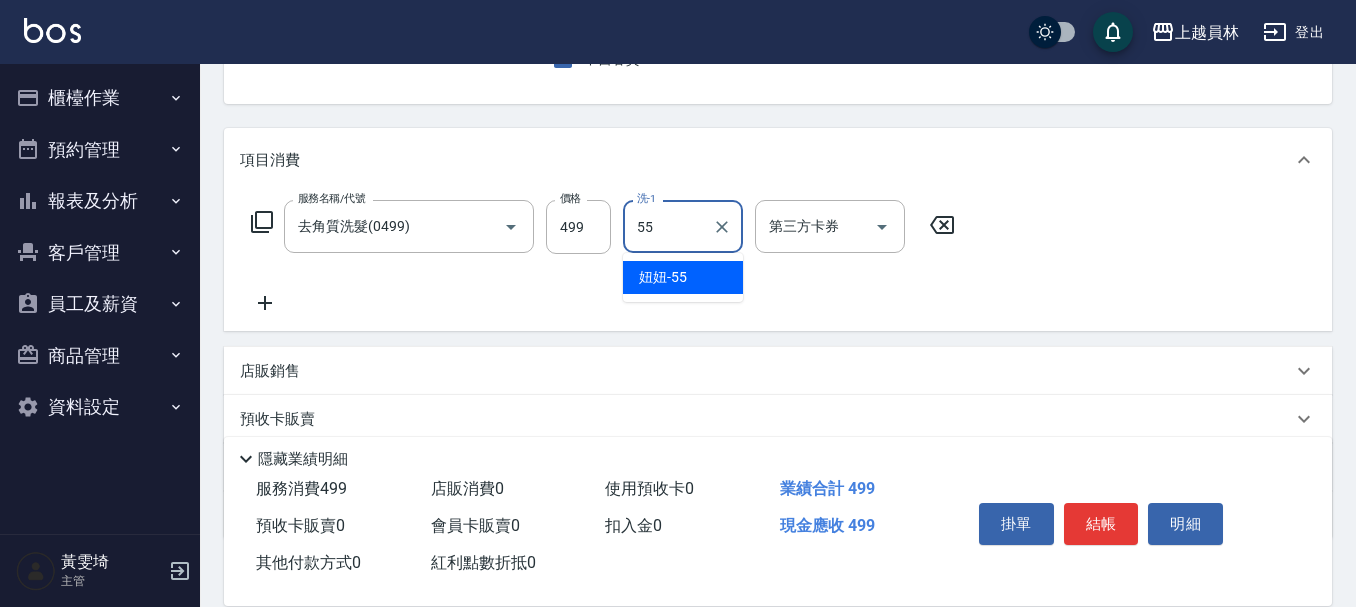 type on "[NAME]-[PHONE]" 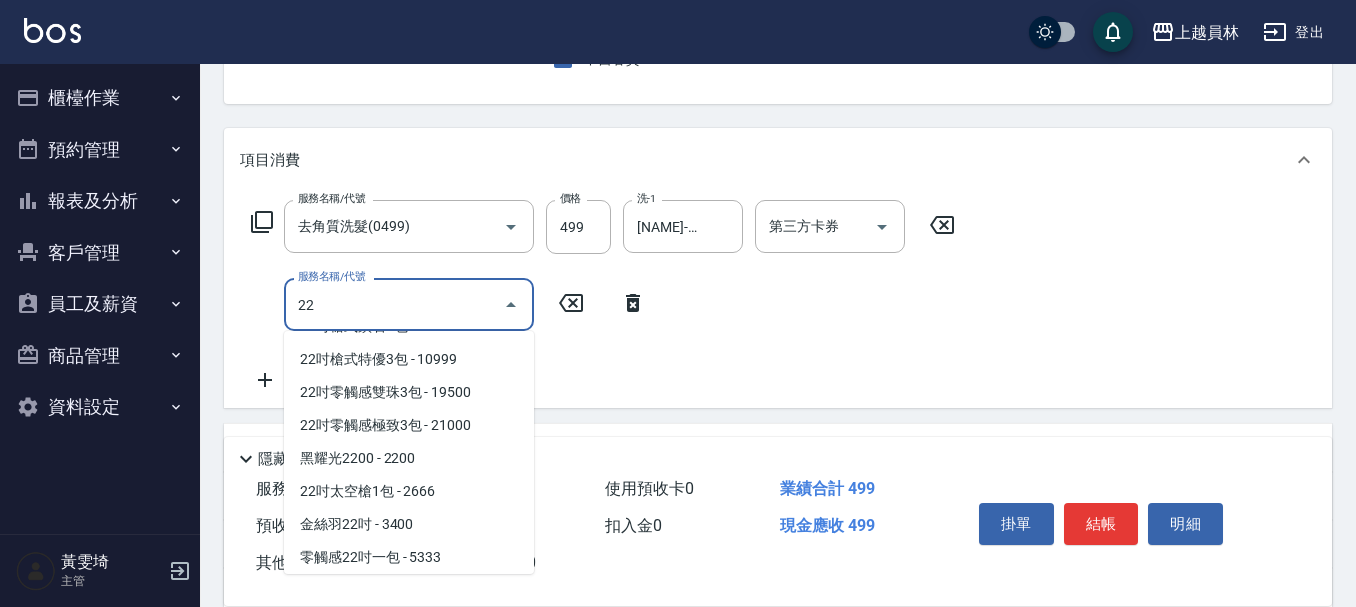 scroll, scrollTop: 8, scrollLeft: 0, axis: vertical 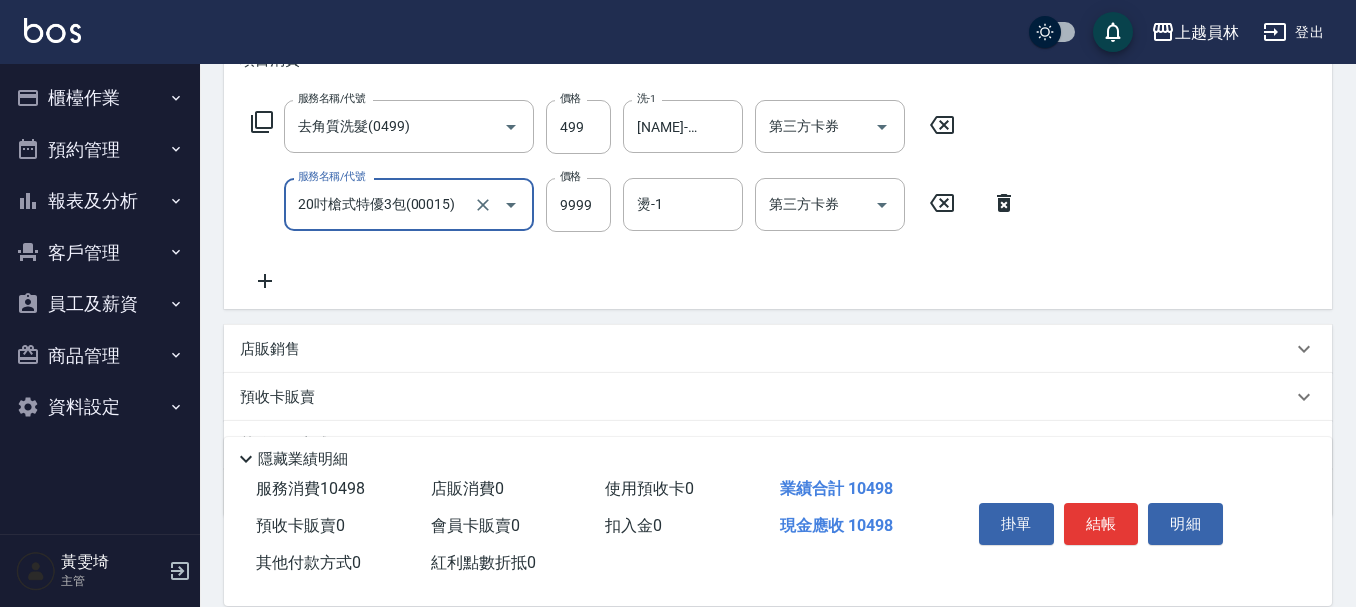 type on "20吋槍式特優3包(00015)" 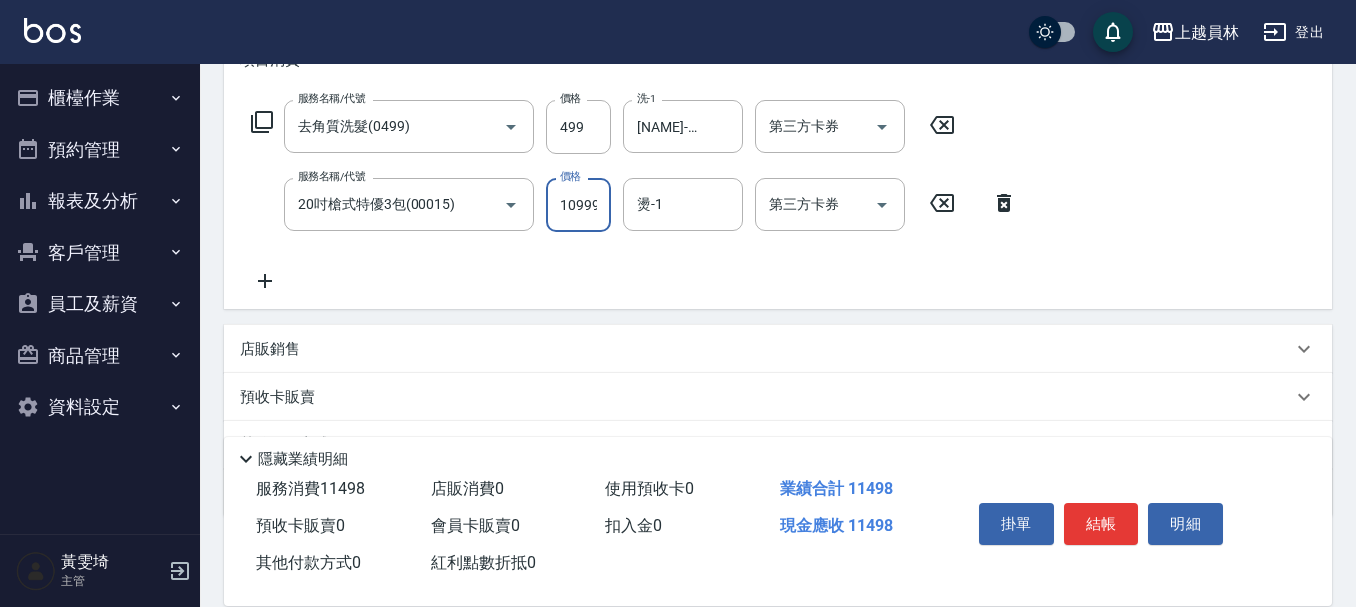 scroll, scrollTop: 0, scrollLeft: 2, axis: horizontal 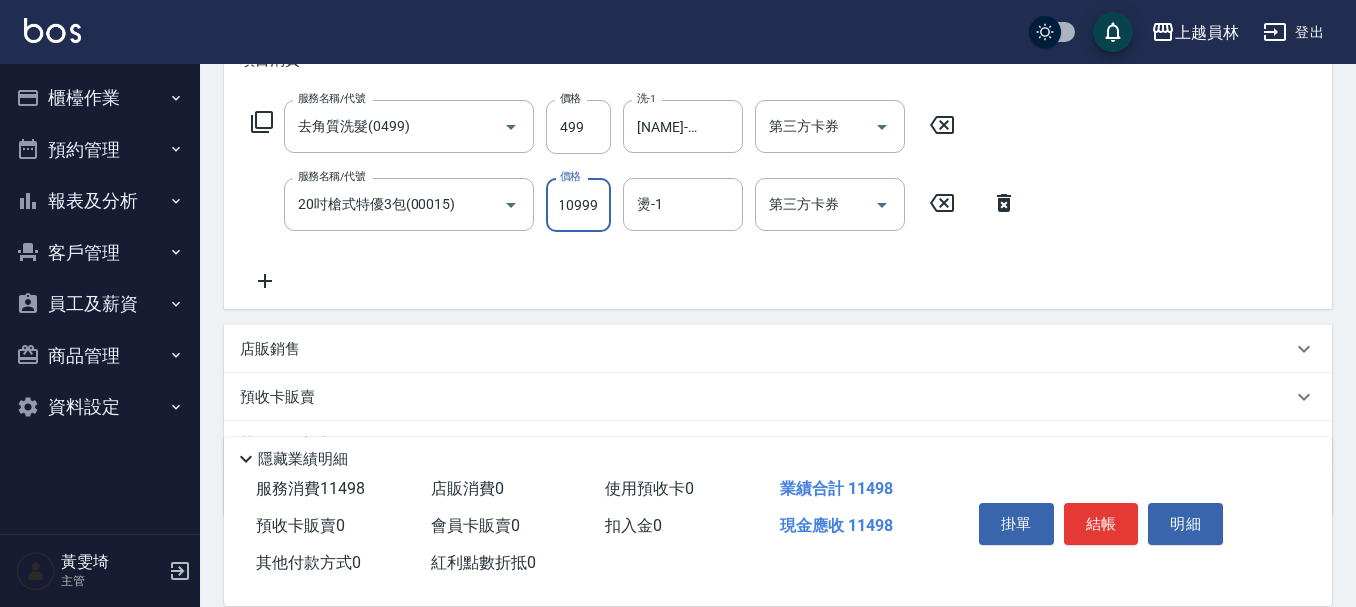 type on "10999" 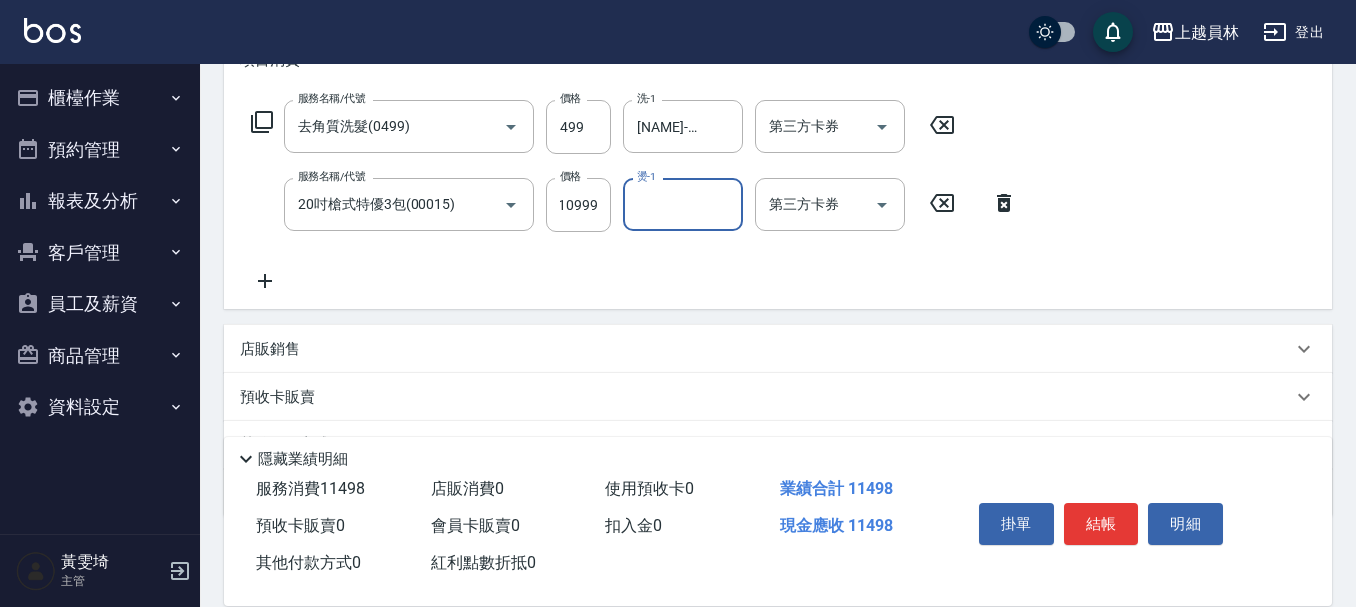 scroll, scrollTop: 0, scrollLeft: 0, axis: both 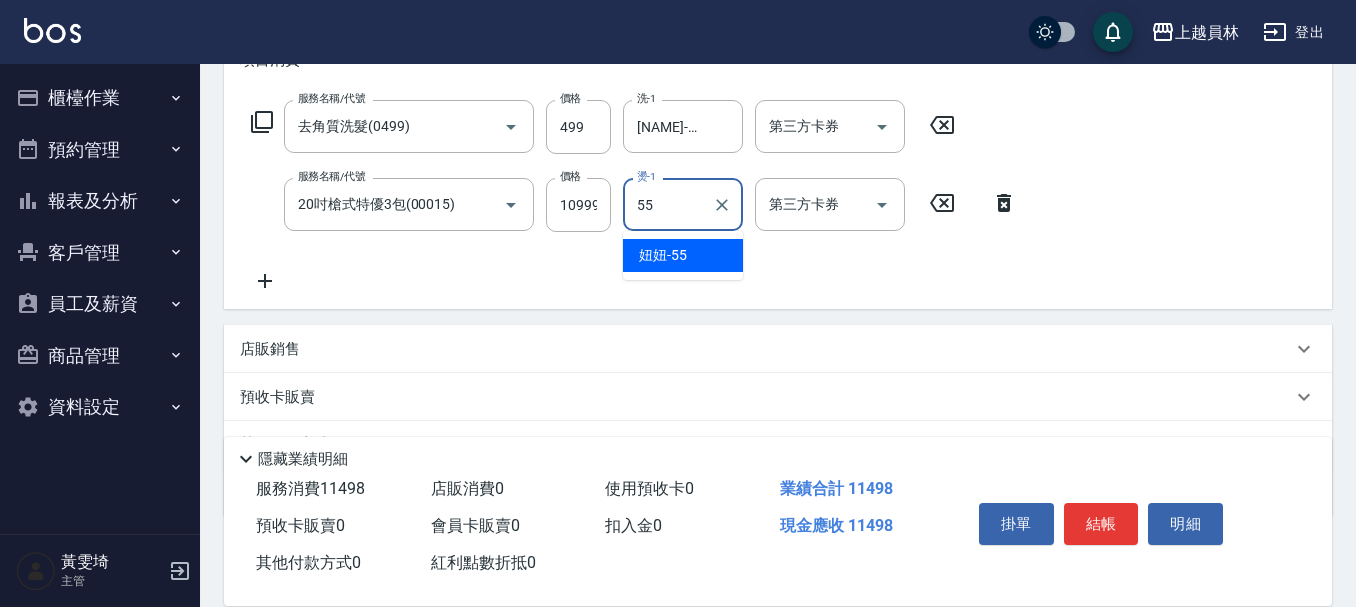type on "[NAME]-[PHONE]" 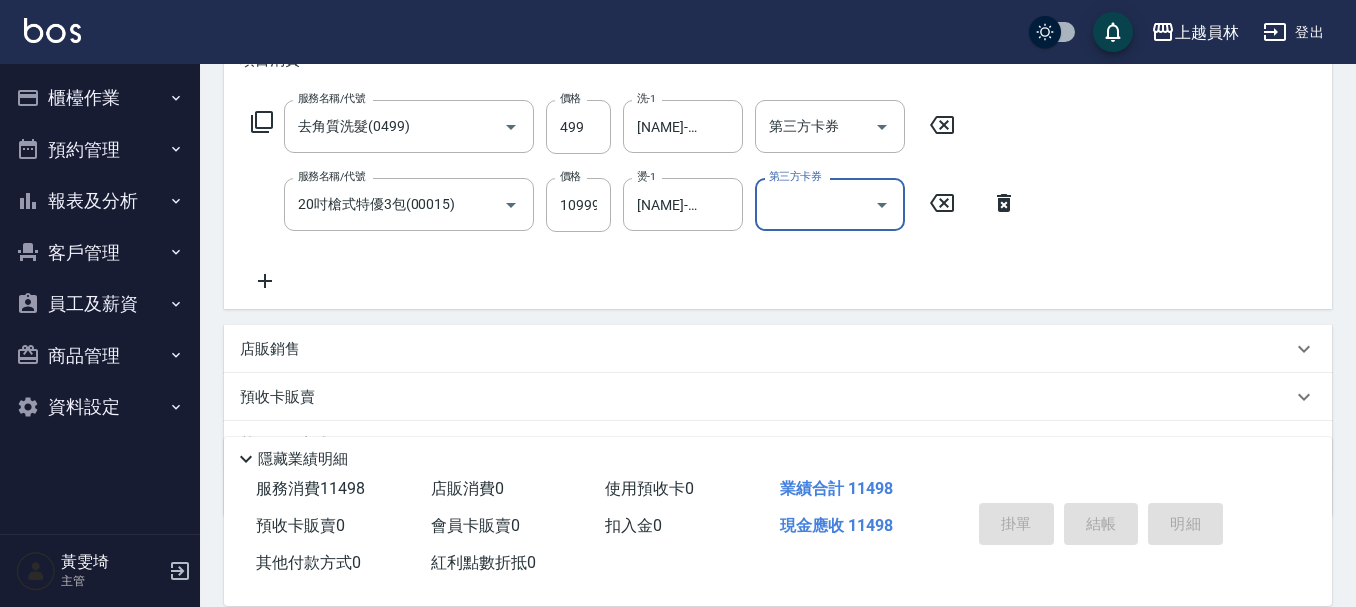 type on "2025/08/07 18:46" 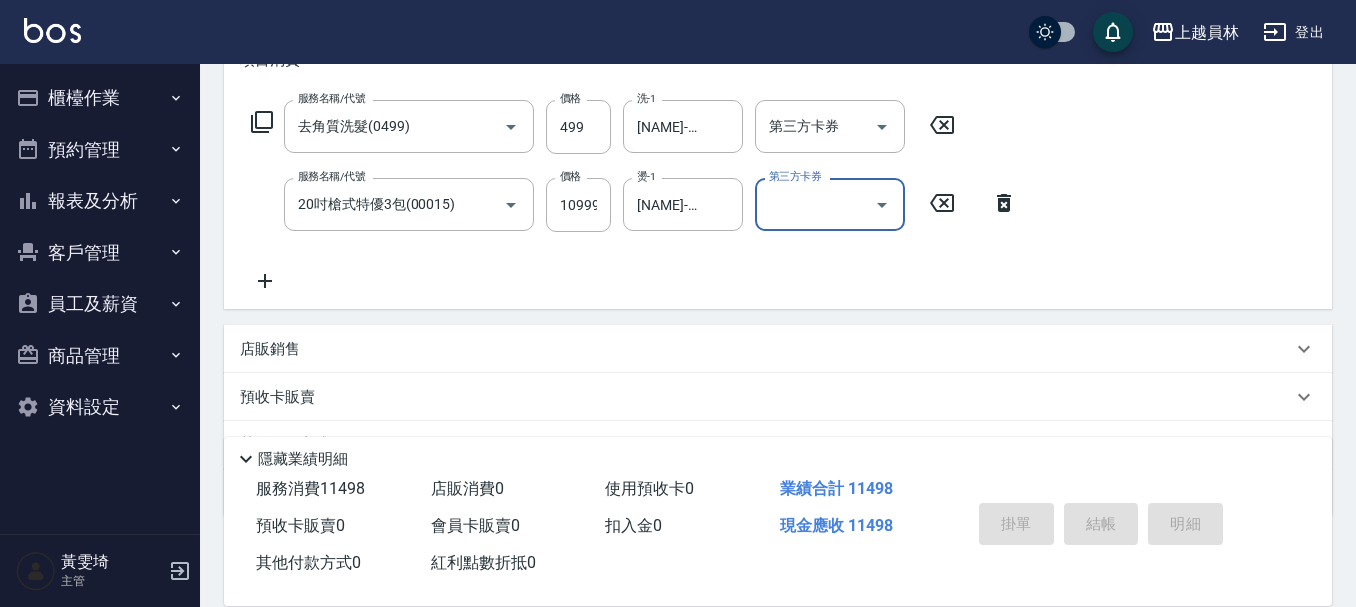 type 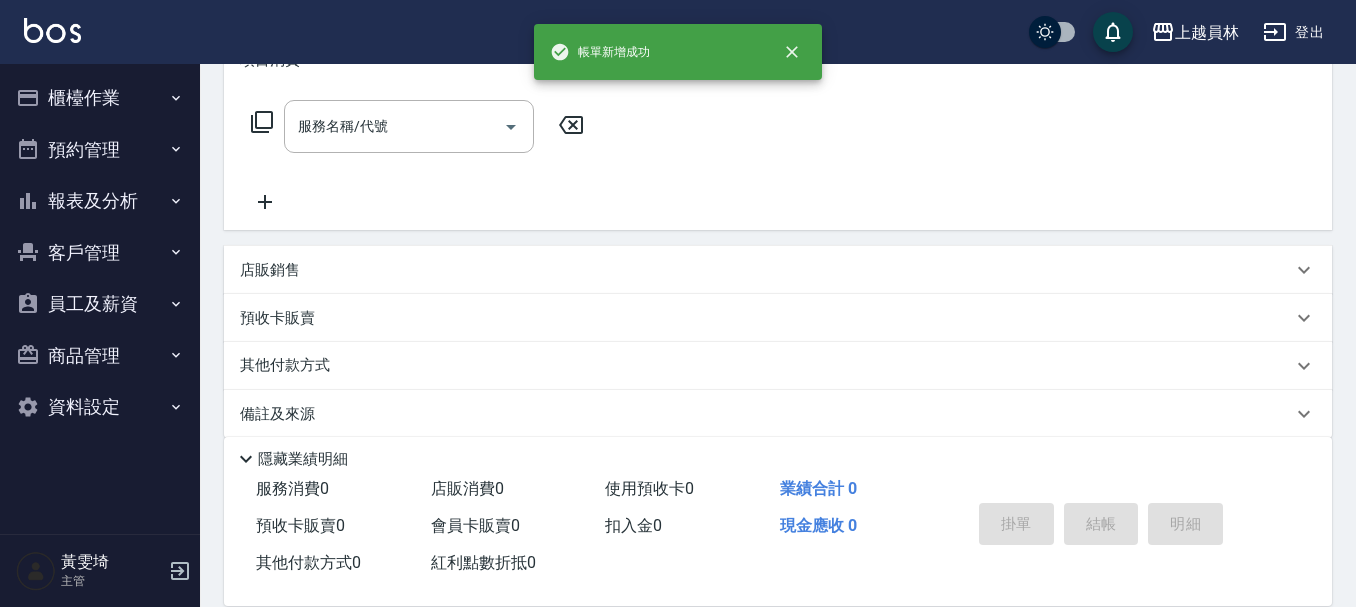 scroll, scrollTop: 0, scrollLeft: 0, axis: both 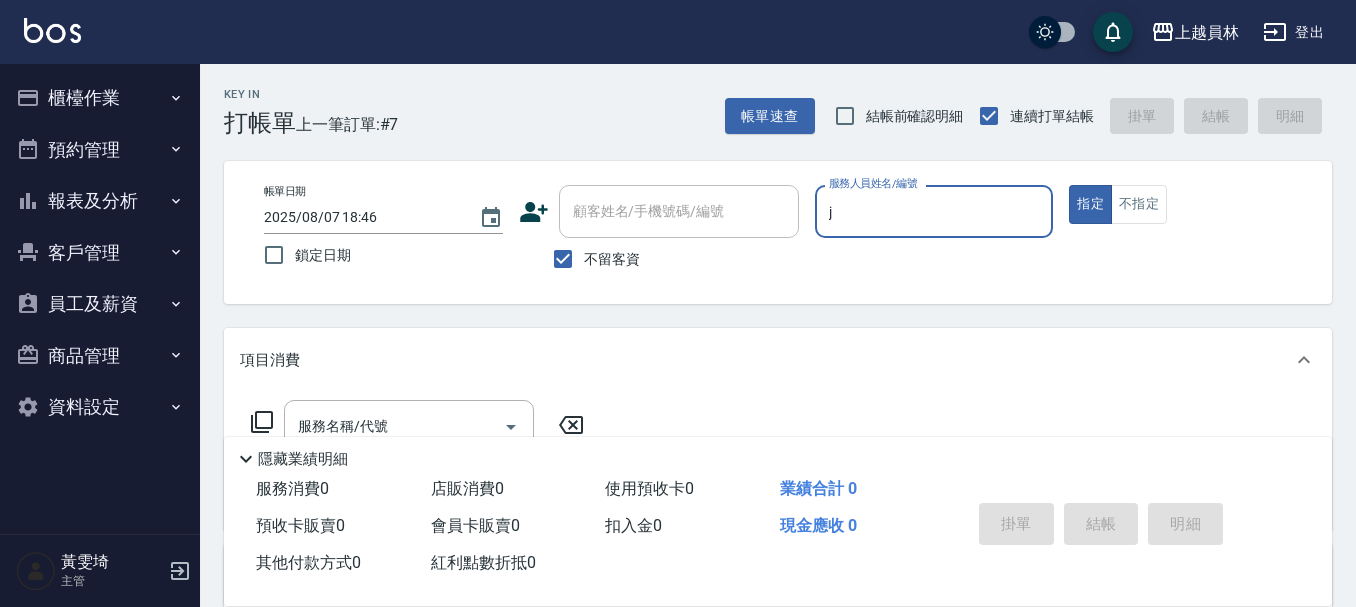 type on "JUNLEE-J" 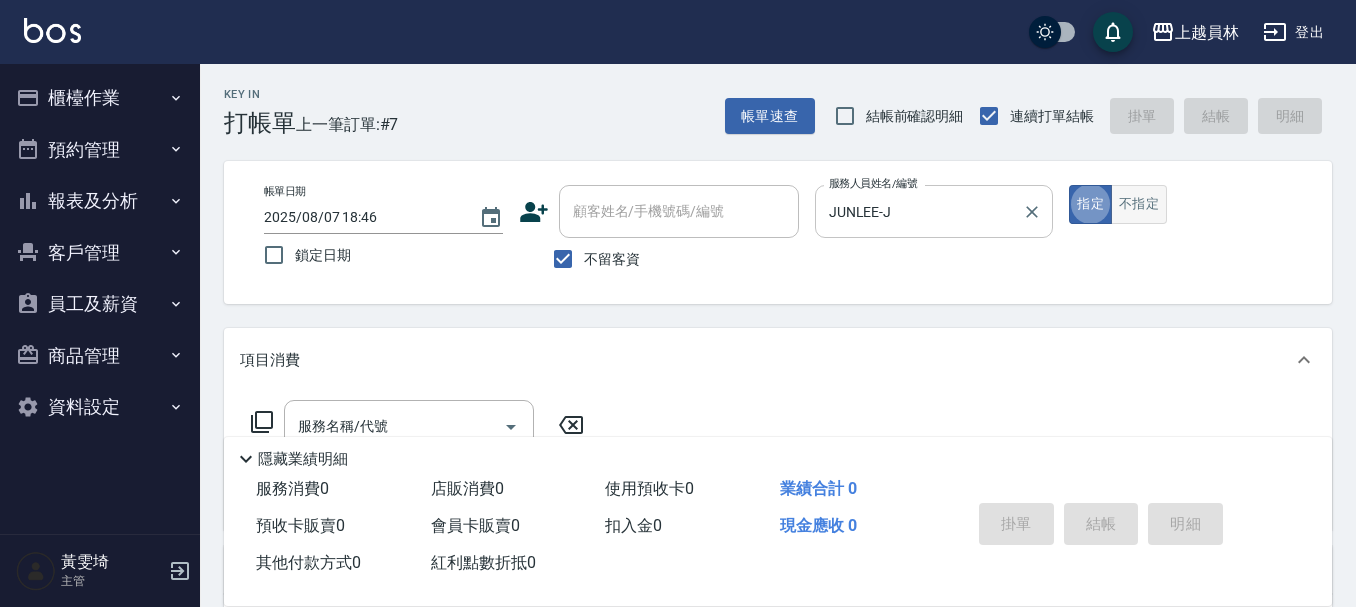 click on "不指定" at bounding box center [1139, 204] 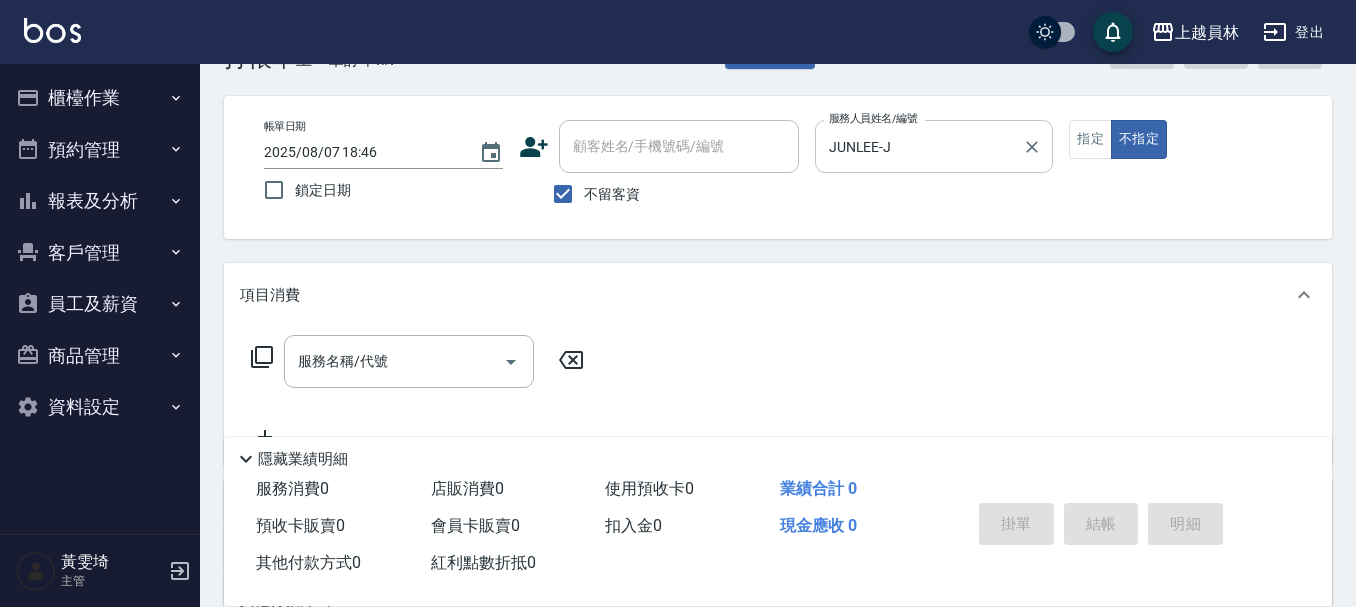 scroll, scrollTop: 100, scrollLeft: 0, axis: vertical 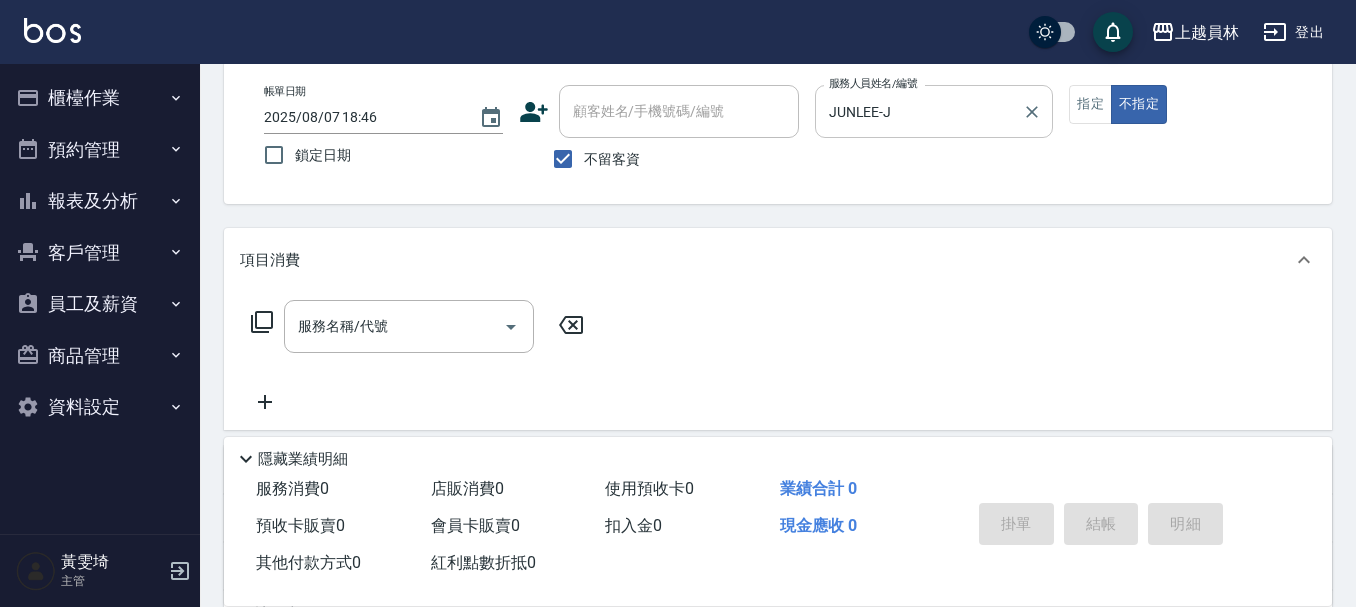 click on "服務名稱/代號" at bounding box center (394, 326) 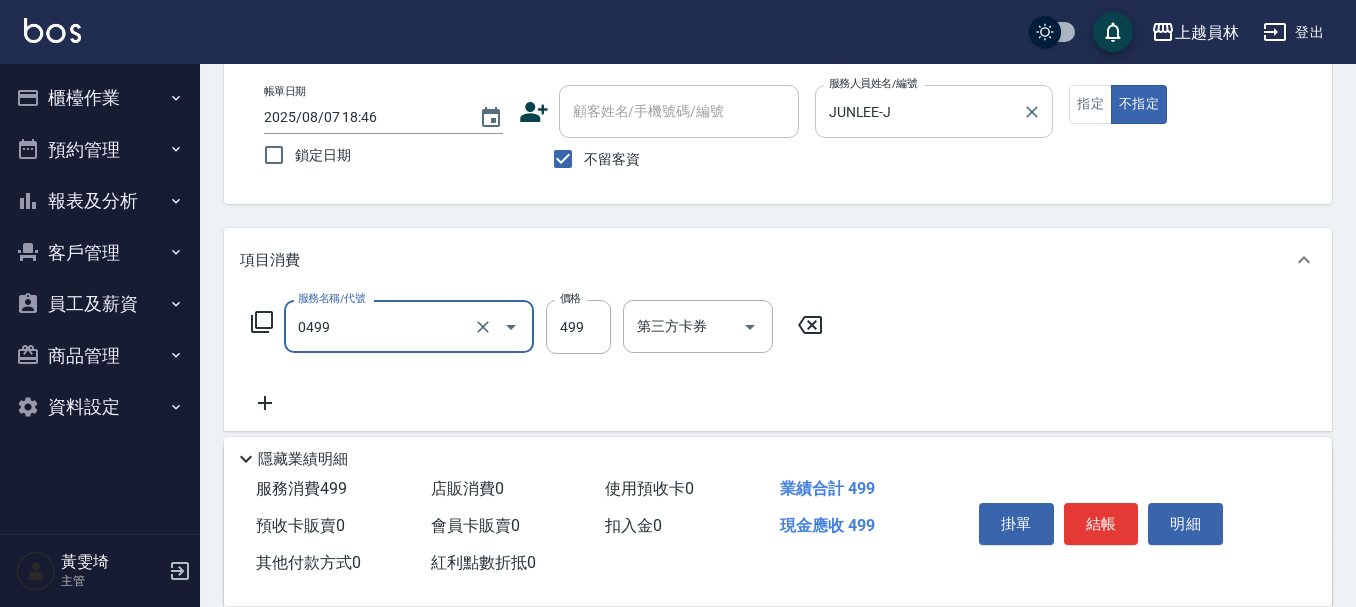 type on "去角質洗髮(0499)" 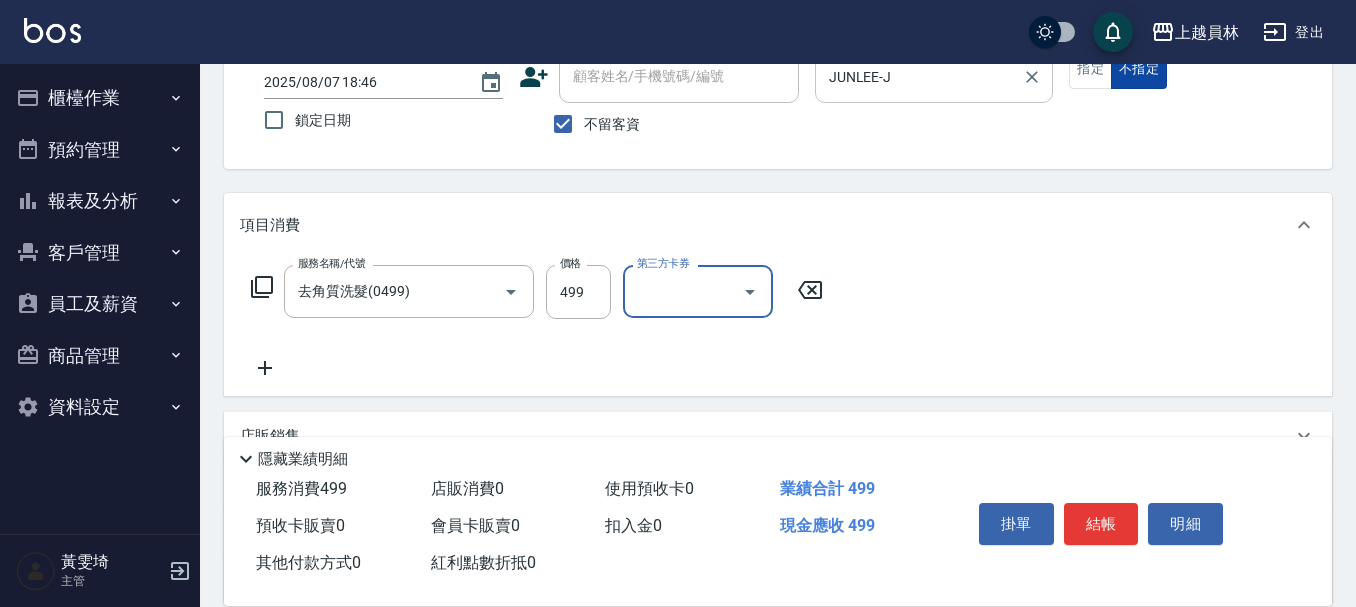 scroll, scrollTop: 100, scrollLeft: 0, axis: vertical 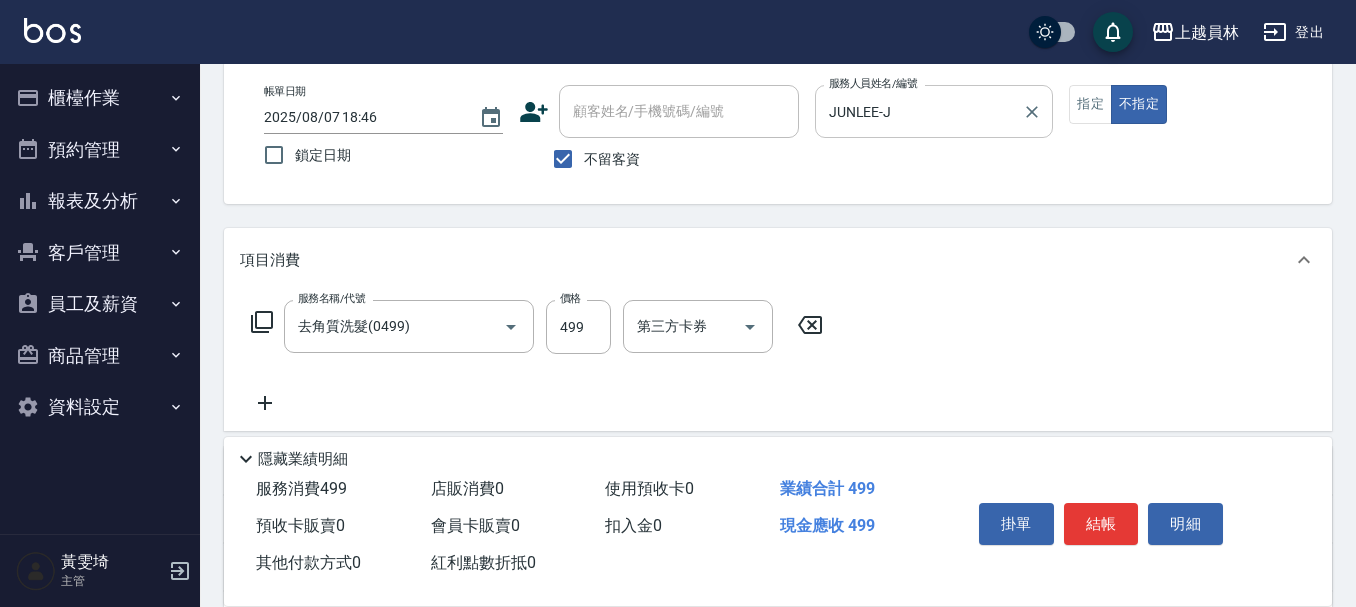 click 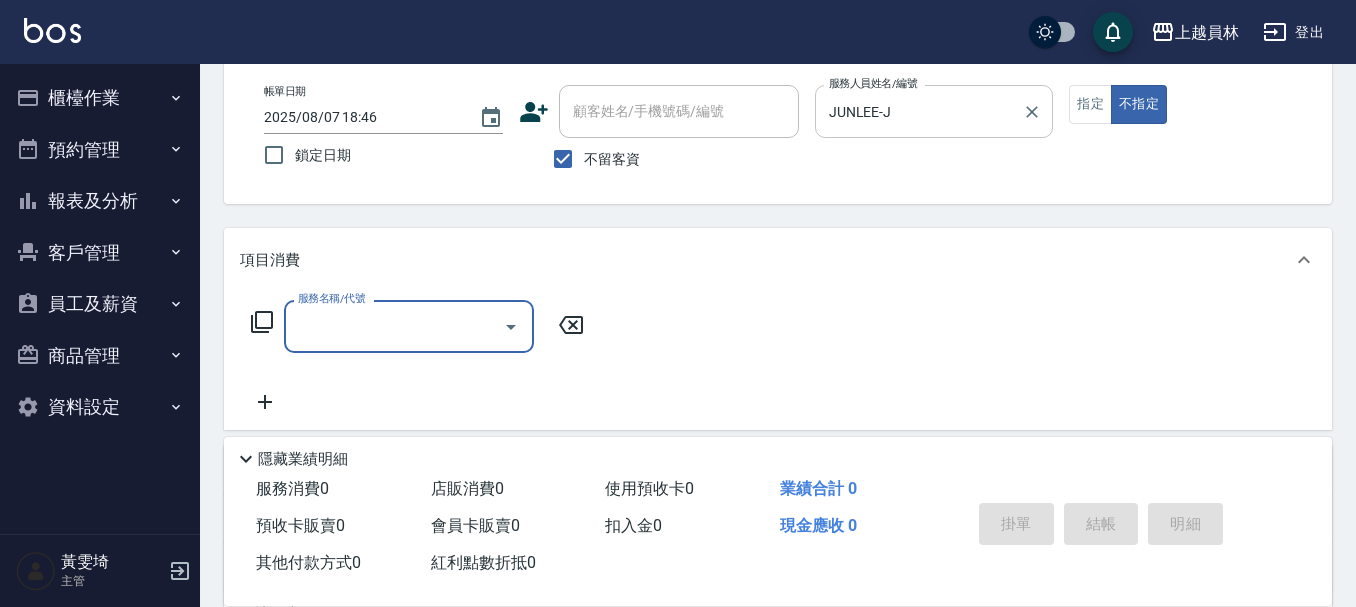 click on "服務名稱/代號" at bounding box center (394, 326) 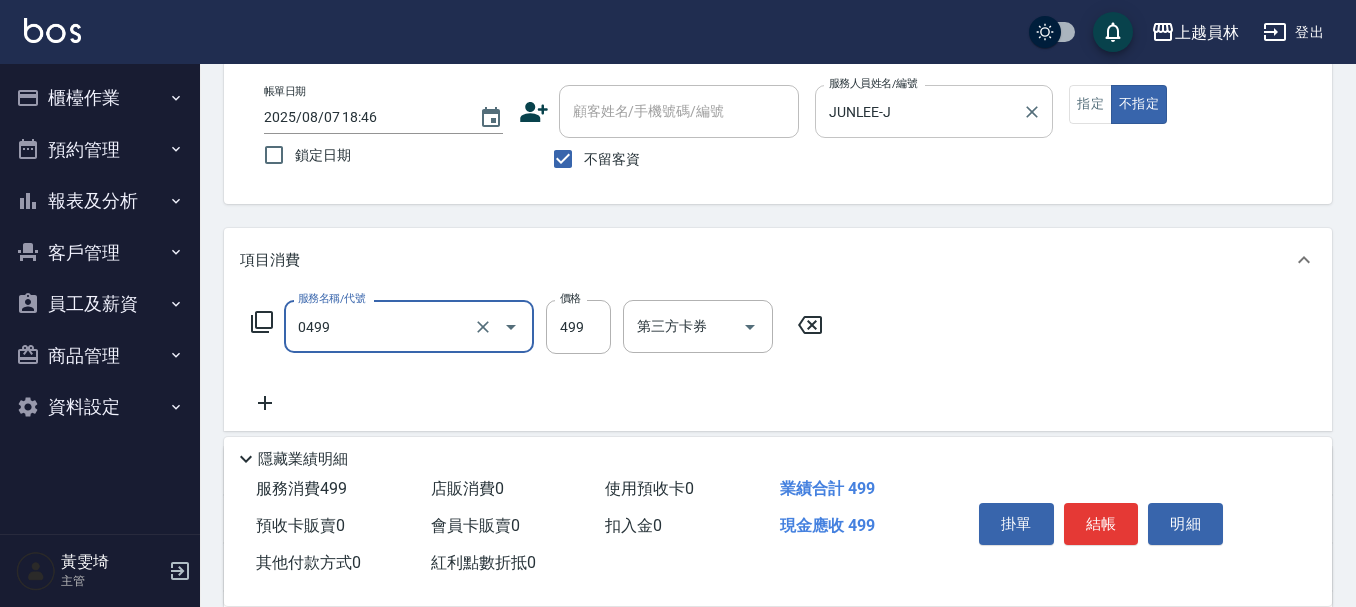 type on "去角質洗髮(0499)" 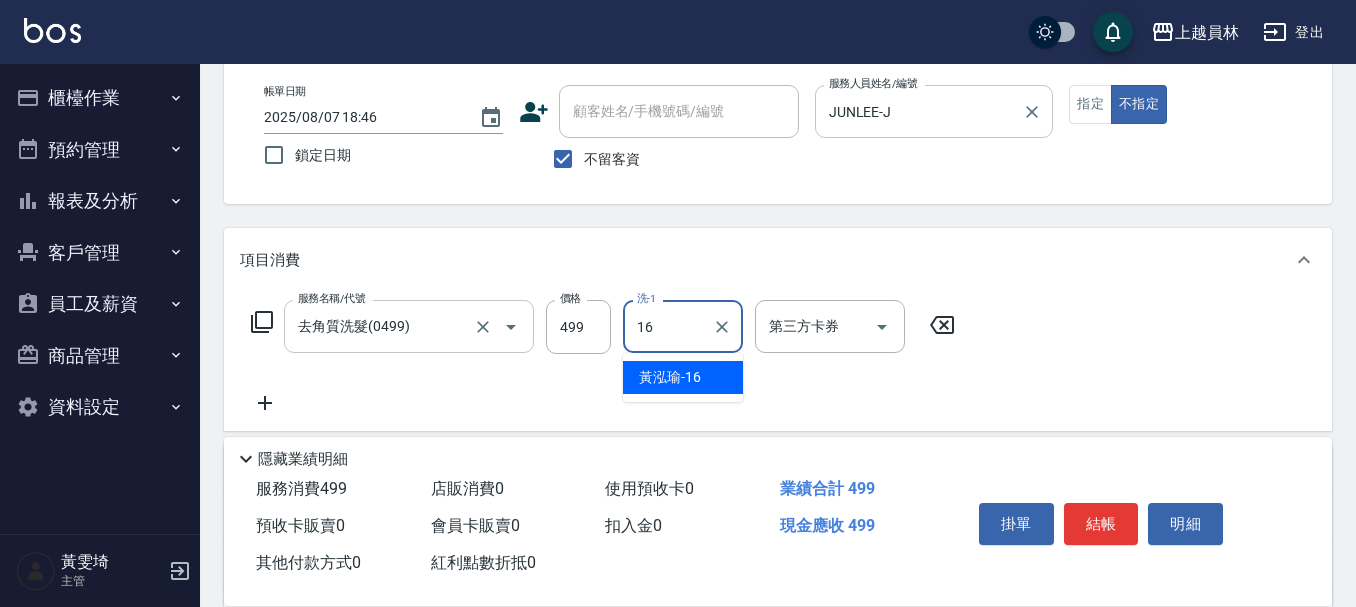 type on "[NAME]-[NUMBER]" 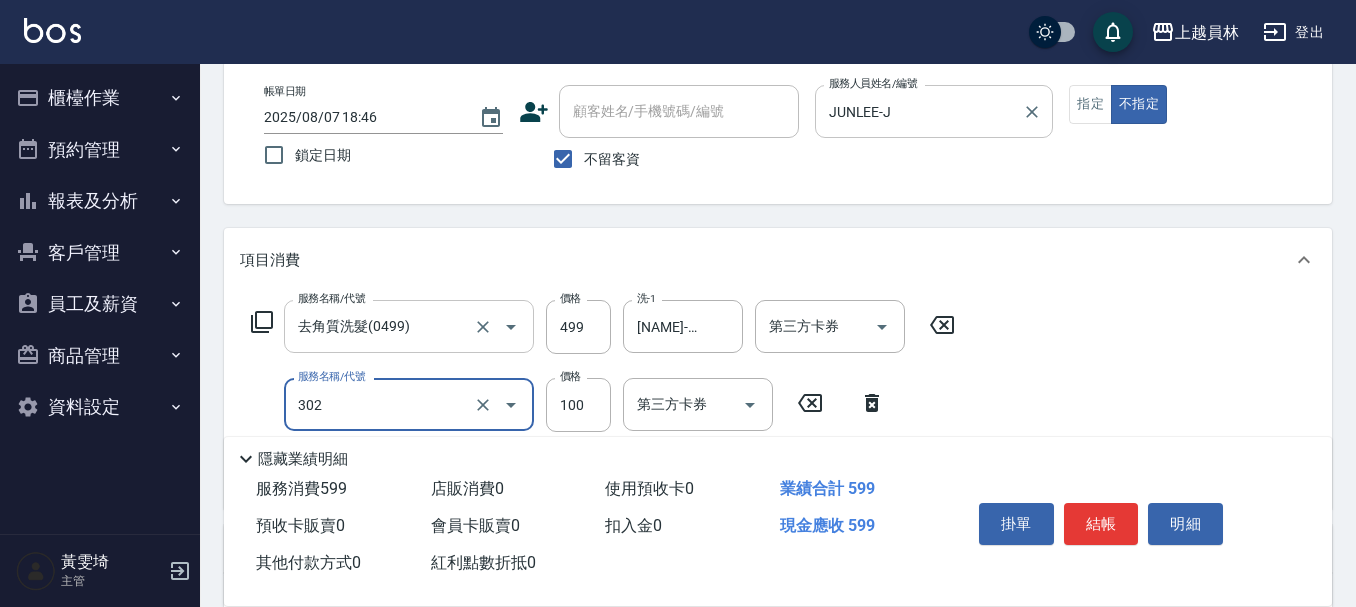 type on "剪髮(302)" 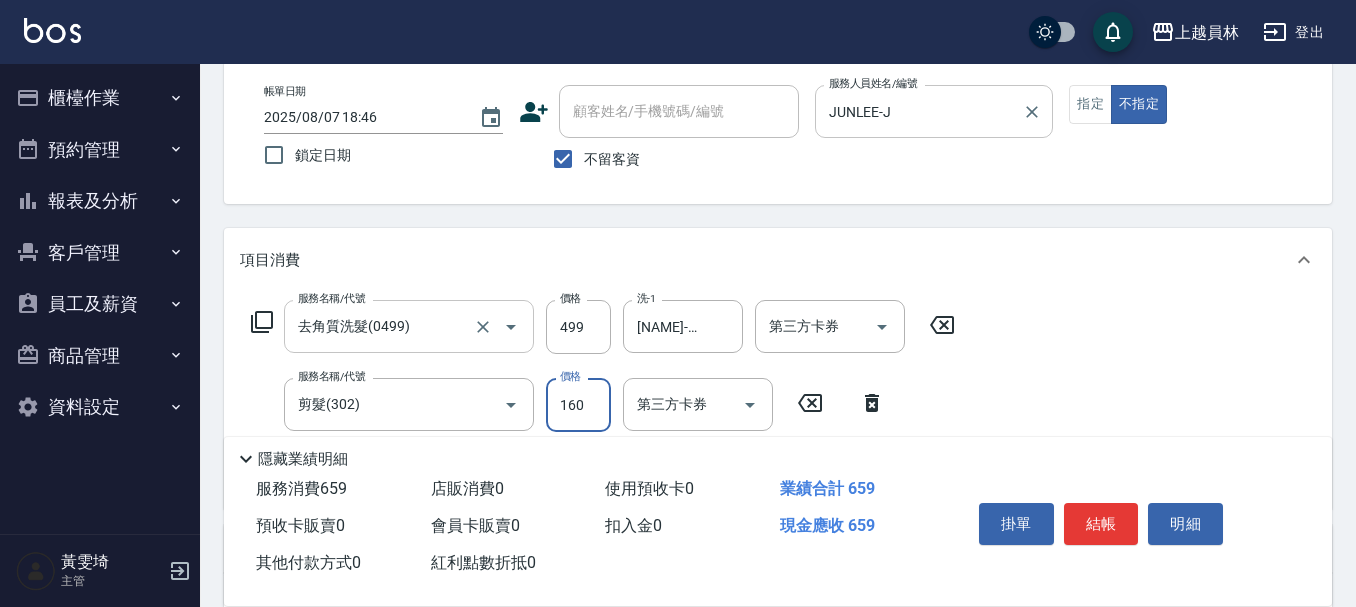 type on "160" 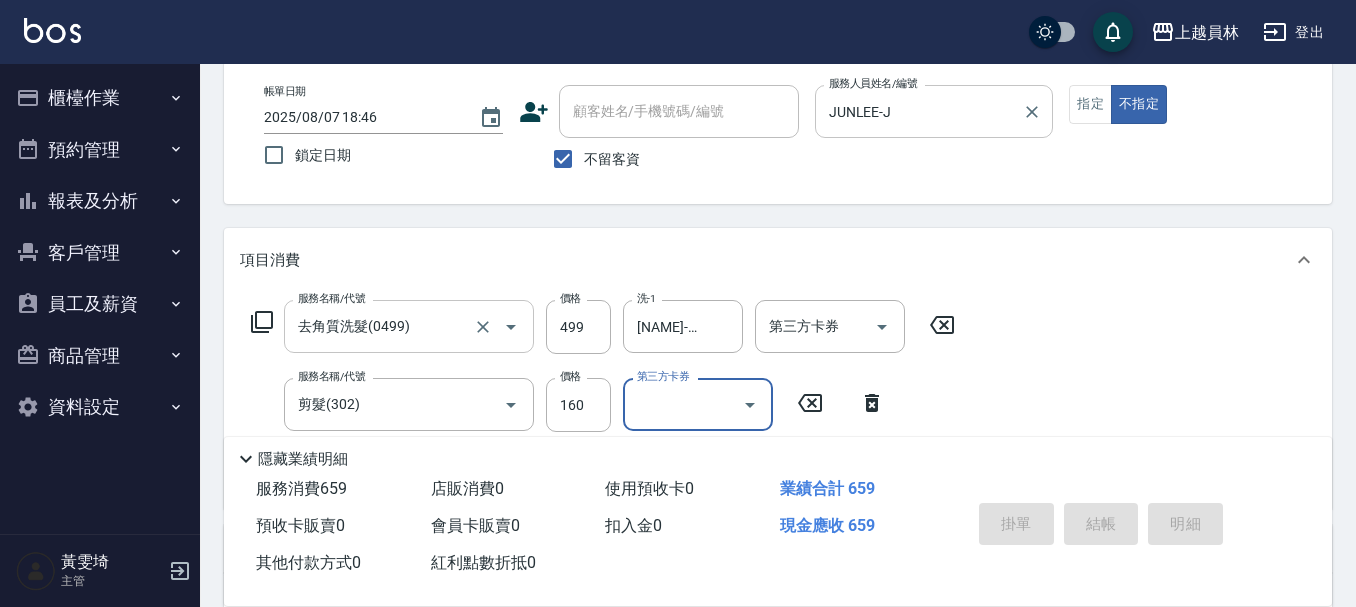 type on "[DATE] [TIME]" 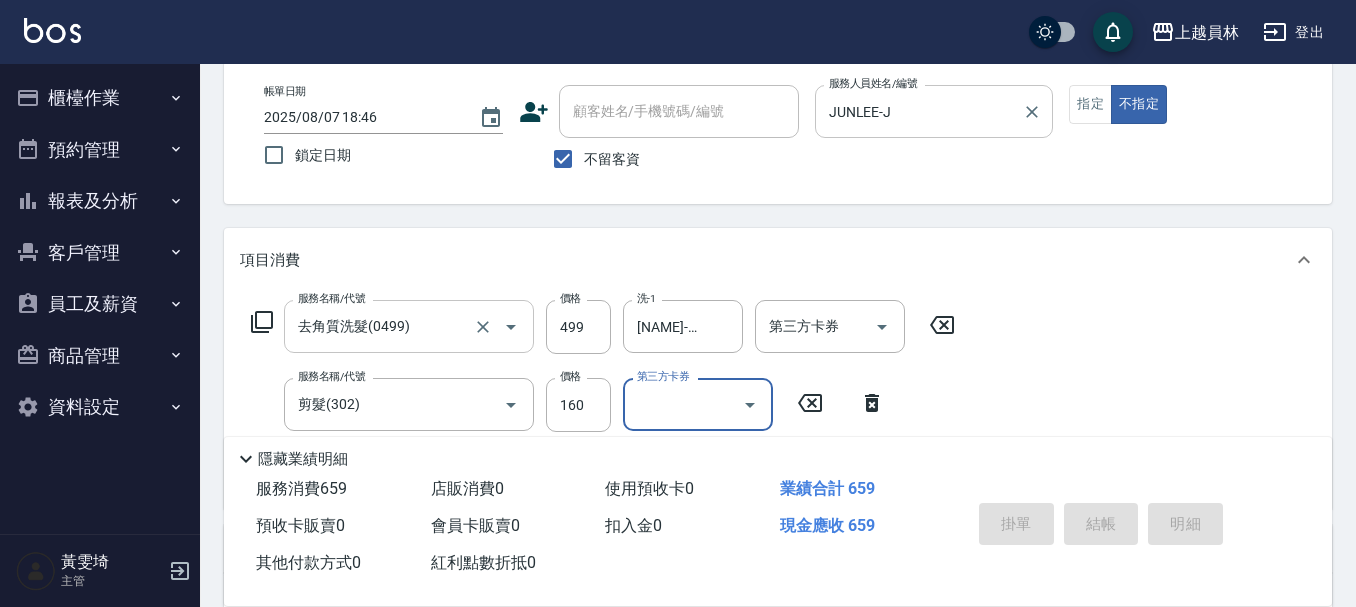 type 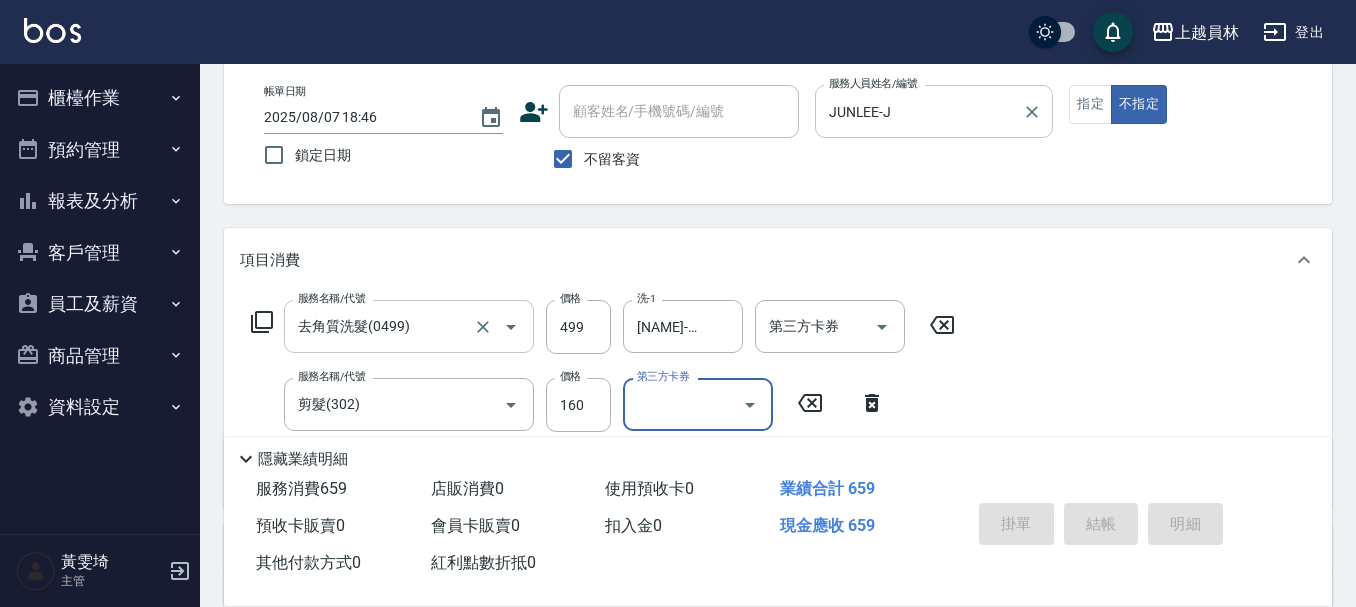 type 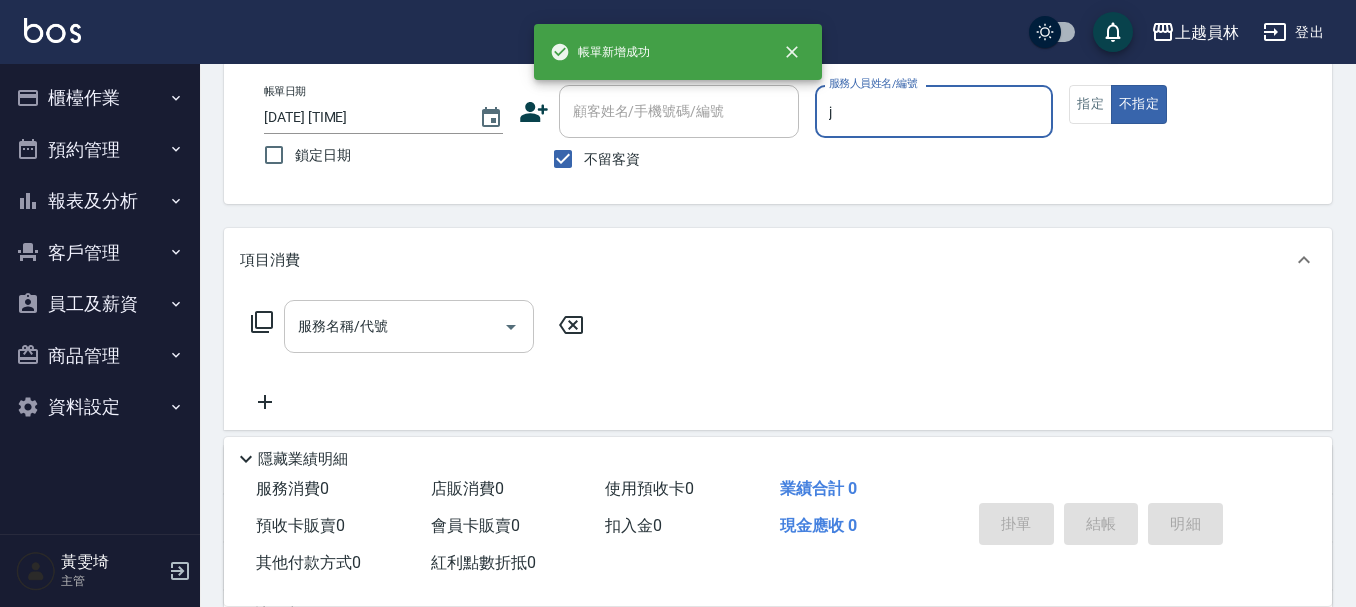type on "JUNLEE-J" 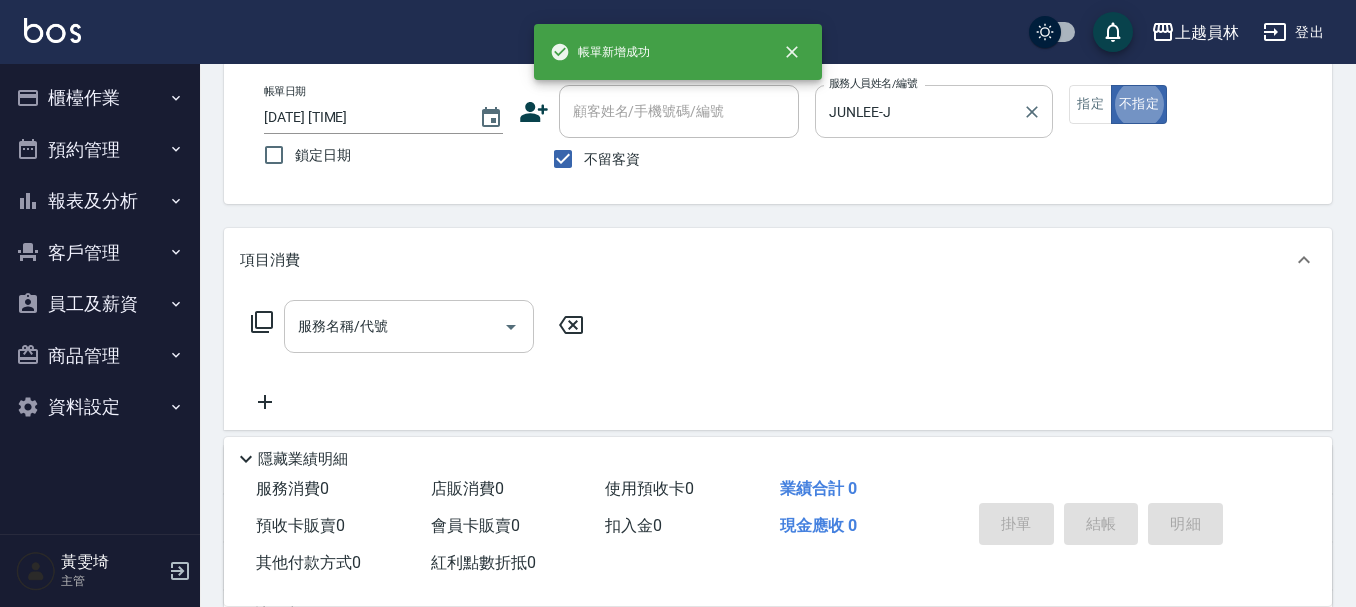 type on "false" 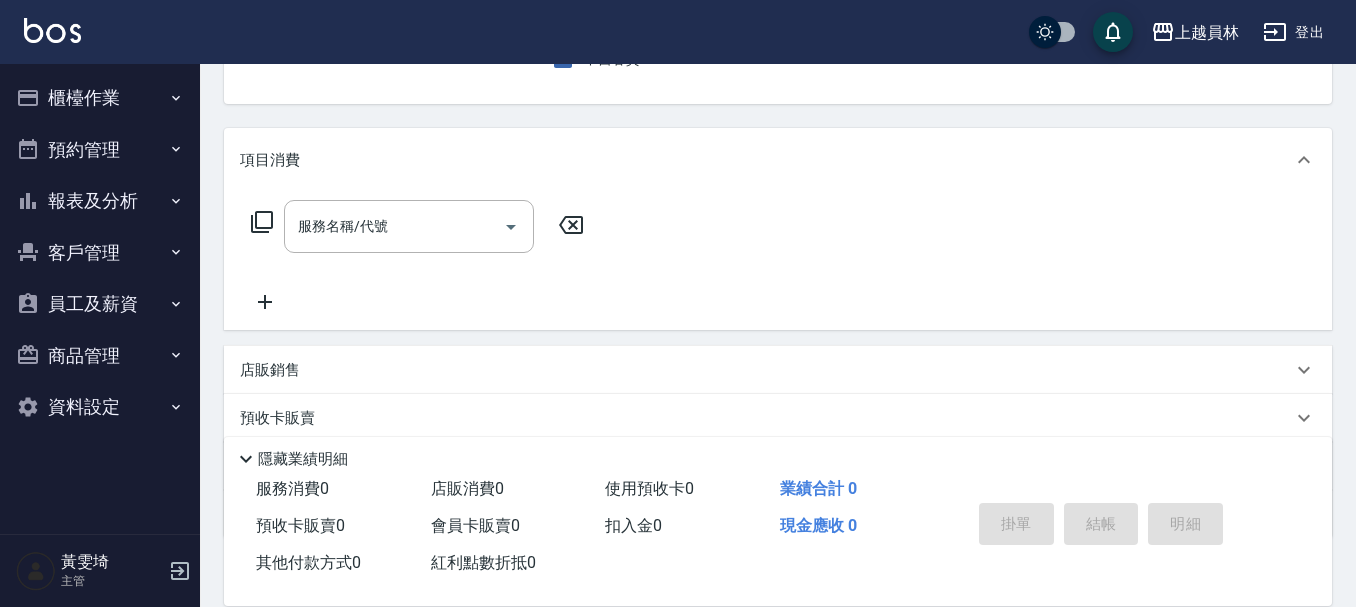 scroll, scrollTop: 0, scrollLeft: 0, axis: both 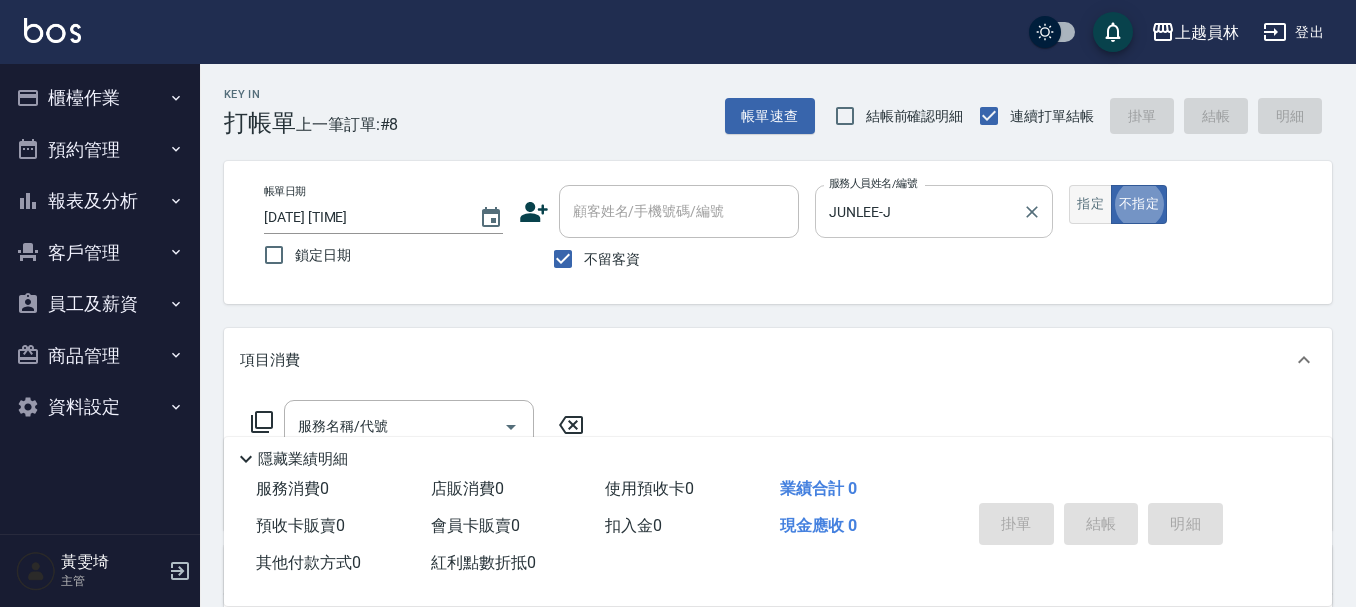 click on "指定" at bounding box center [1090, 204] 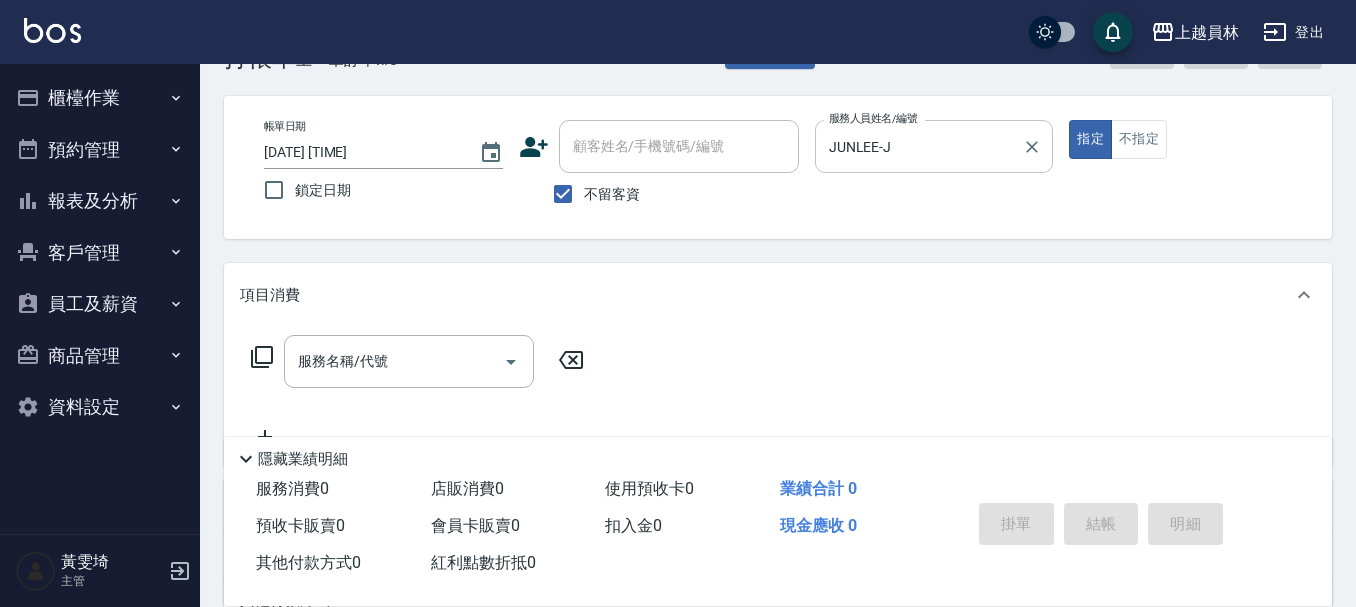 scroll, scrollTop: 100, scrollLeft: 0, axis: vertical 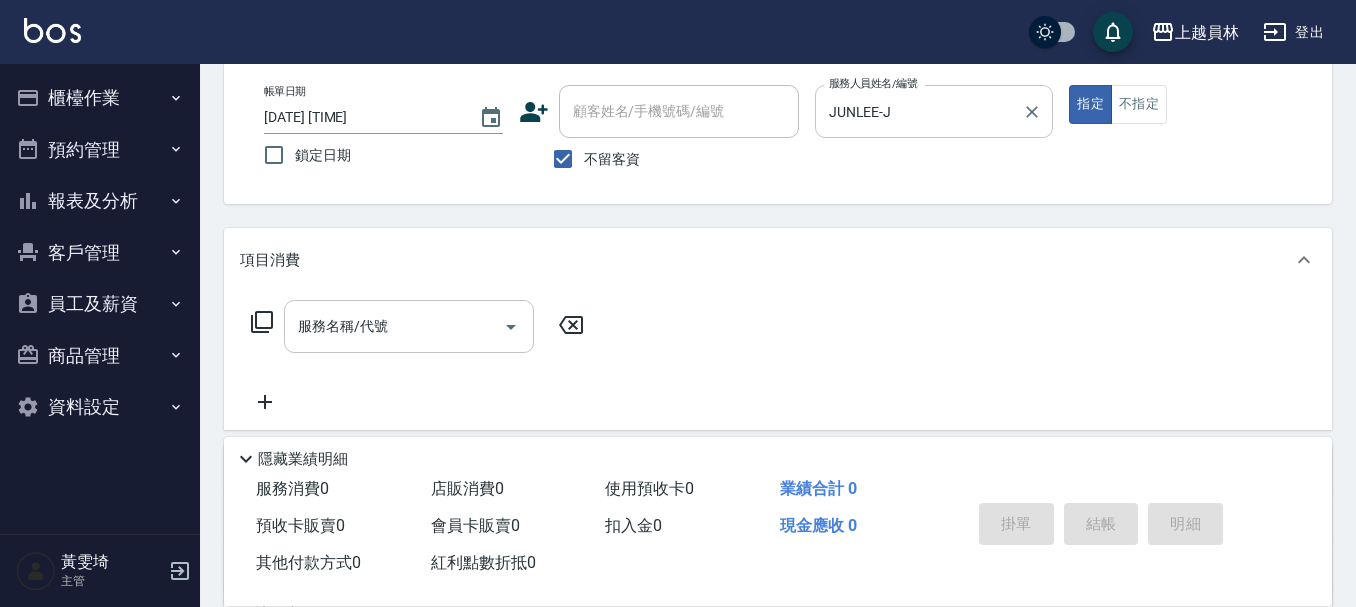 click on "服務名稱/代號" at bounding box center [394, 326] 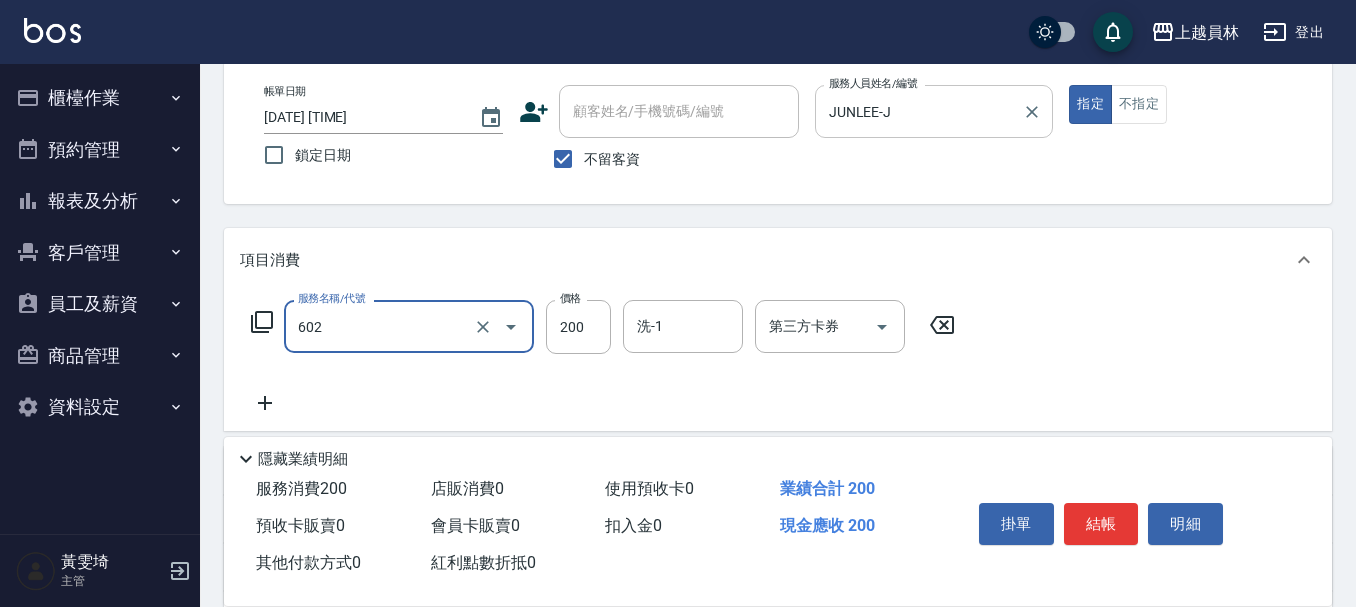 type on "一般洗髮(602)" 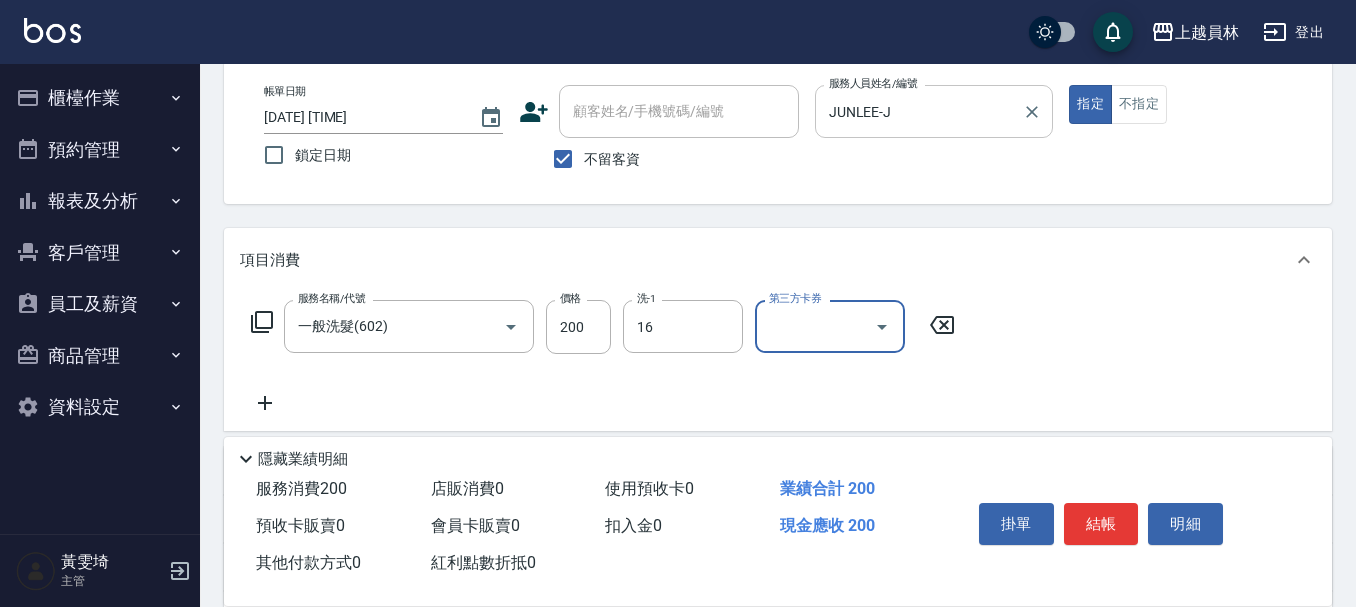 type on "[NAME]-[NUMBER]" 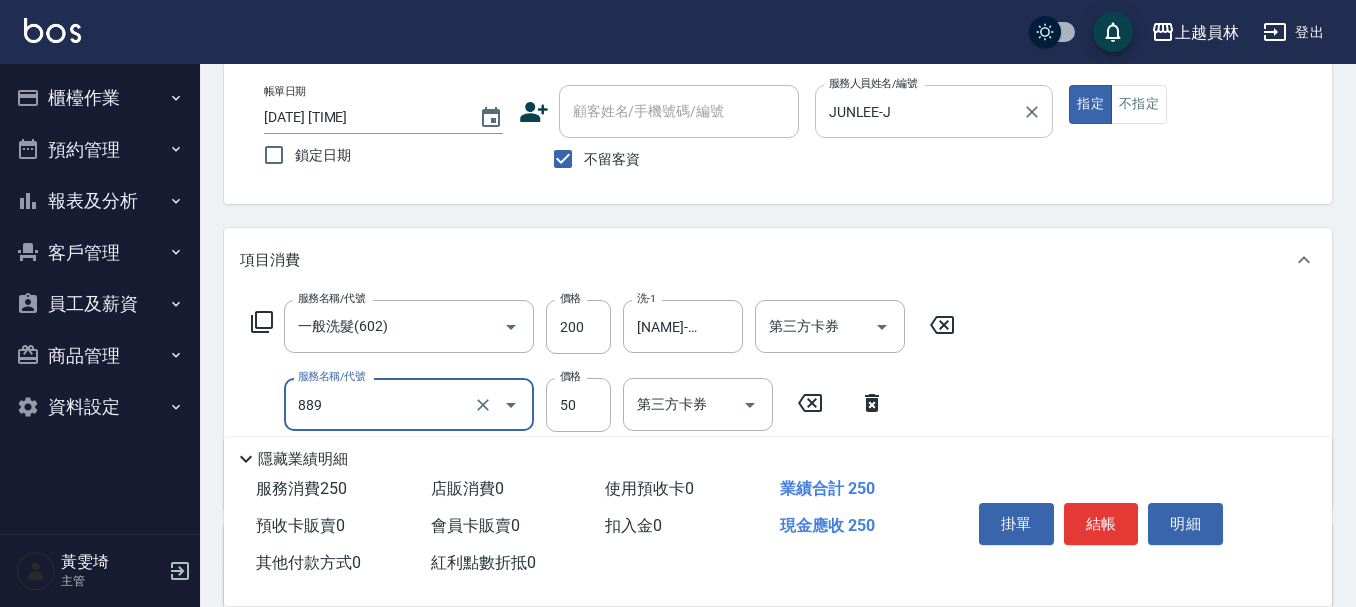 type on "精油(889)" 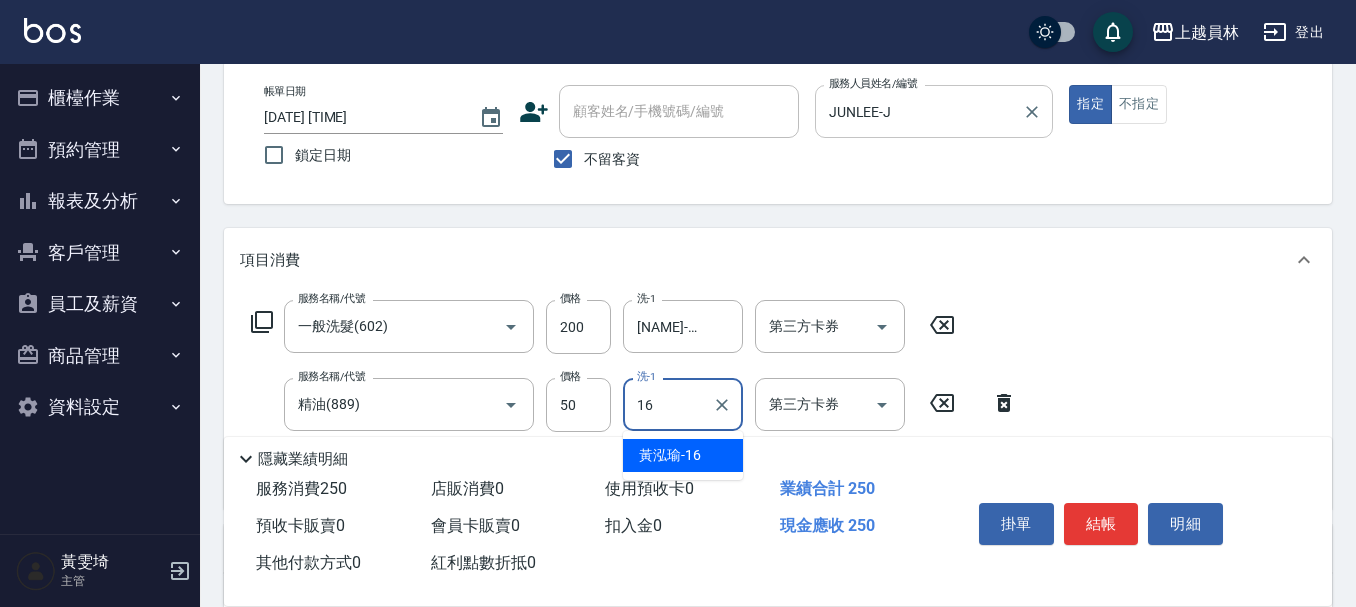 type on "[NAME]-[NUMBER]" 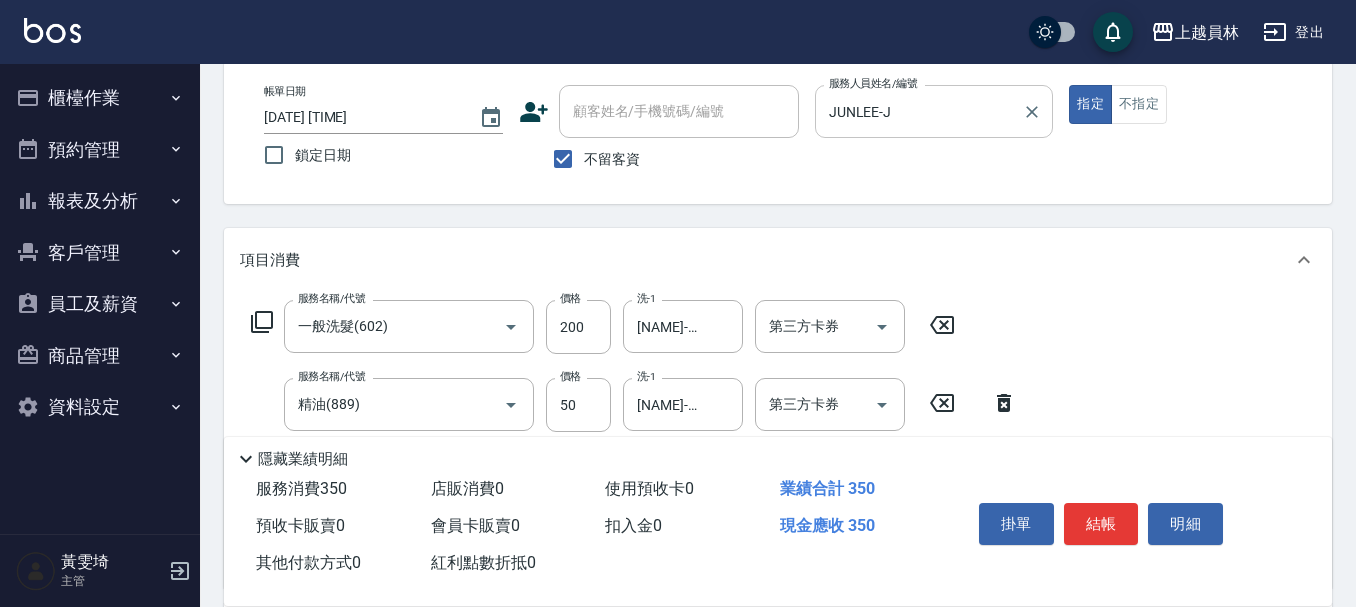 type on "剪髮(302)" 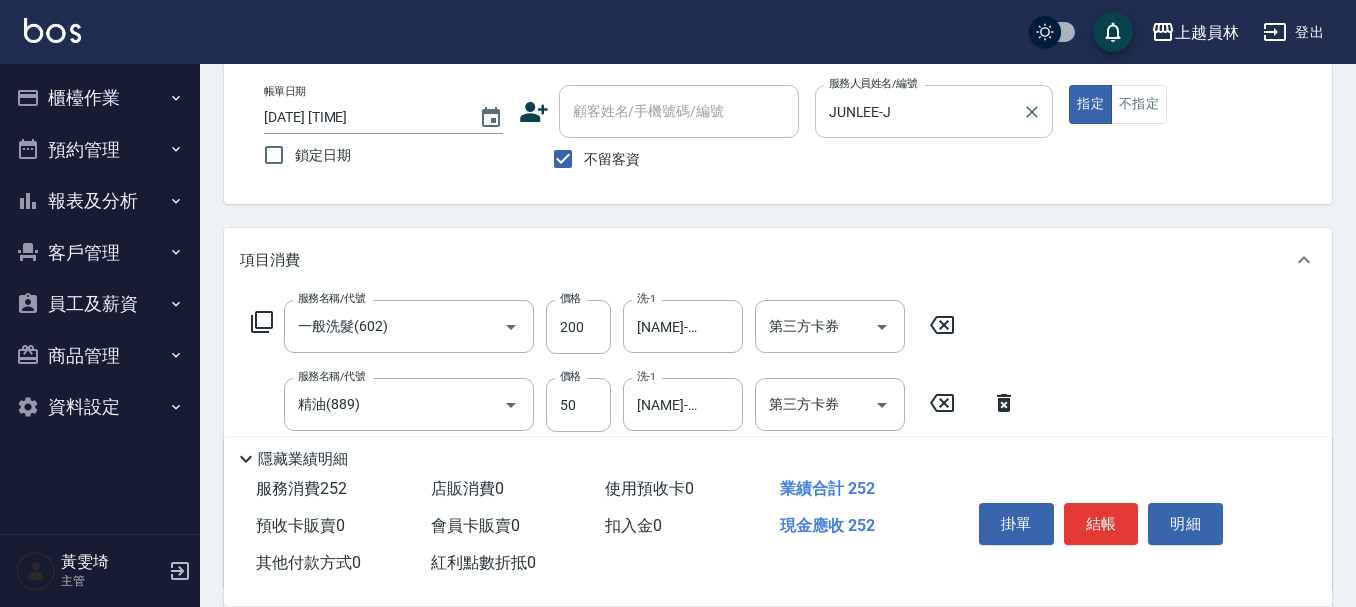 type on "250" 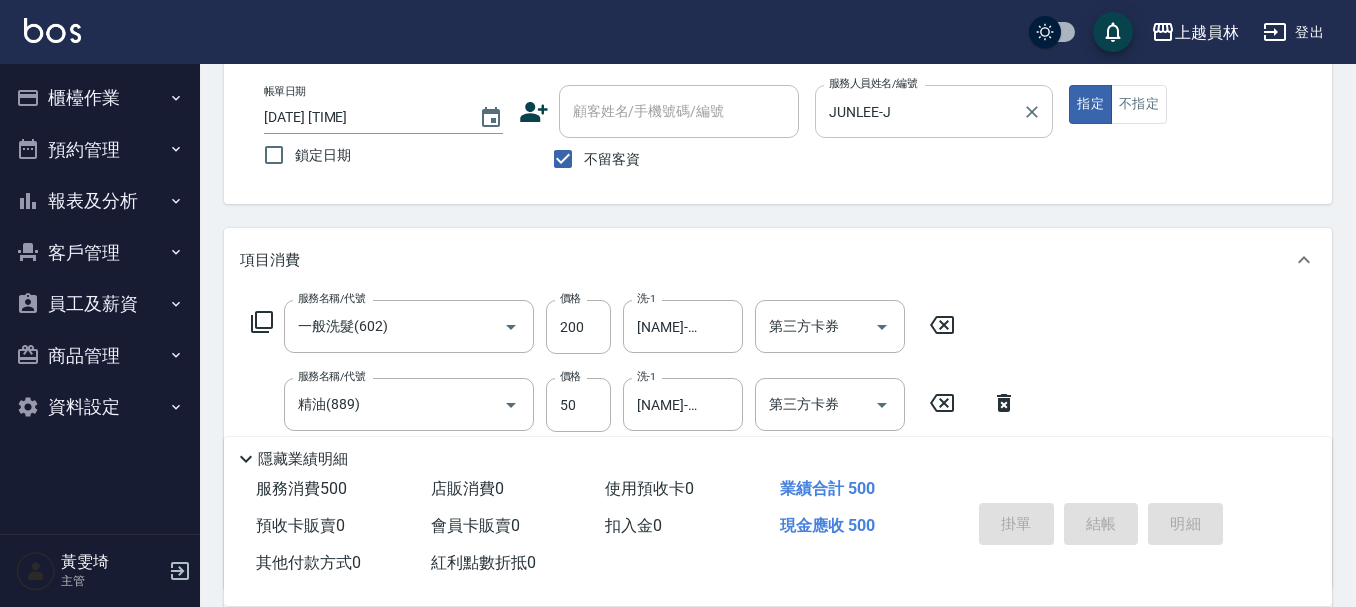 type 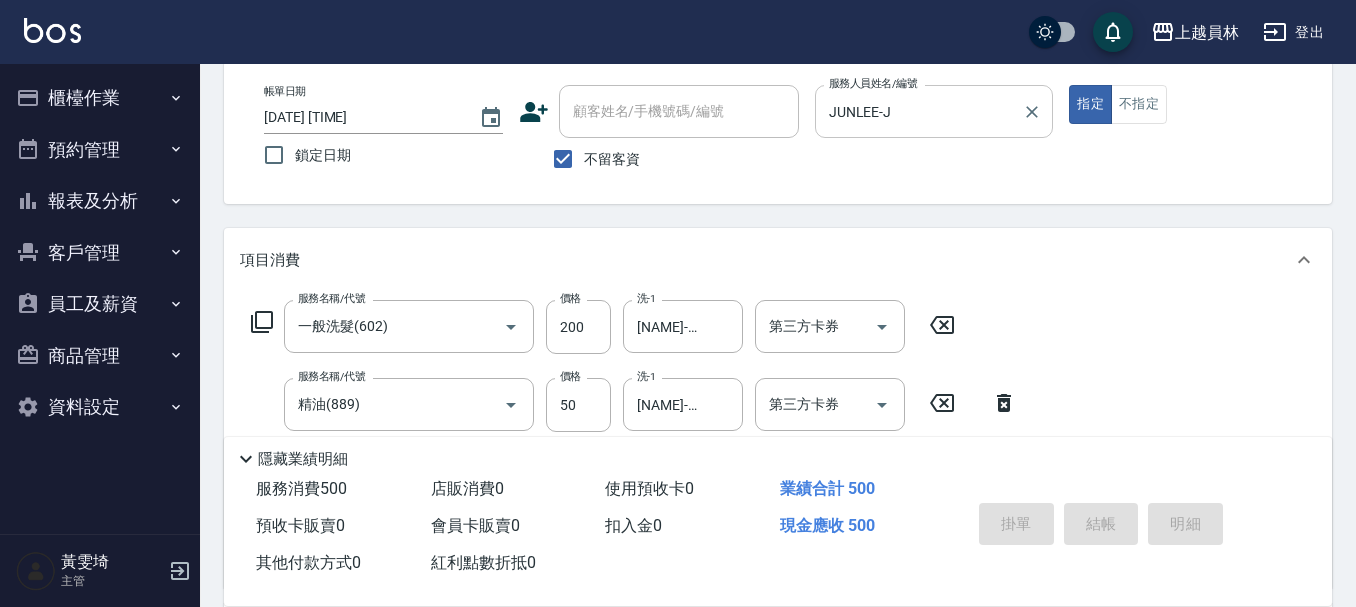 type 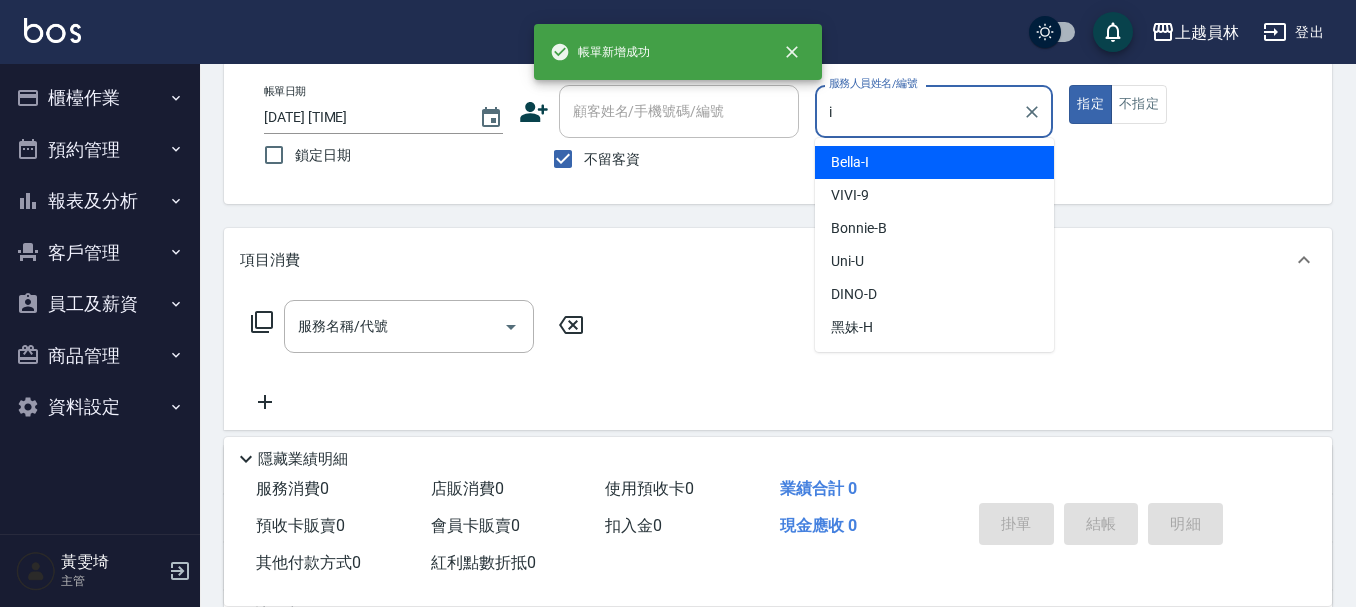 type on "Bella-I" 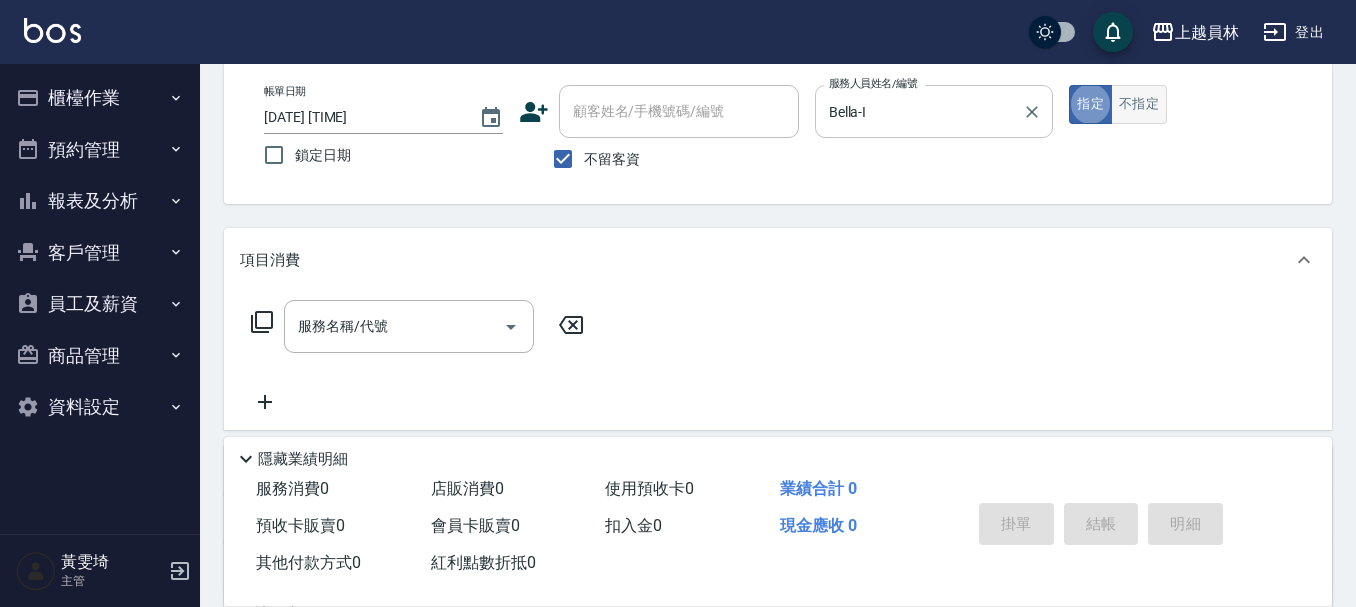 click on "不指定" at bounding box center (1139, 104) 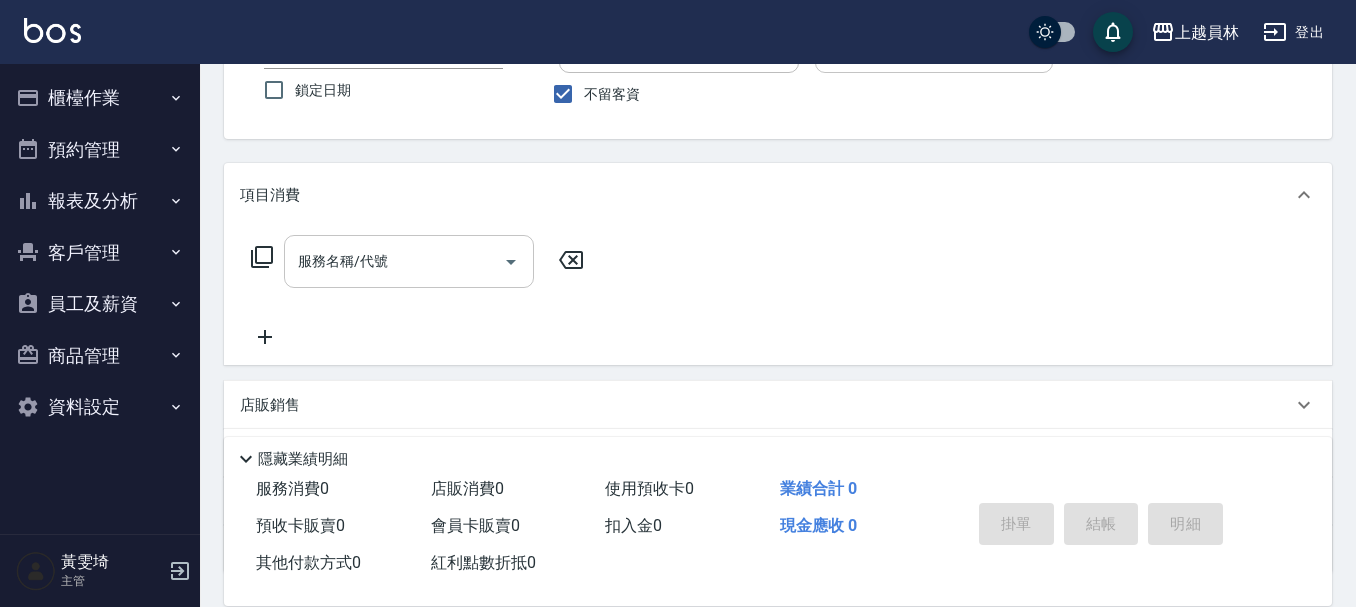 scroll, scrollTop: 200, scrollLeft: 0, axis: vertical 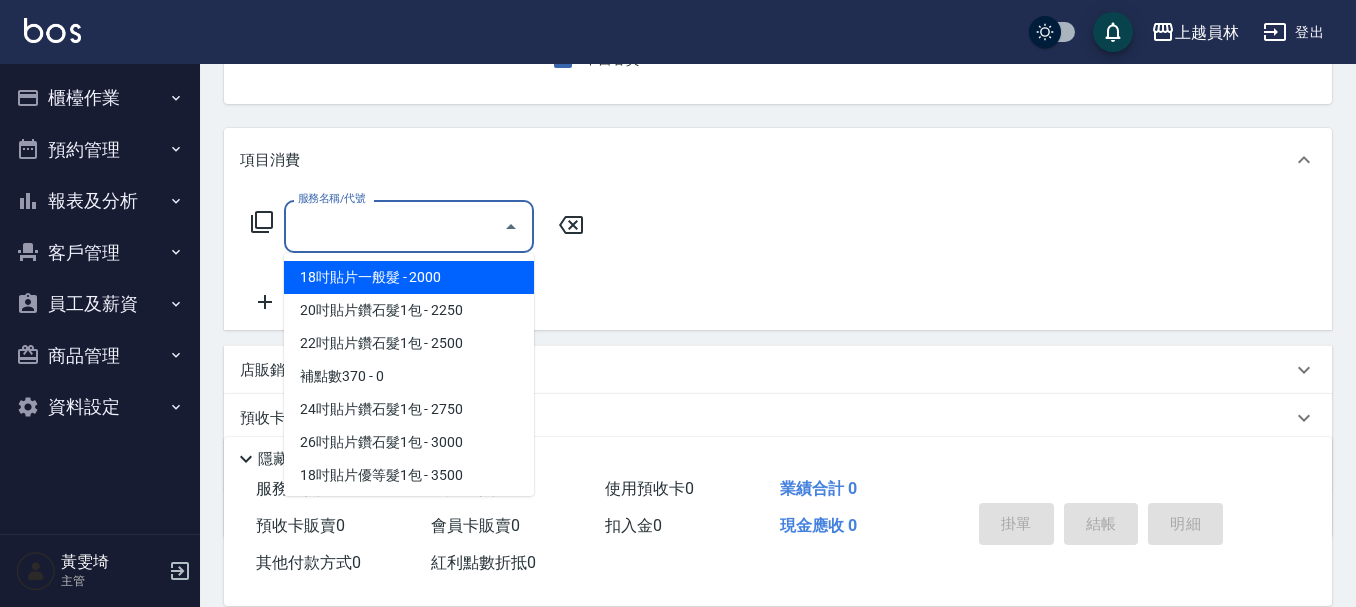 drag, startPoint x: 362, startPoint y: 236, endPoint x: 1365, endPoint y: 113, distance: 1010.51373 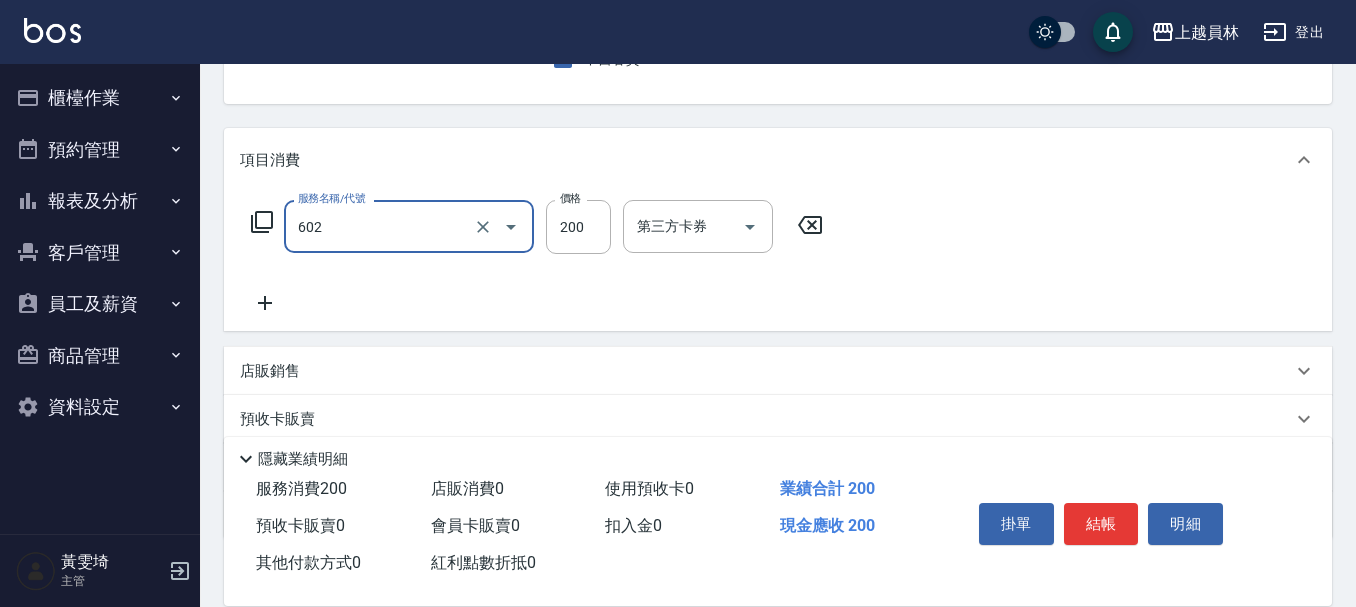 type on "一般洗髮(602)" 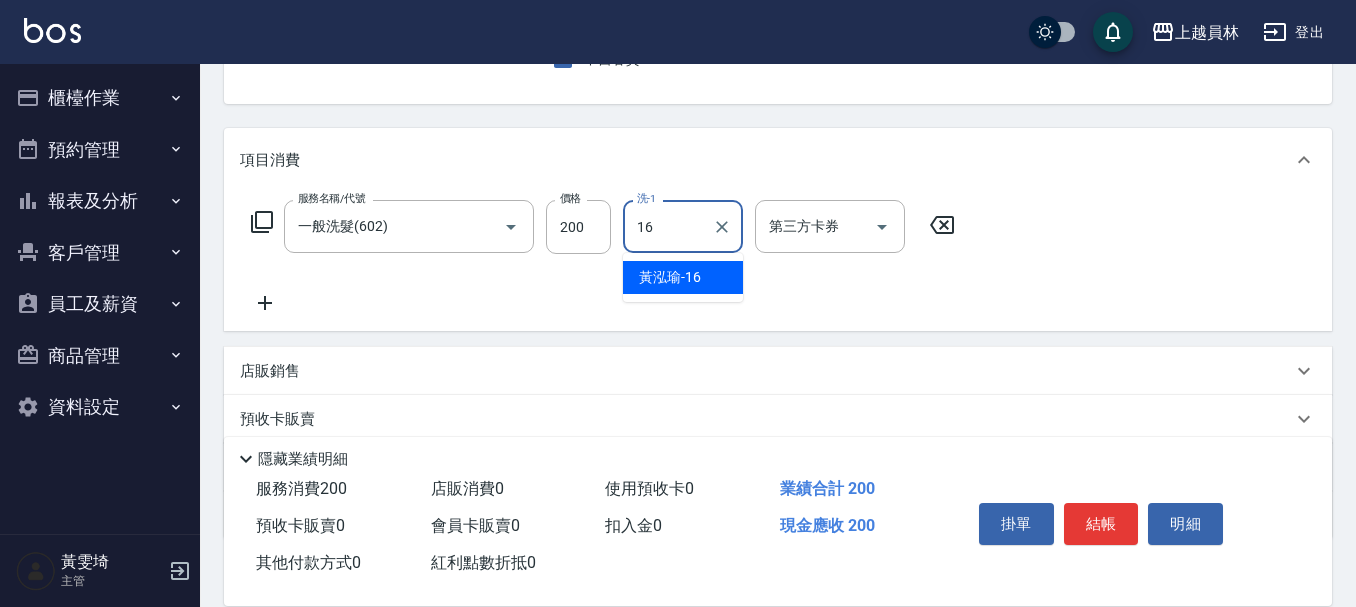 type on "[NAME]-[NUMBER]" 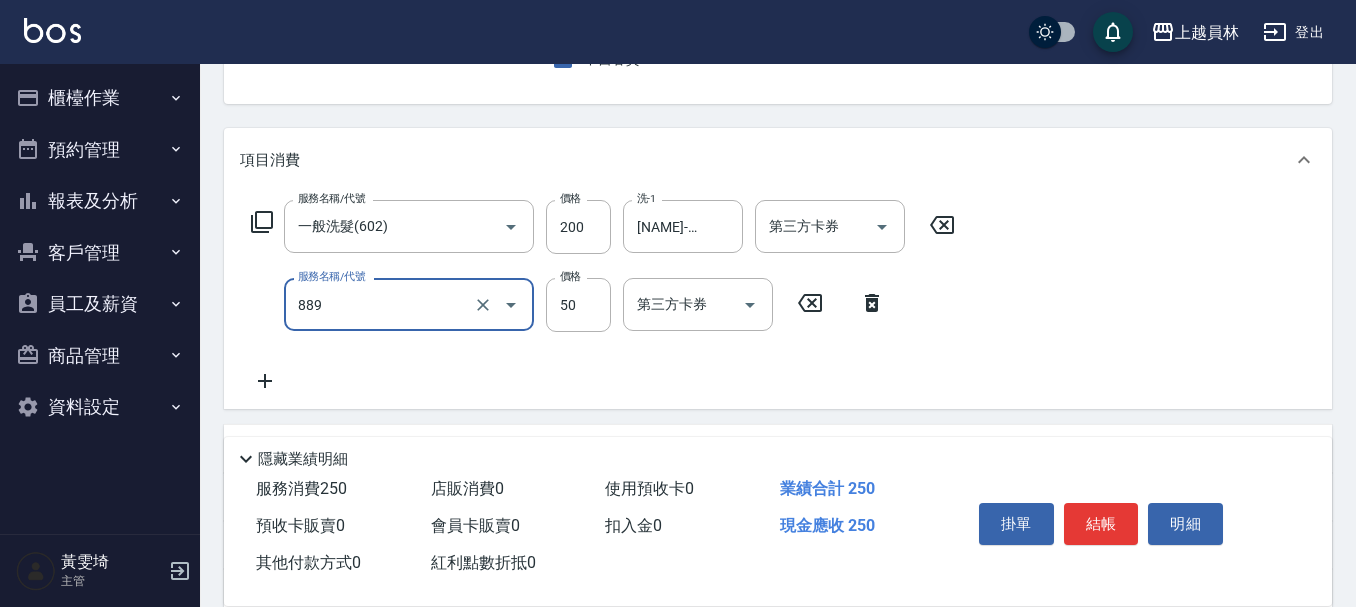 type on "精油(889)" 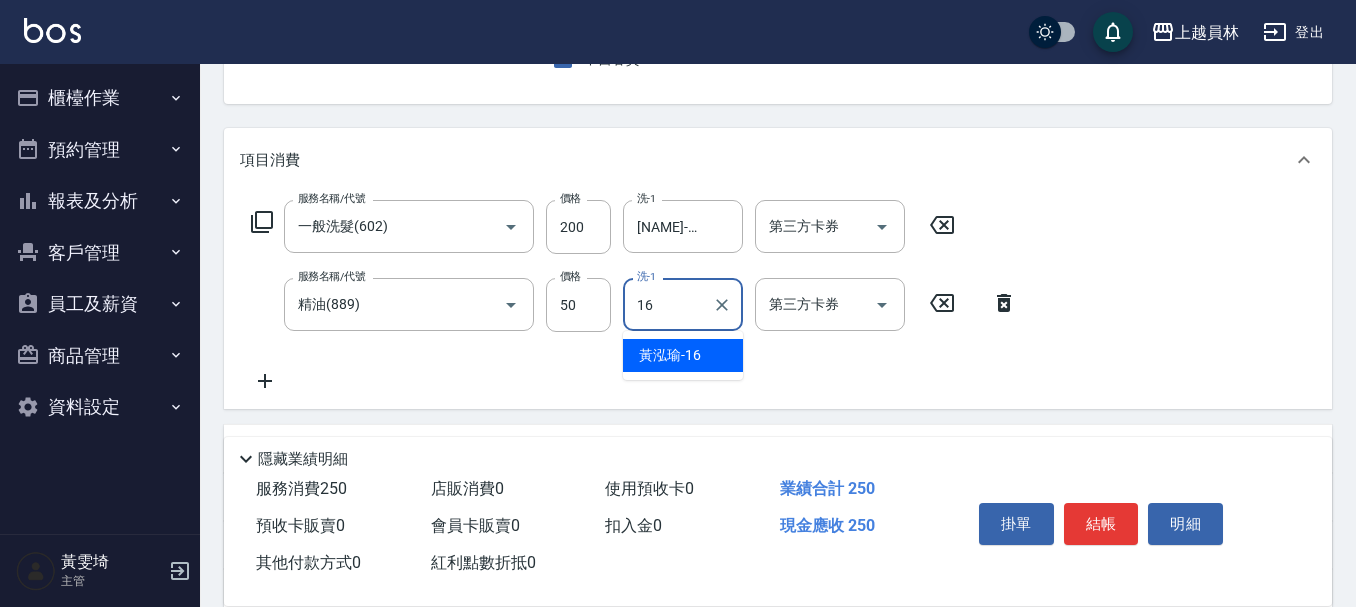 type on "[NAME]-[NUMBER]" 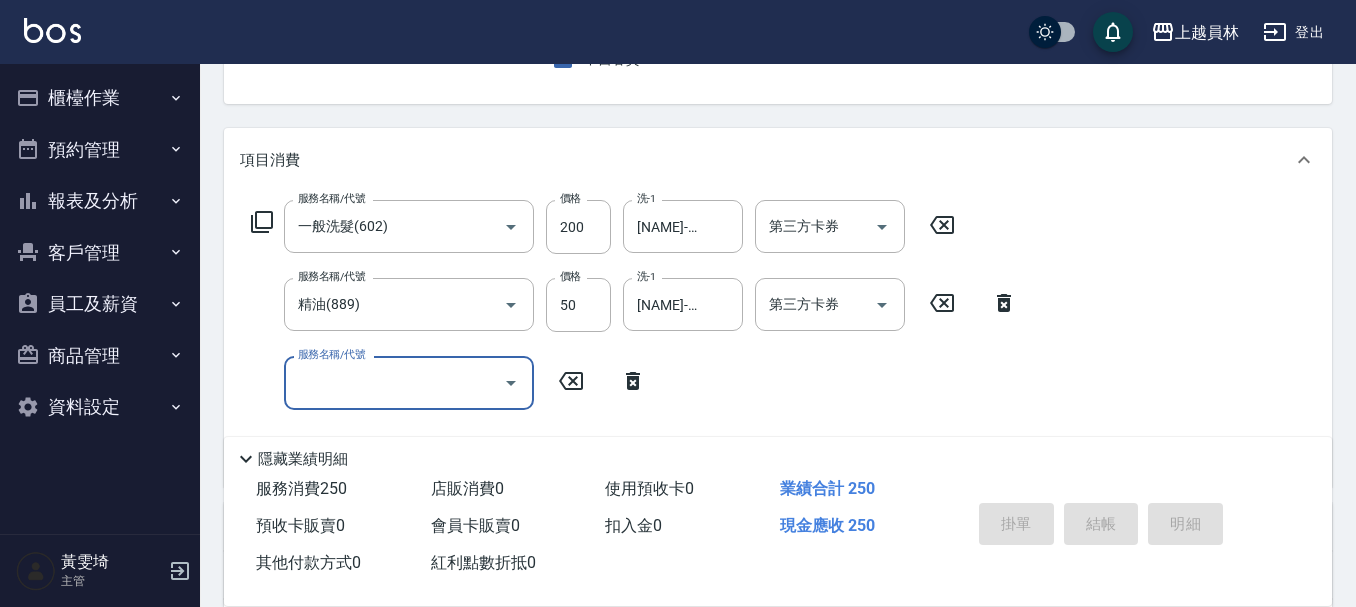 type 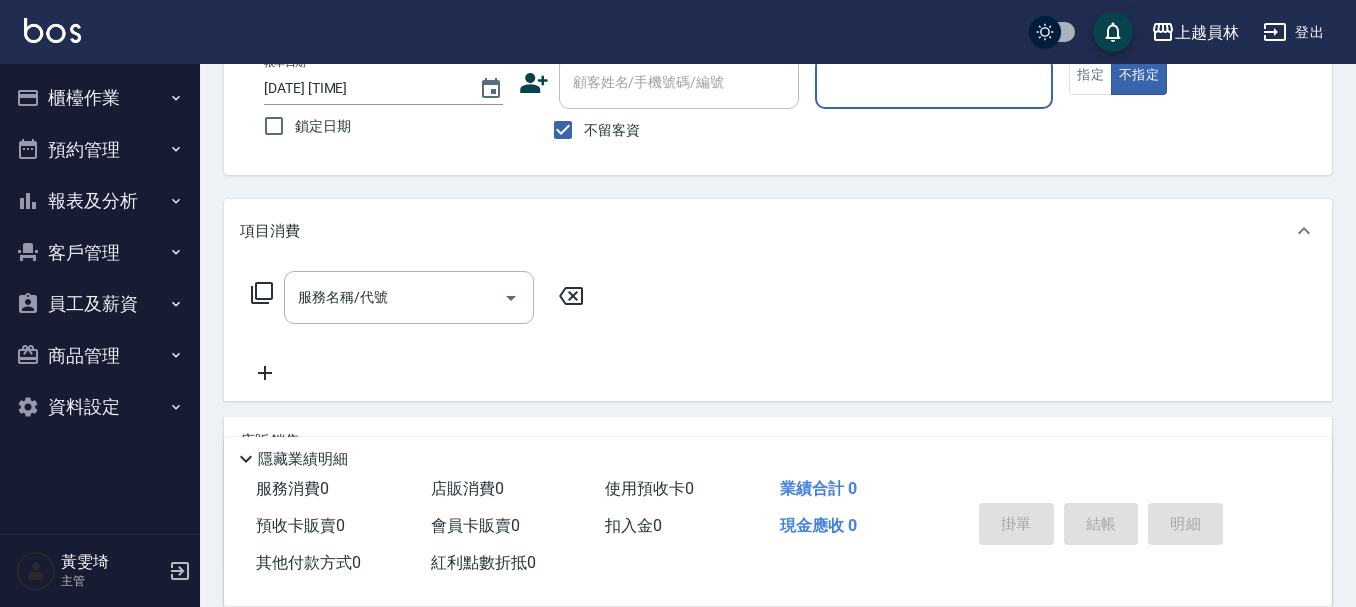 scroll, scrollTop: 94, scrollLeft: 0, axis: vertical 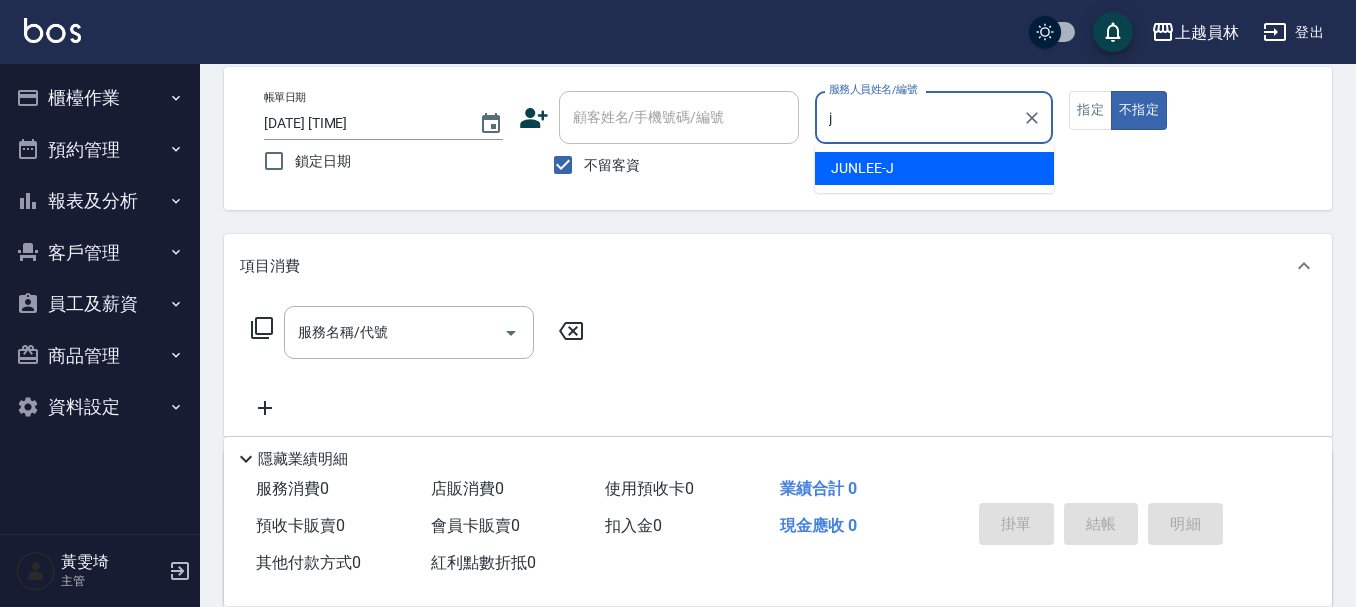 type on "JUNLEE-J" 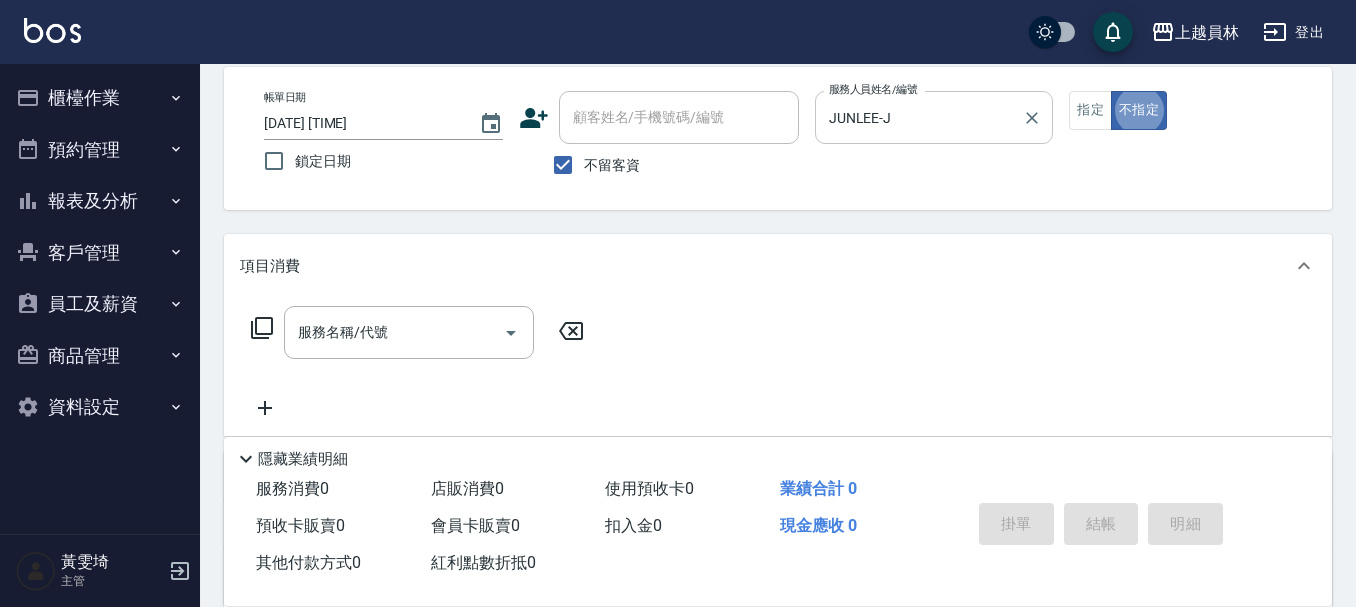 click on "帳單日期 [DATE] [TIME] 鎖定日期 顧客姓名/手機號碼/編號 顧客姓名/手機號碼/編號 不留客資 服務人員姓名/編號 [NAME]-[CODE] 服務人員姓名/編號 指定 不指定" at bounding box center [778, 138] 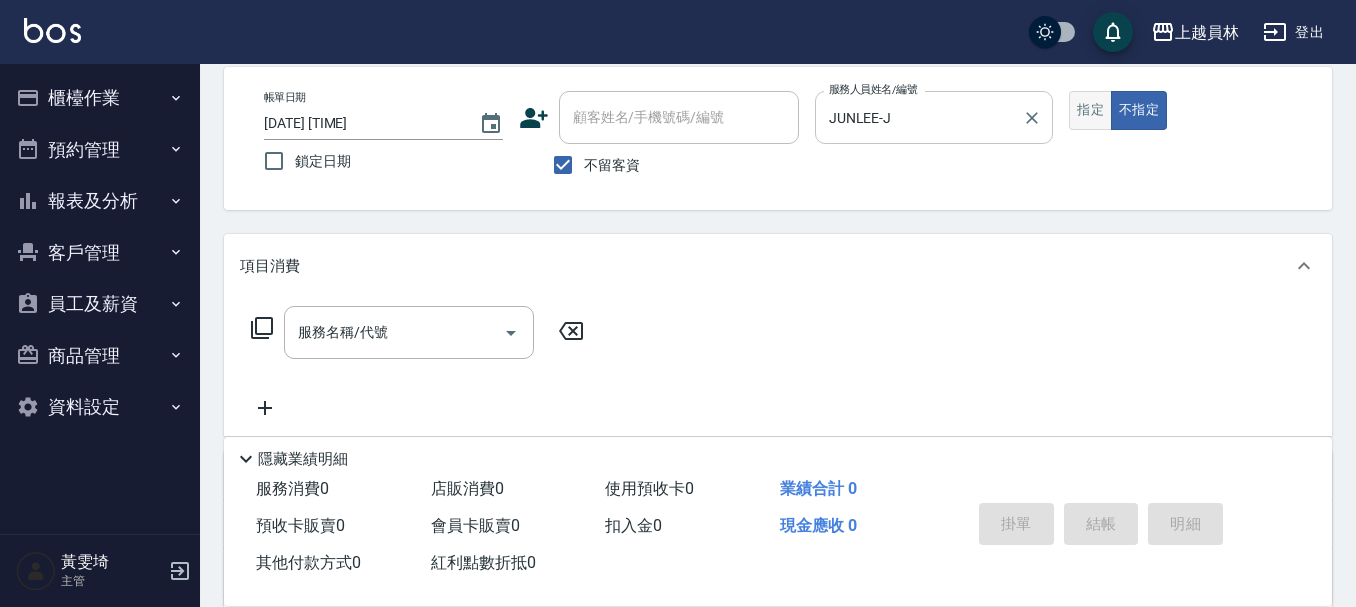 click on "指定" at bounding box center [1090, 110] 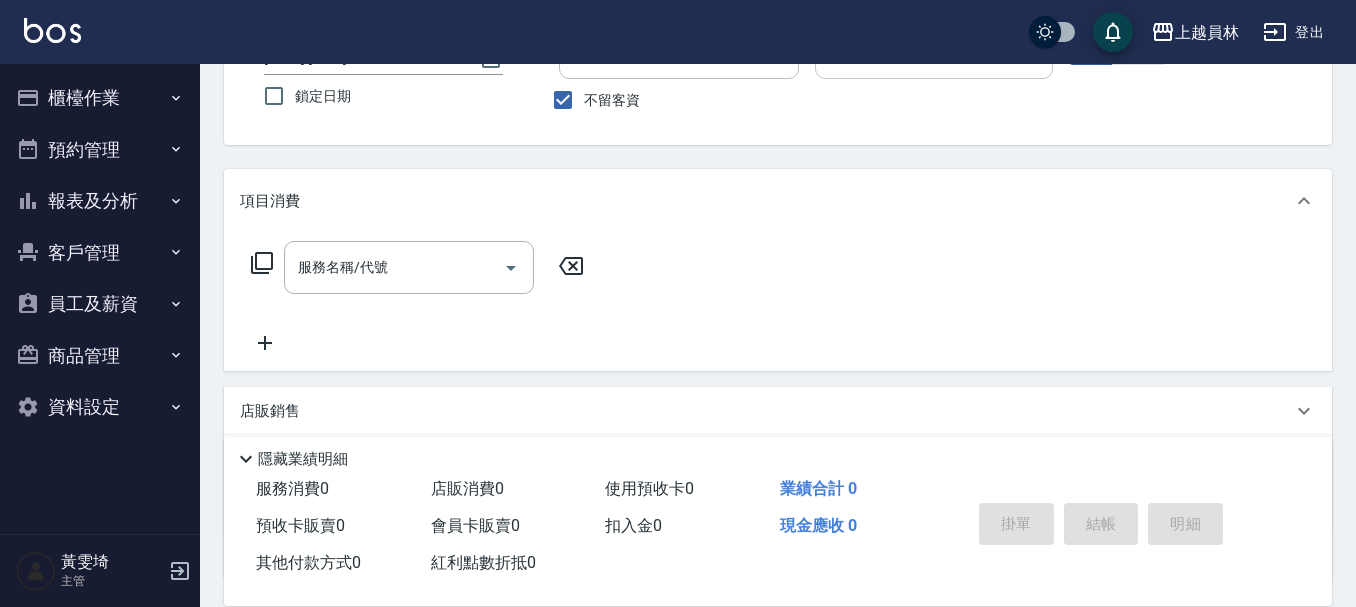 scroll, scrollTop: 194, scrollLeft: 0, axis: vertical 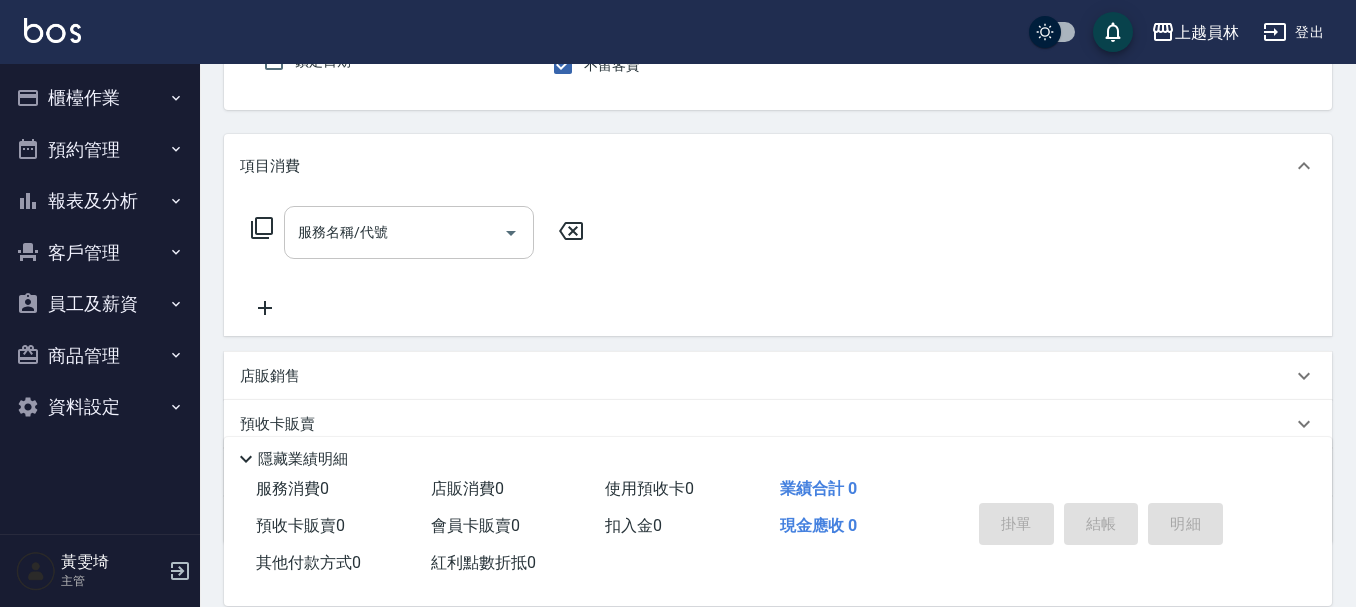 click on "服務名稱/代號" at bounding box center [409, 232] 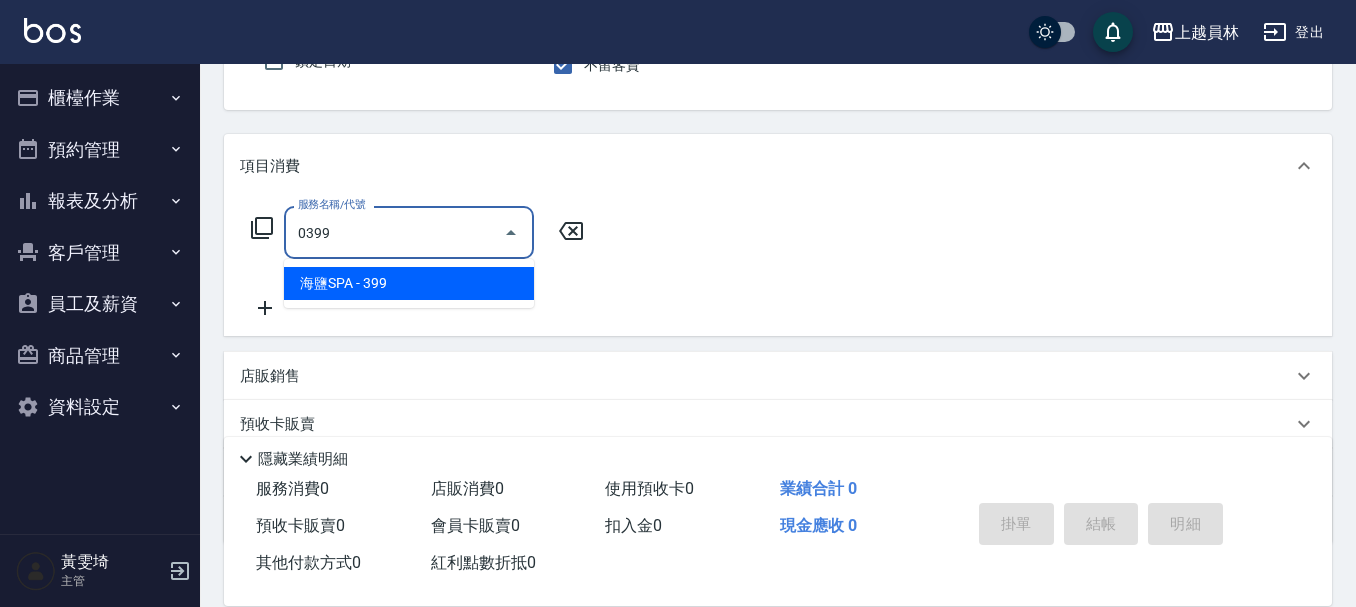 type on "海鹽SPA(0399)" 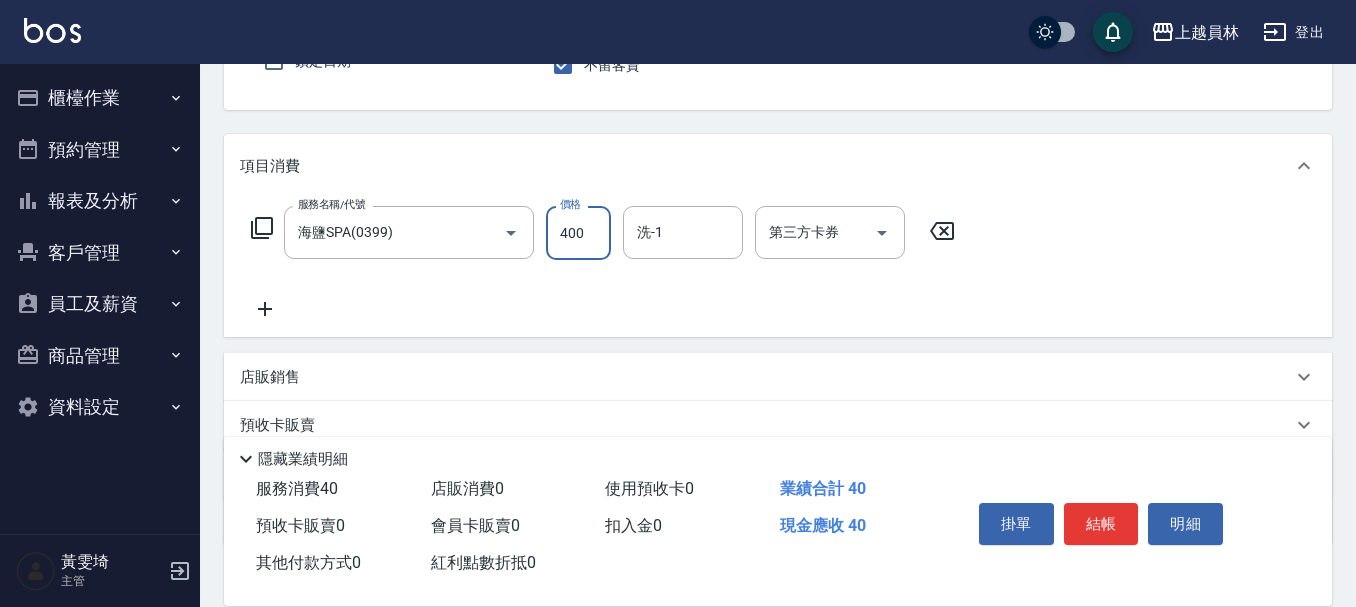 type on "400" 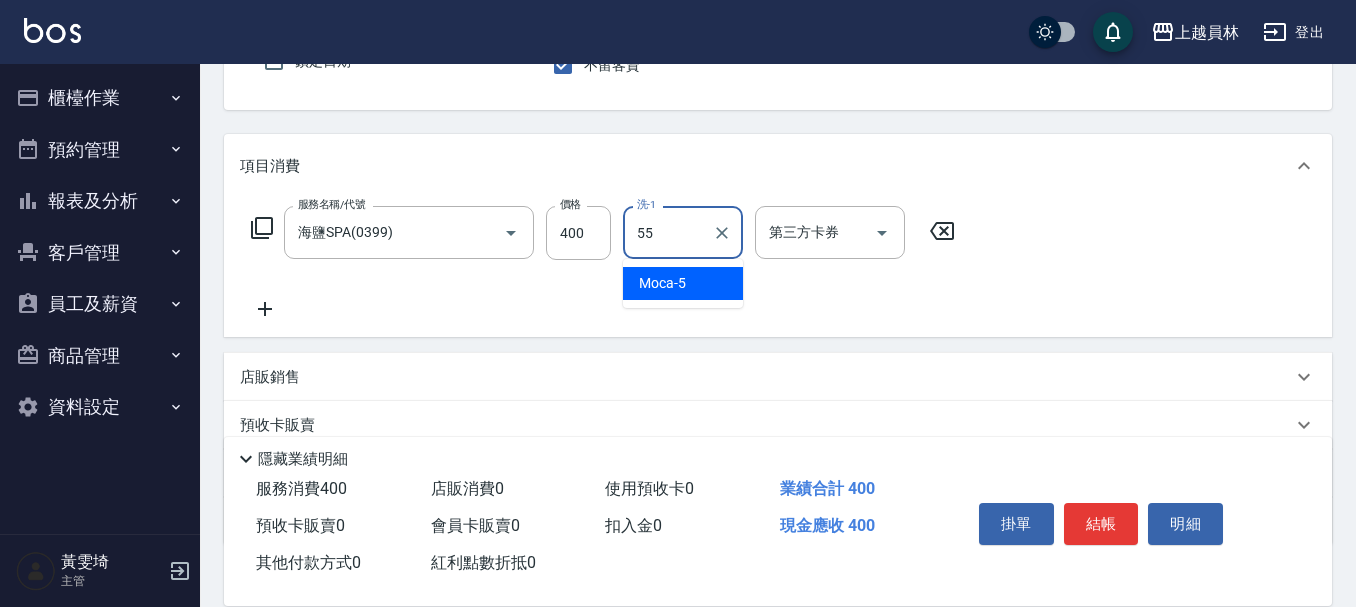 type on "[NAME]-[PHONE]" 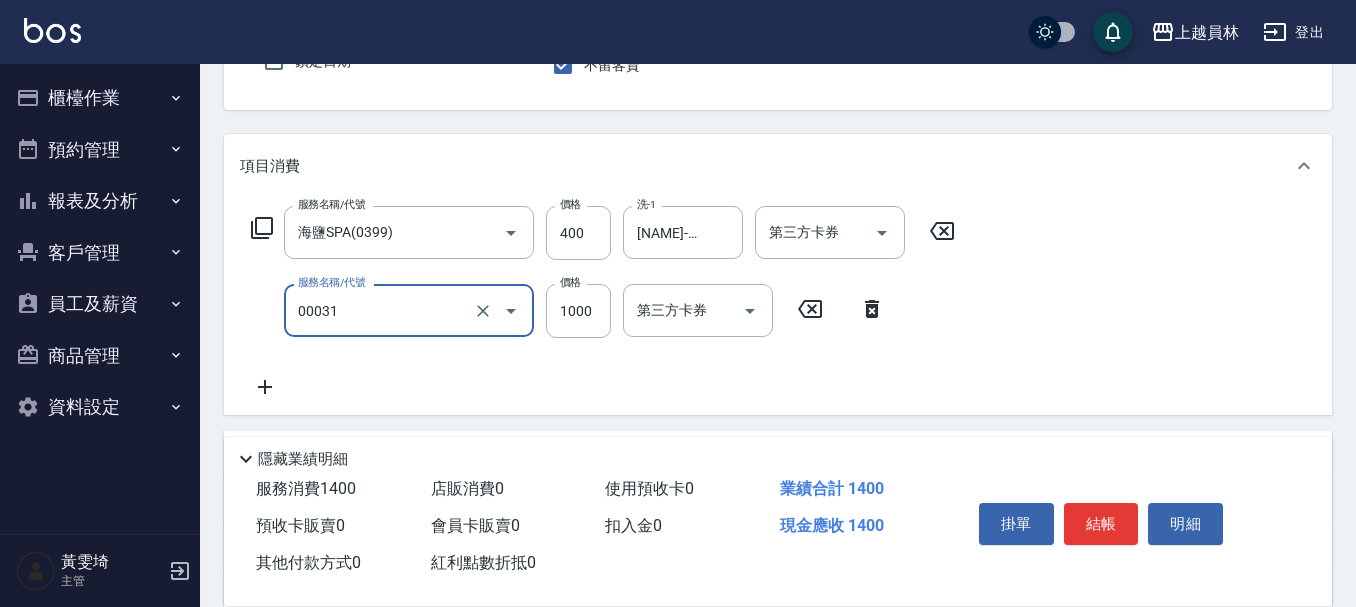 type on "單卸髮片(00031)" 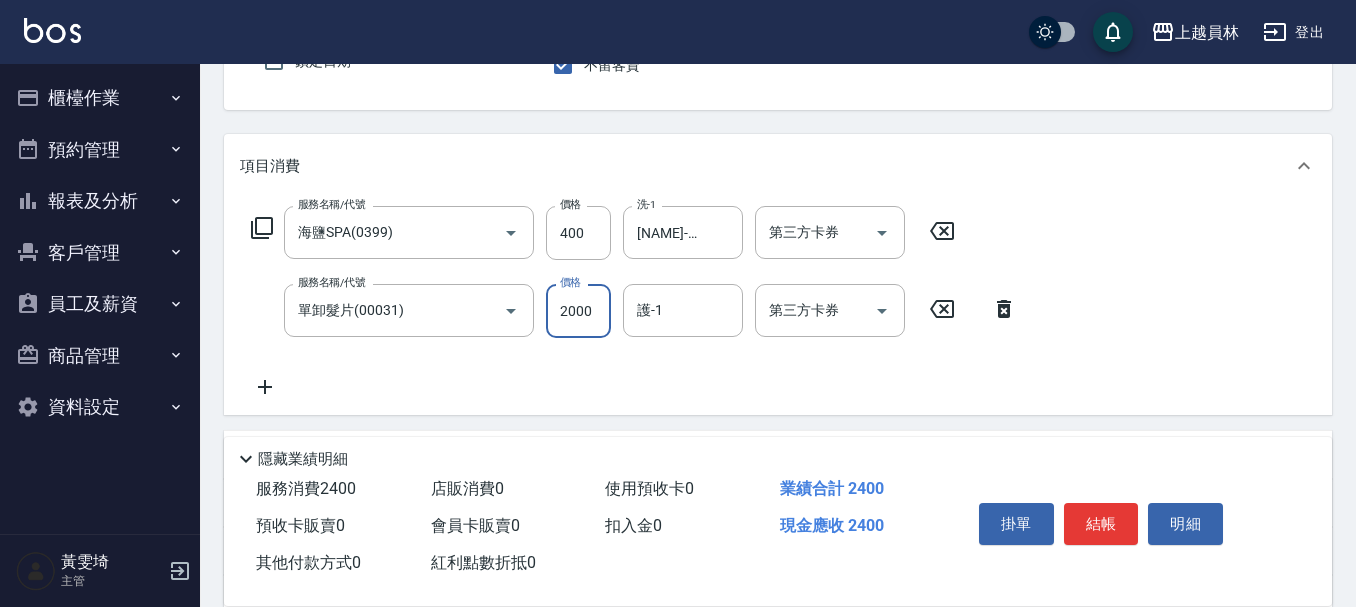 type on "2000" 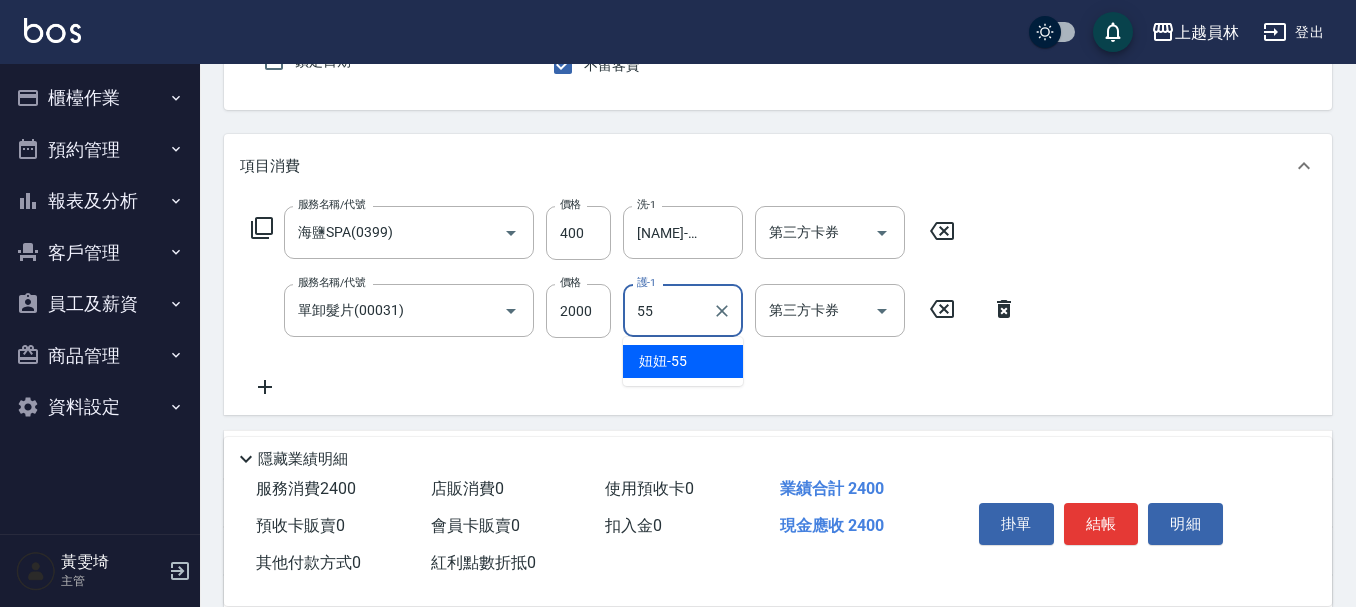 type on "[NAME]-[PHONE]" 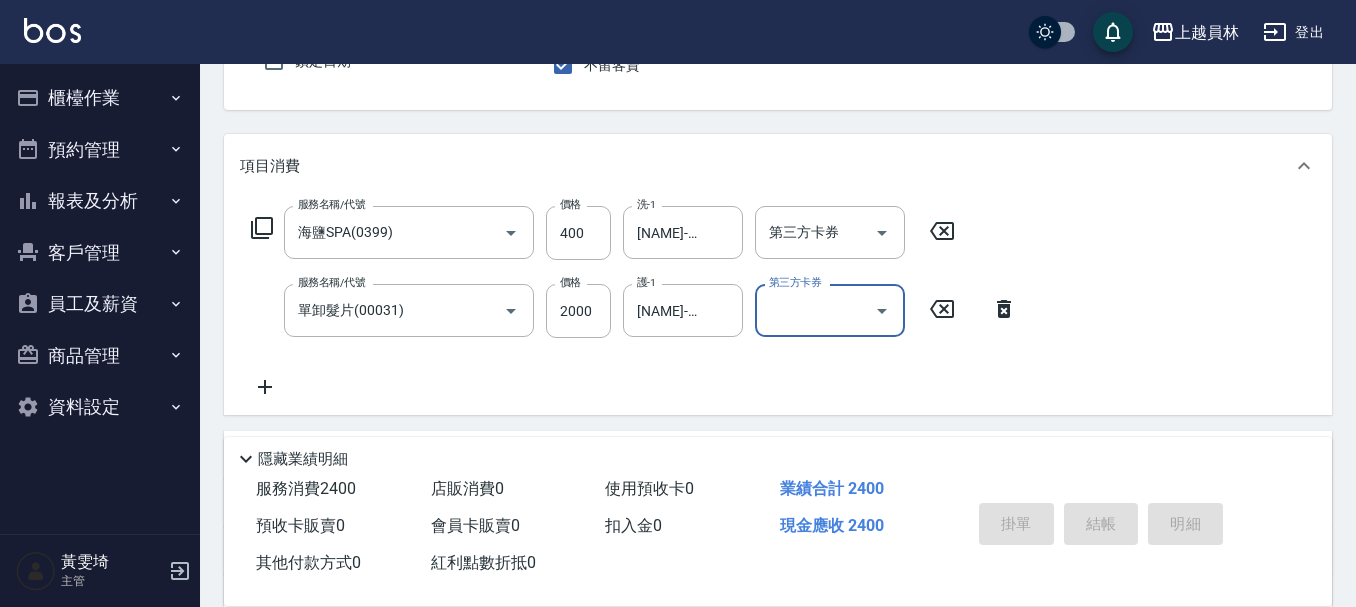 type on "[DATE] [TIME]" 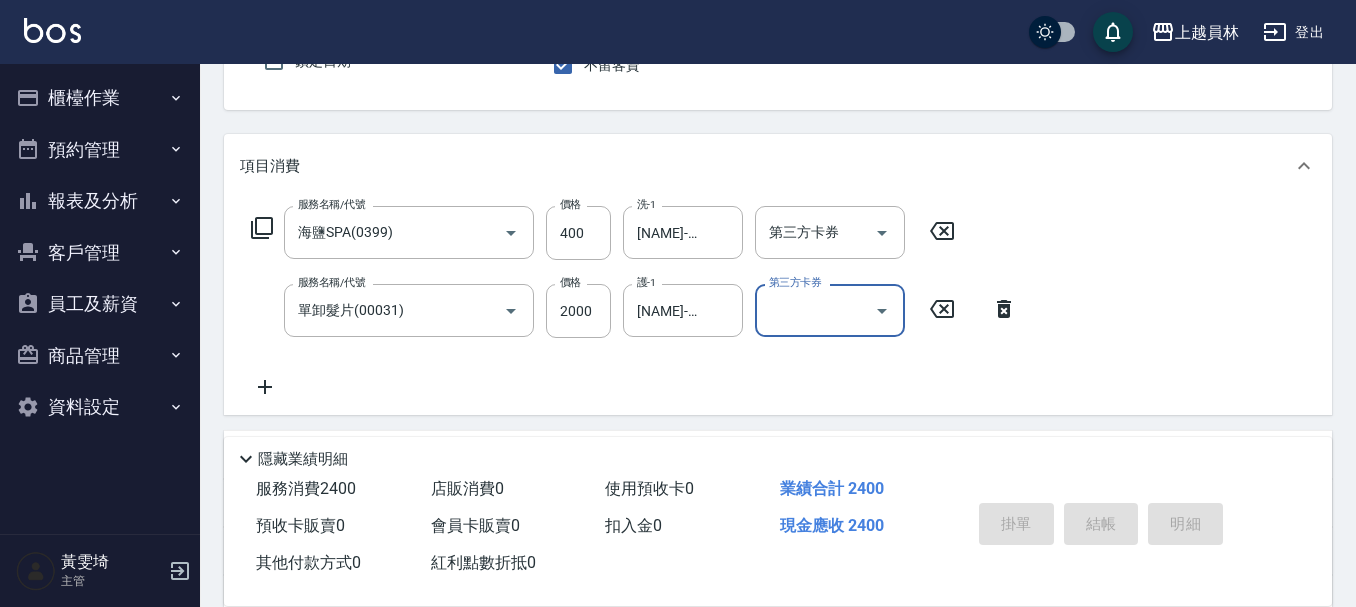 type 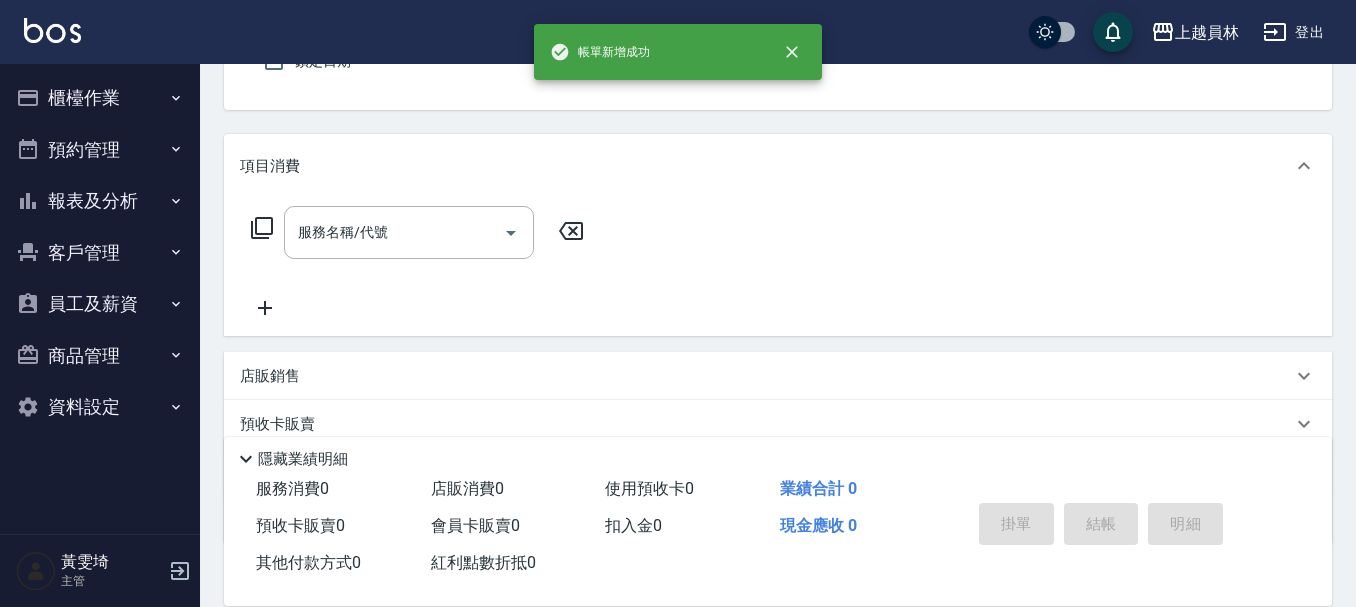 scroll, scrollTop: 0, scrollLeft: 0, axis: both 